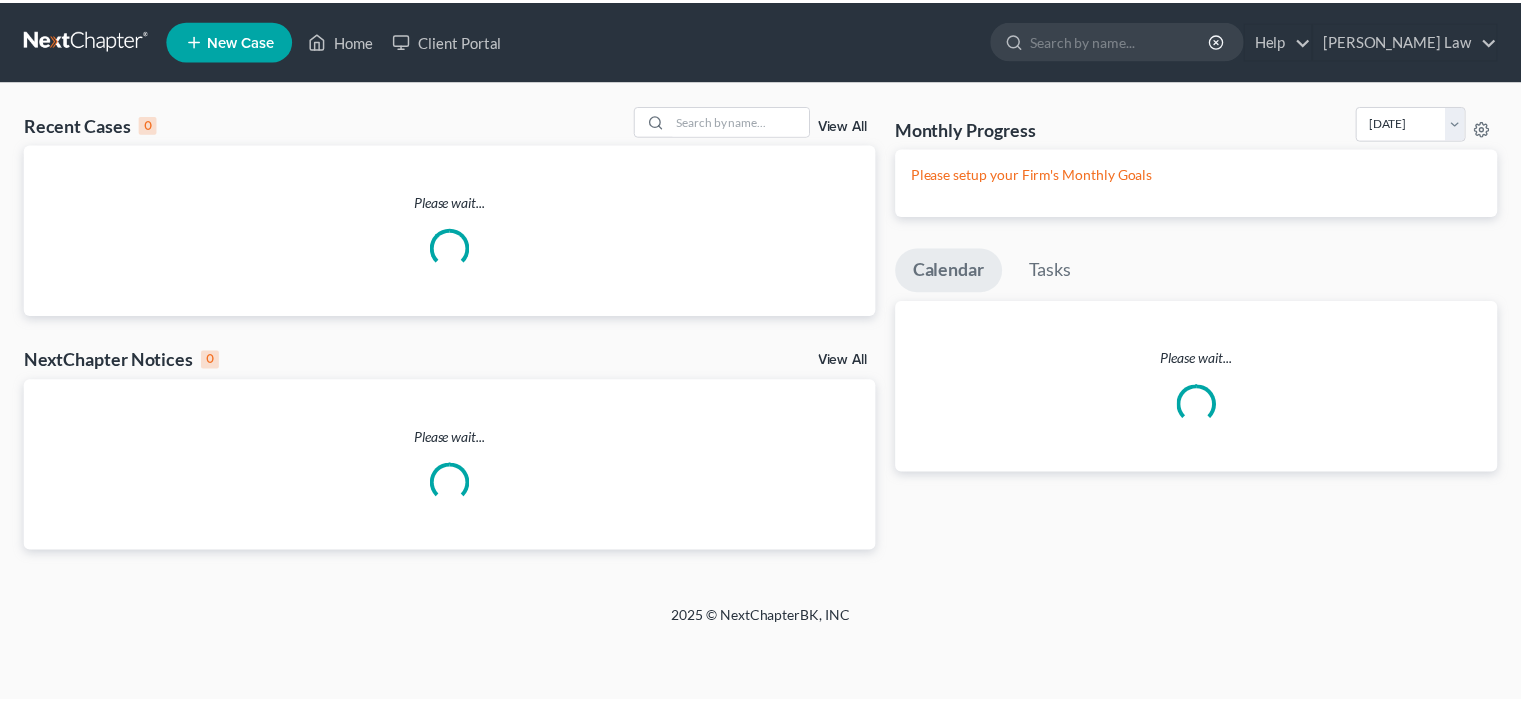 scroll, scrollTop: 0, scrollLeft: 0, axis: both 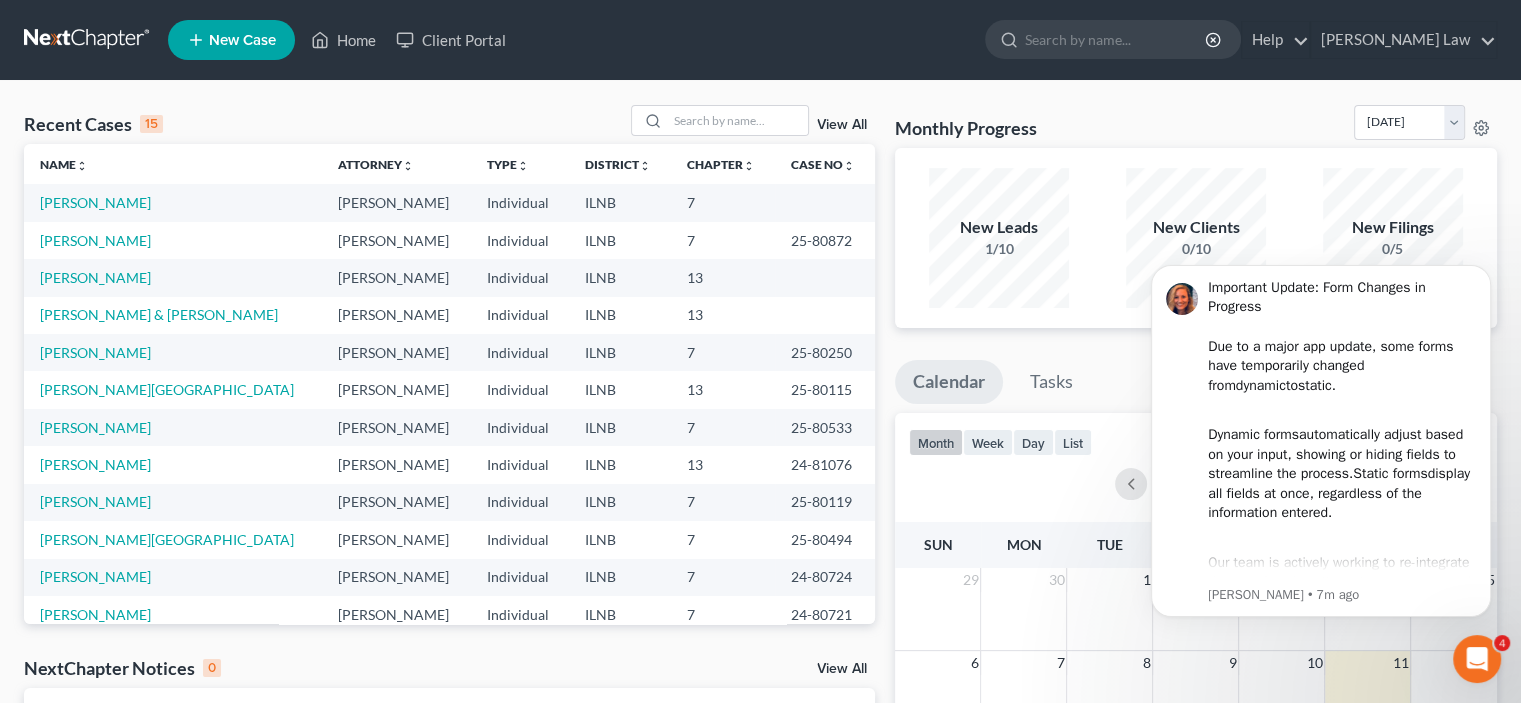 click on "Monthly Progress
Bankruptcy
Bankruptcy
[DATE] [DATE] [DATE] [DATE] [DATE] [DATE] [DATE] [DATE] [DATE] [DATE] [DATE] [DATE]
New Leads 1/10 New Clients 0/10 New Filings 0/5
Calendar
Tasks
month week day list     [DATE] Sun Mon Tue Wed Thu Fri Sat 29 30 1 2 3 4 5 6 7 8 9 10 11 12 13 14 15 16 17 18 19 20 21 22 23 24 25 26 27 28 29 30 31 1 2 3 4 5 6 7 8 9
Hide Case Specific Tasks
Initial consultation [PERSON_NAME] documents [PERSON_NAME] Follow up appointment [PERSON_NAME] Review petition [PERSON_NAME] Signing appointment [PERSON_NAME] File petition [PERSON_NAME] Email pay stubs to trustee [PERSON_NAME] Calendar 341 Hearing and send notice to debtor(s) [PERSON_NAME] notice of Bankruptcy to parties [PERSON_NAME] File post petition counseling course (Form 23) Load More" at bounding box center [1196, 600] 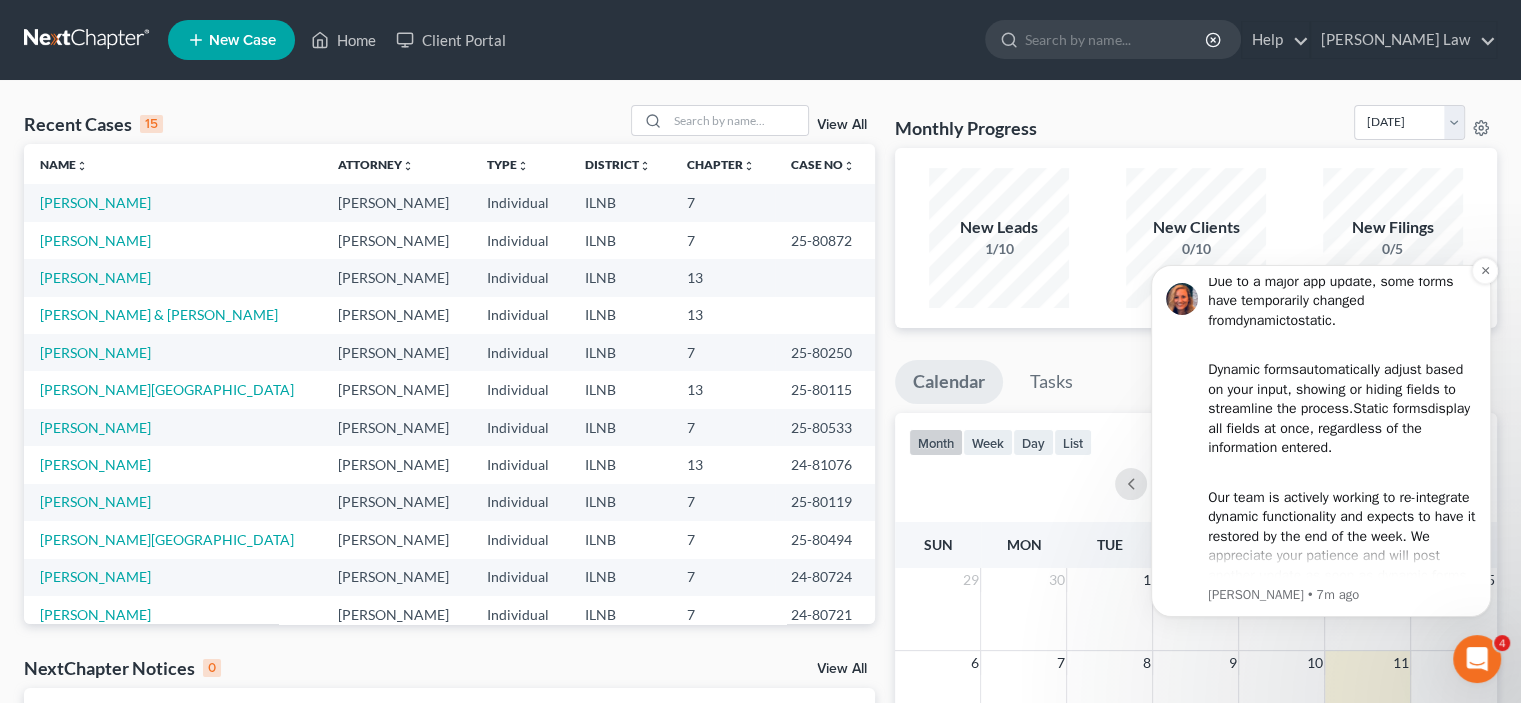 scroll, scrollTop: 92, scrollLeft: 0, axis: vertical 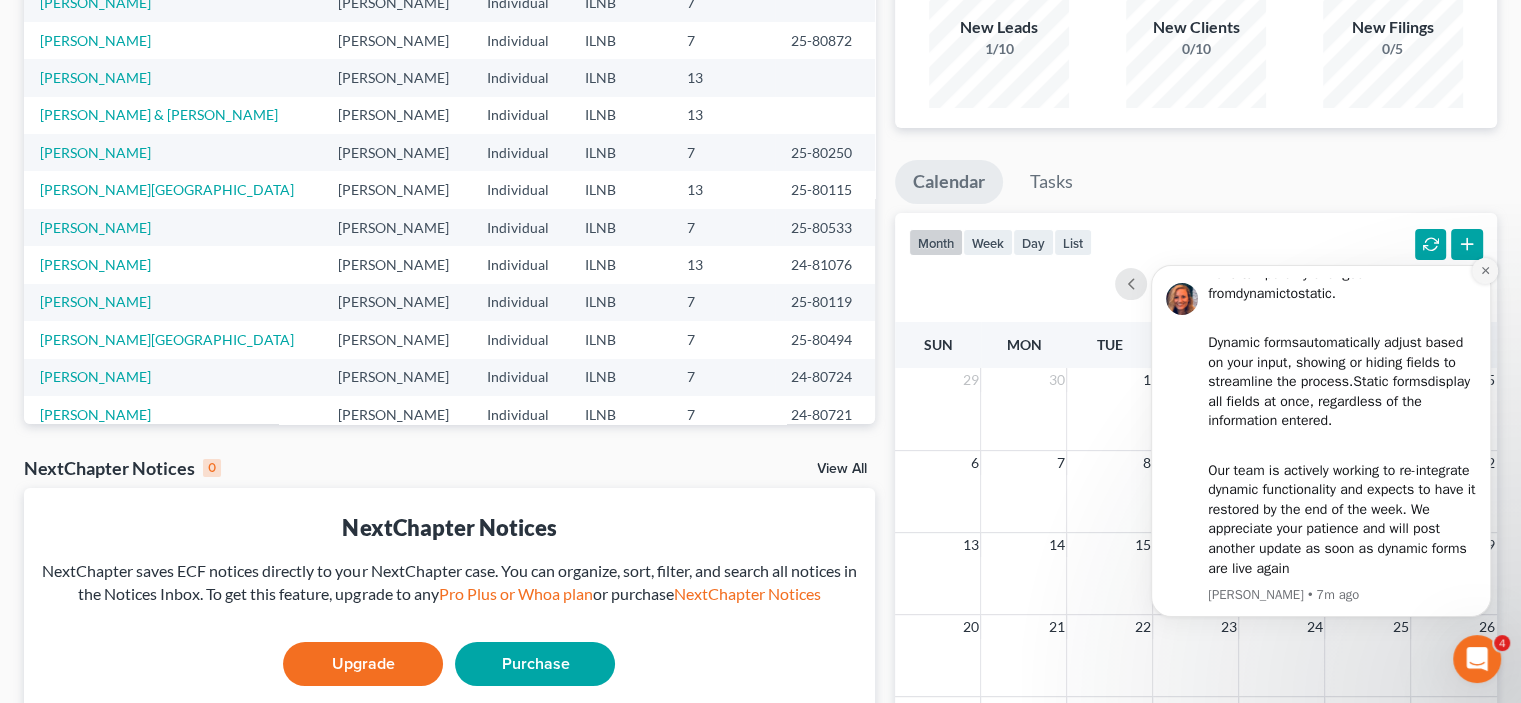 click 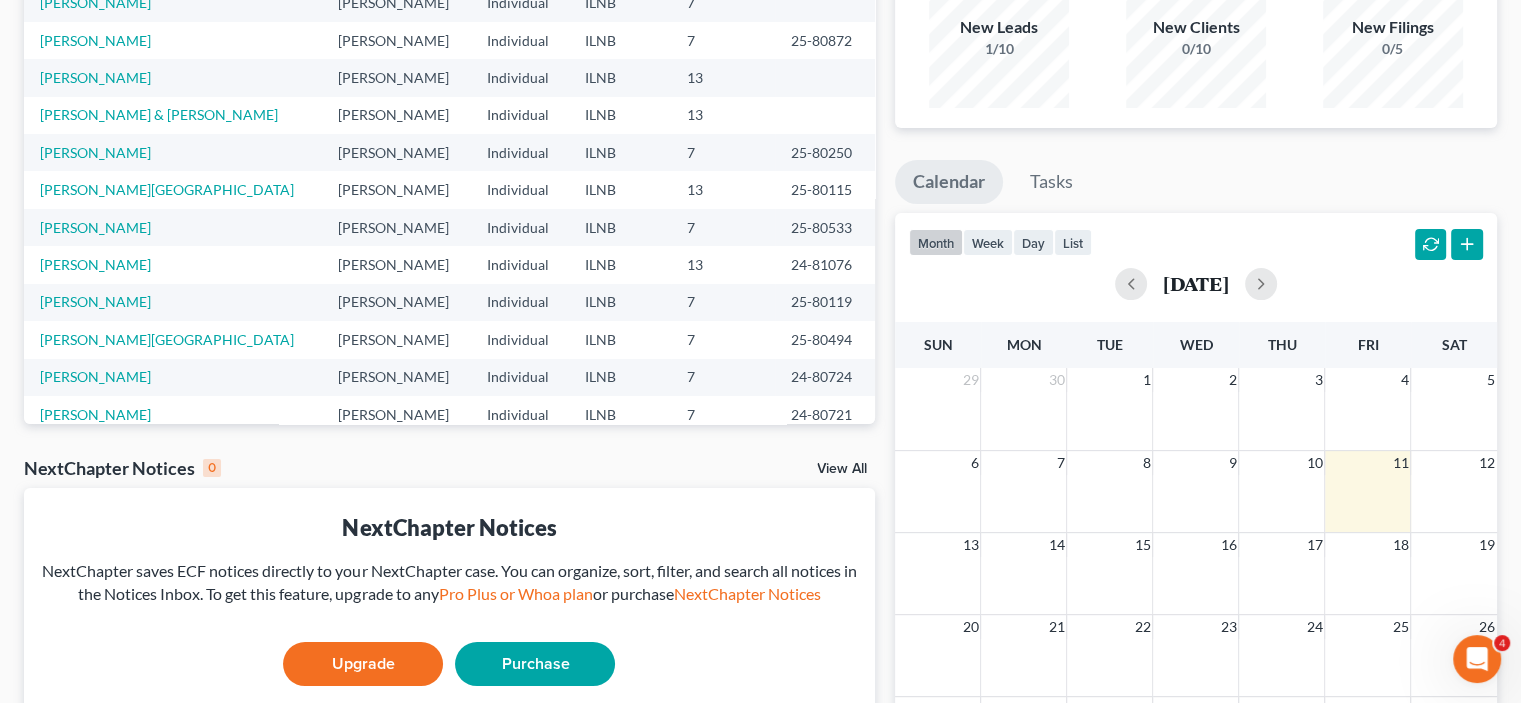 scroll, scrollTop: 0, scrollLeft: 0, axis: both 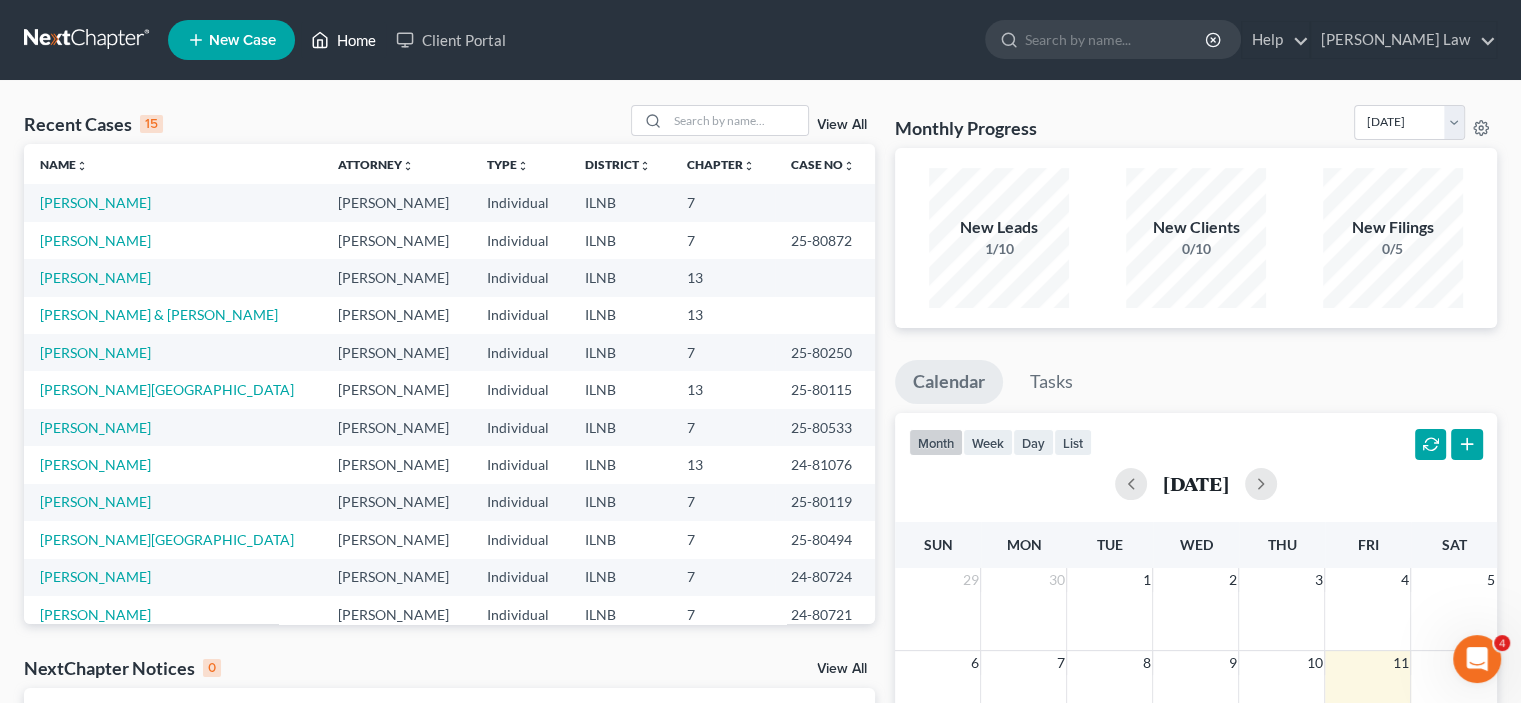 click on "Home" at bounding box center (343, 40) 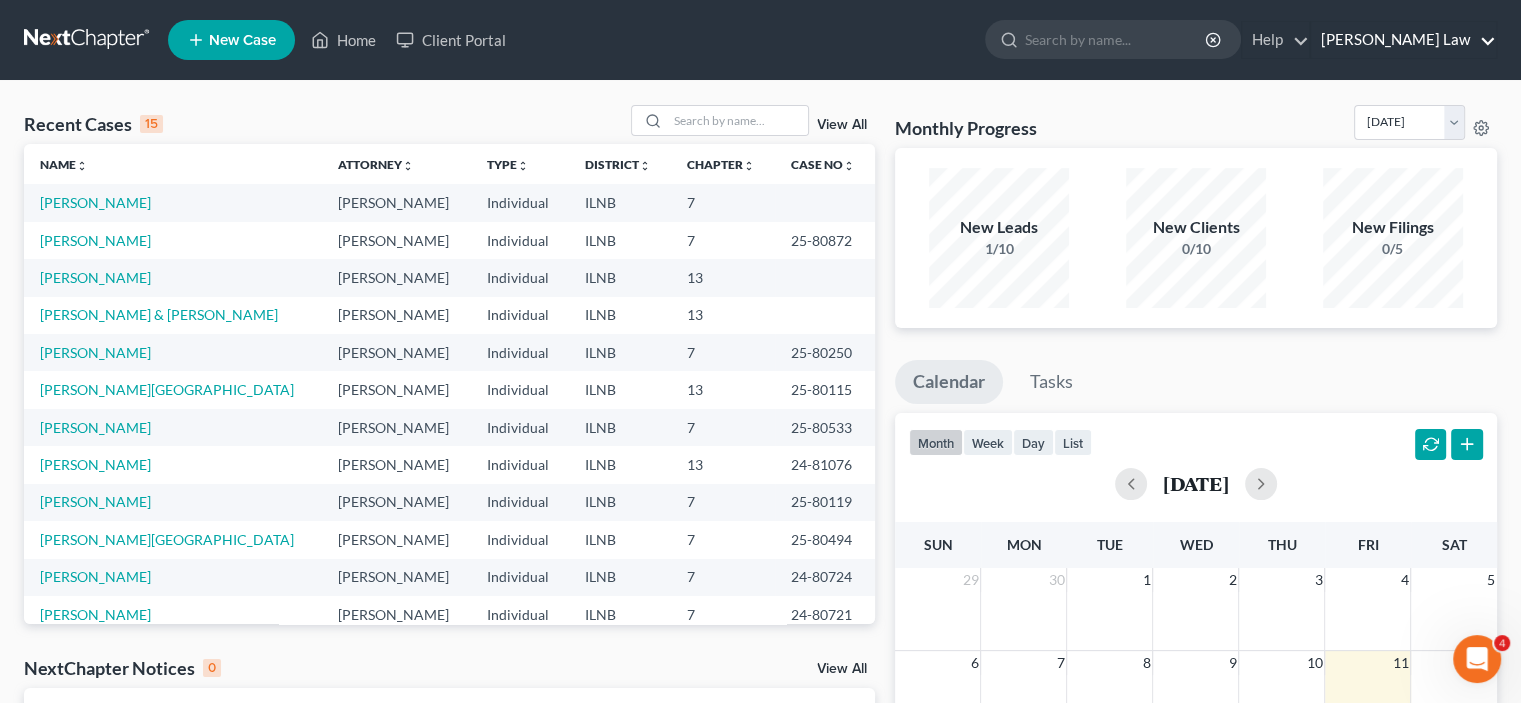 click on "[PERSON_NAME] Law" at bounding box center [1403, 40] 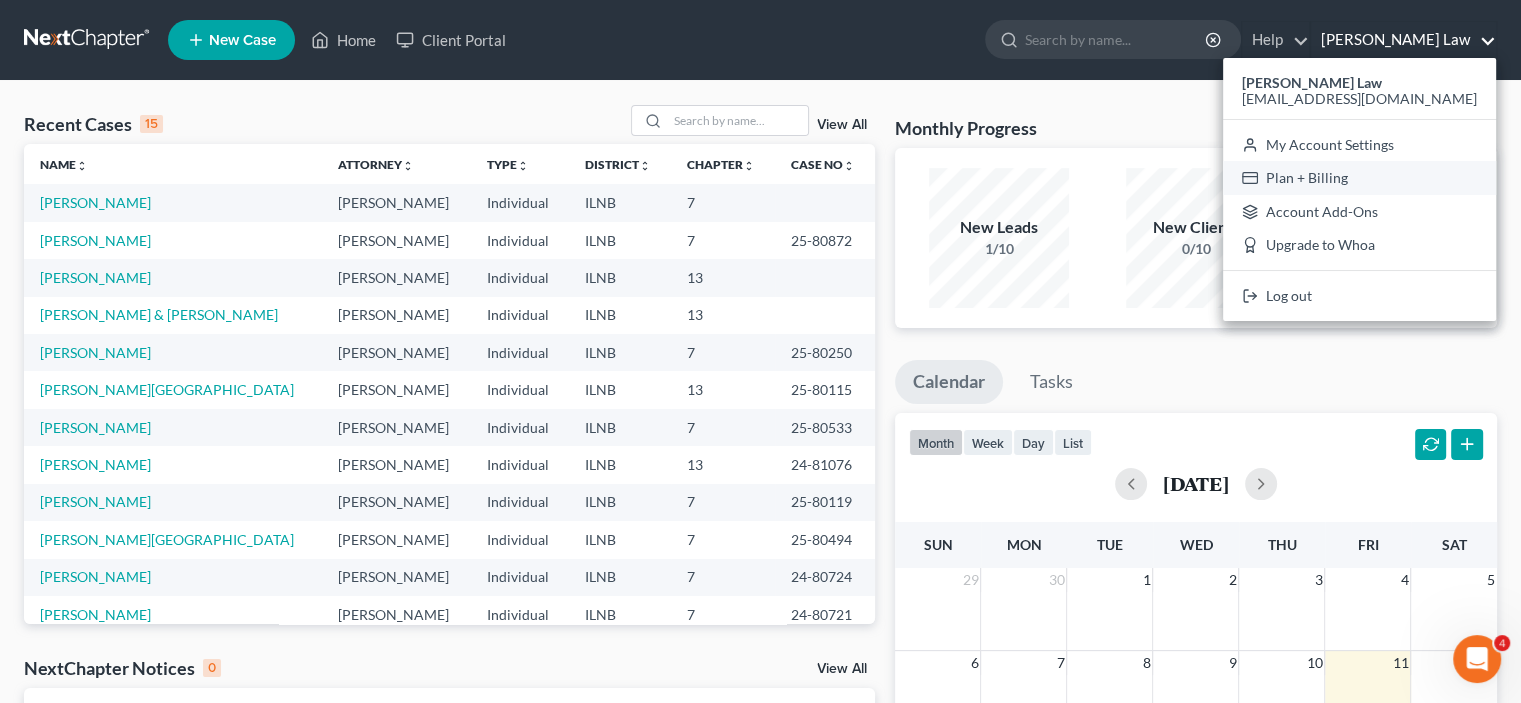 click on "Plan + Billing" at bounding box center [1359, 178] 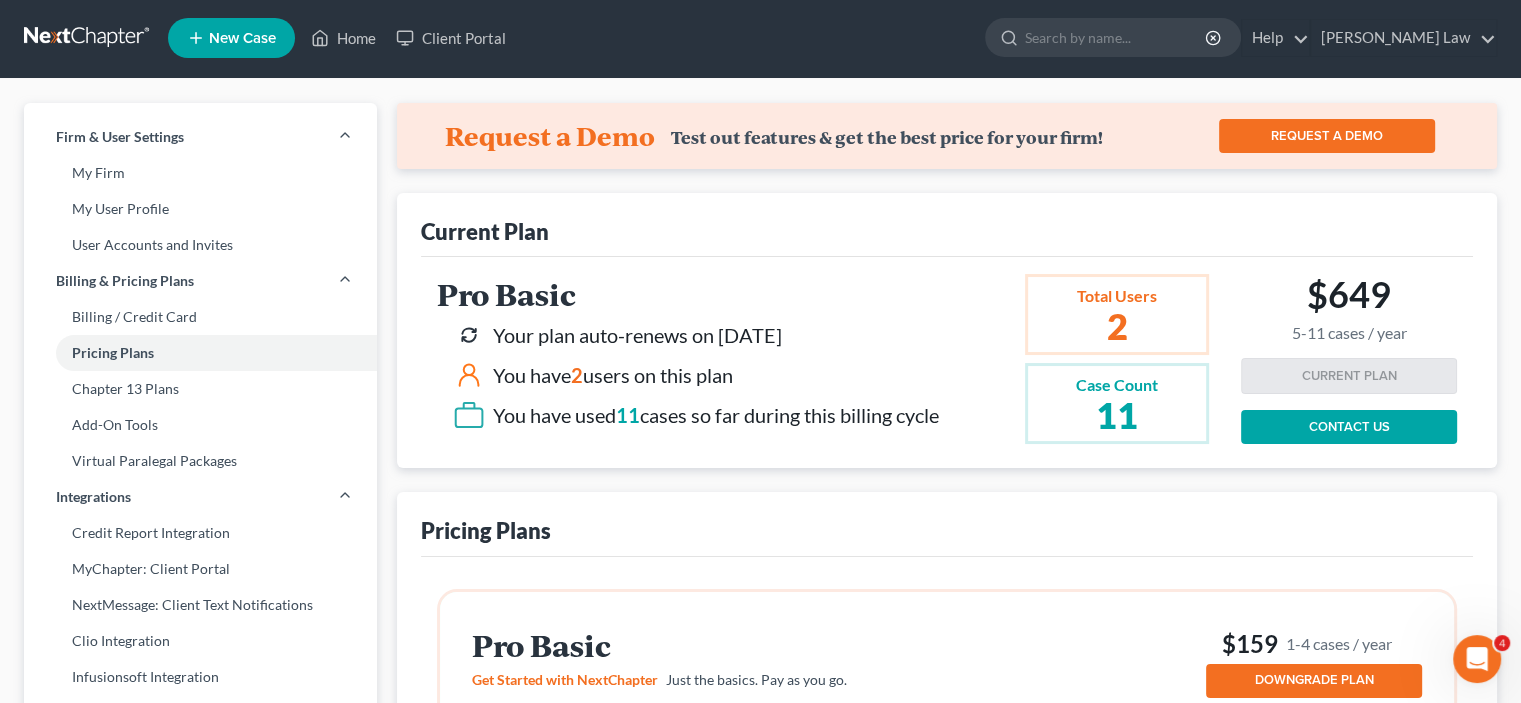 scroll, scrollTop: 0, scrollLeft: 0, axis: both 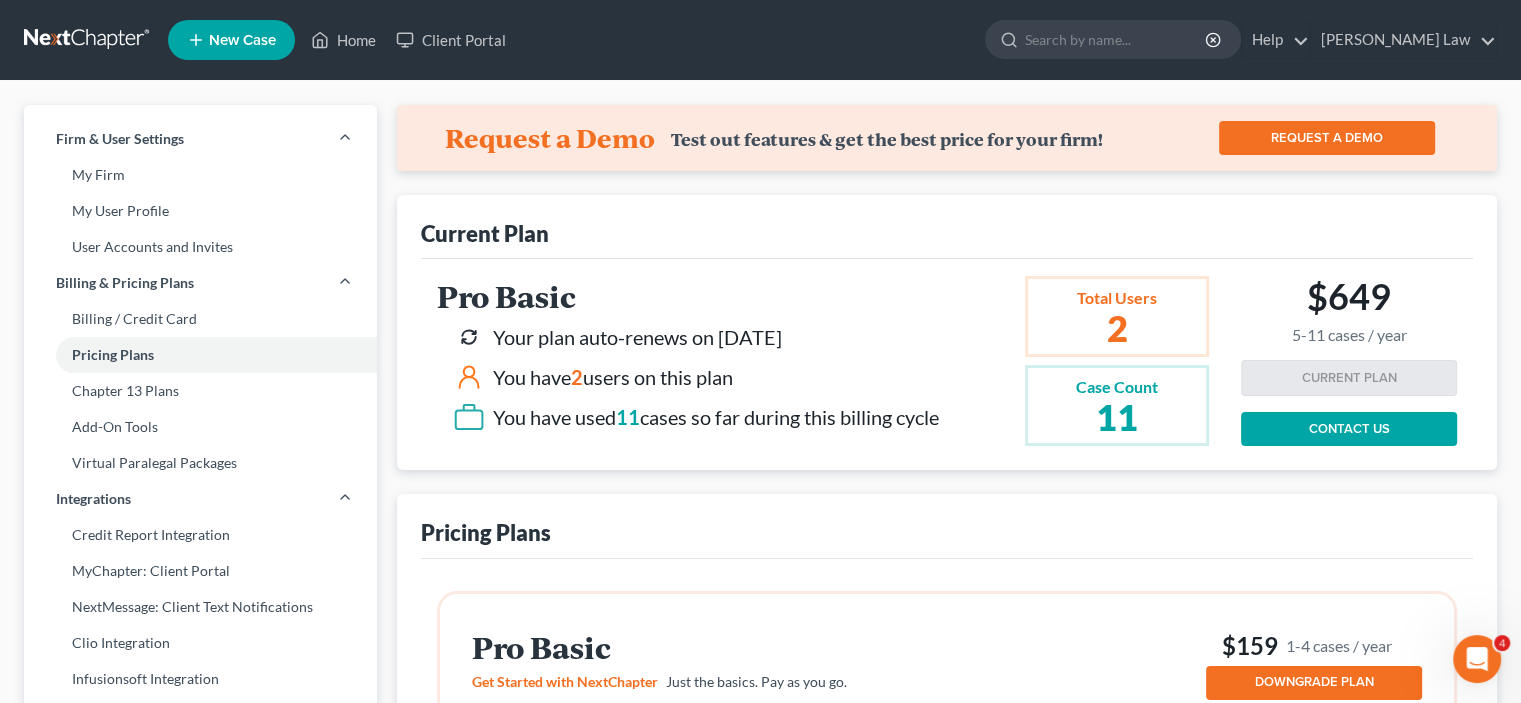click on "CONTACT US" at bounding box center [1349, 429] 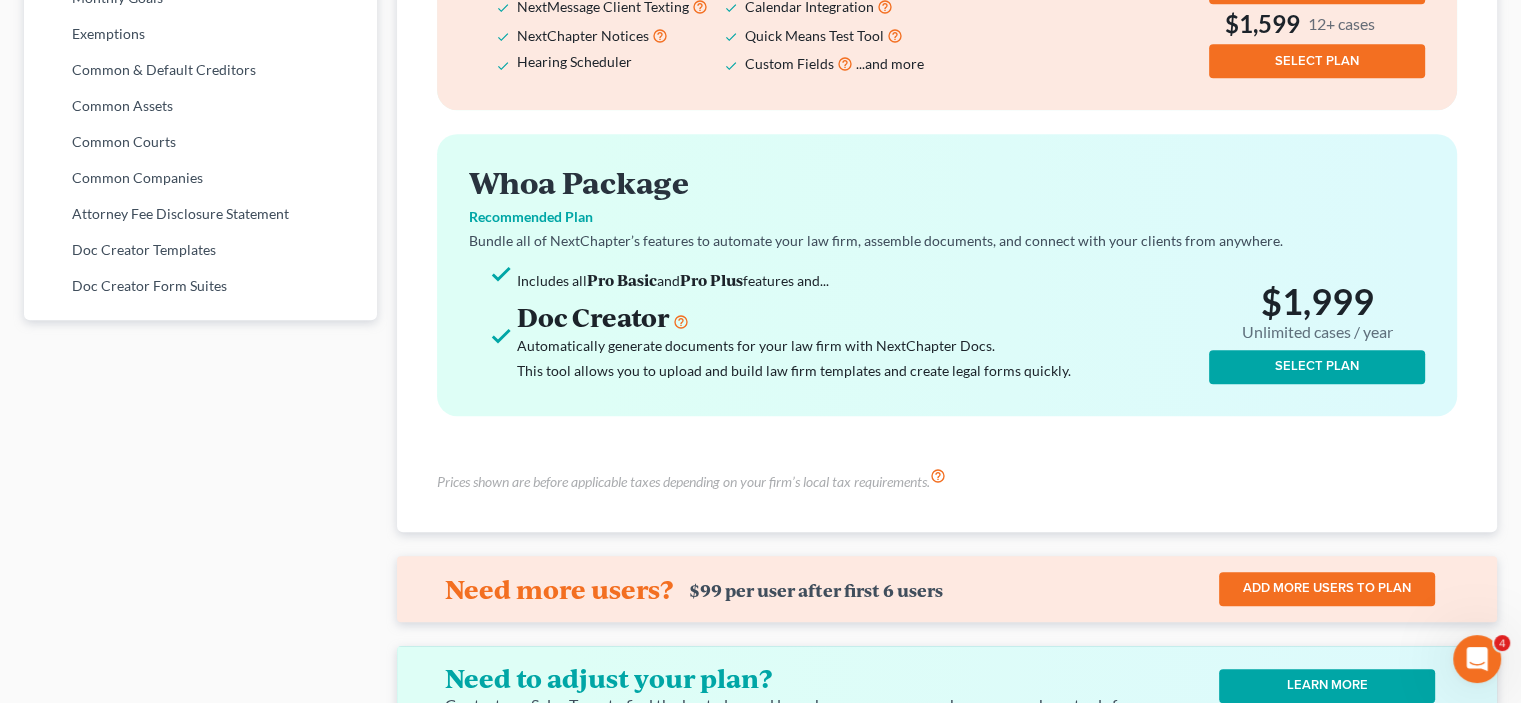 scroll, scrollTop: 1210, scrollLeft: 0, axis: vertical 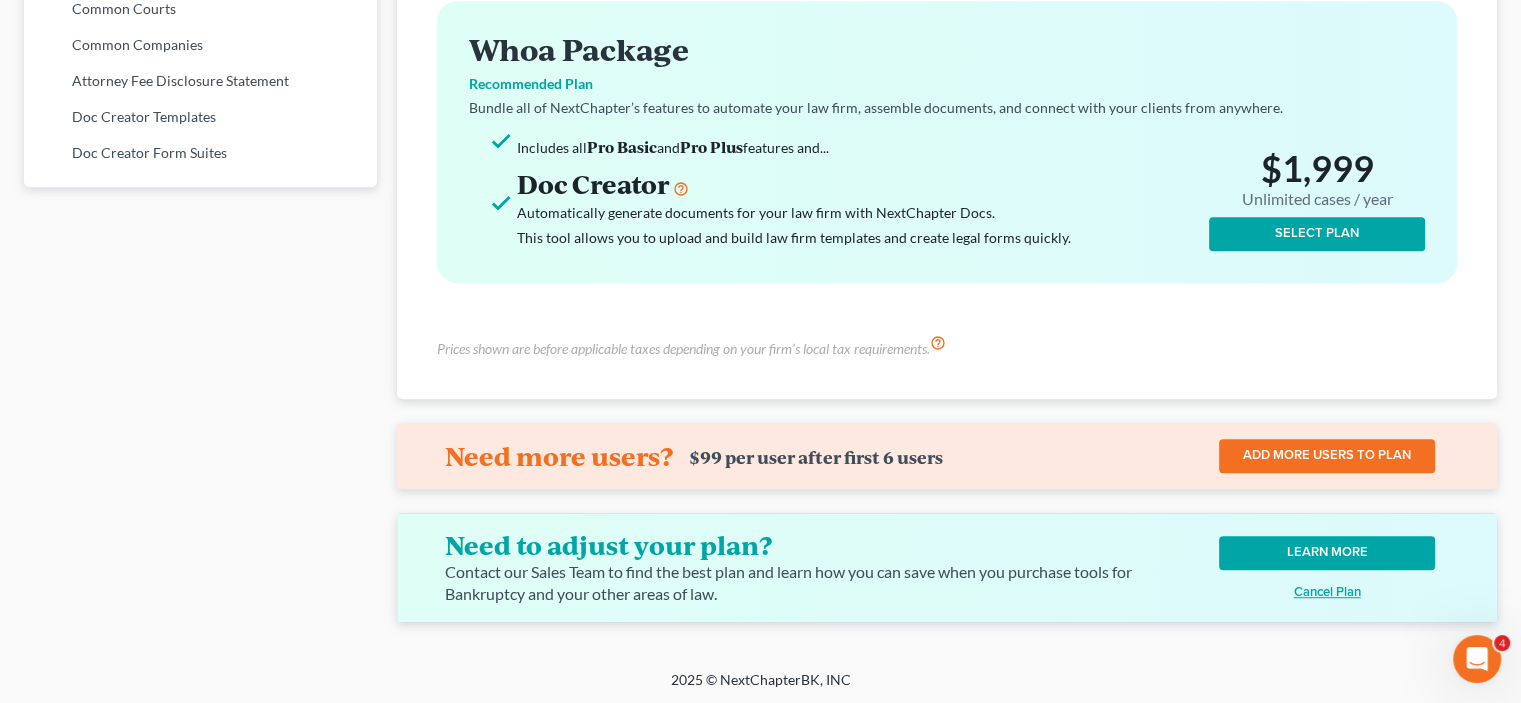 click on "LEARN MORE" at bounding box center [1327, 553] 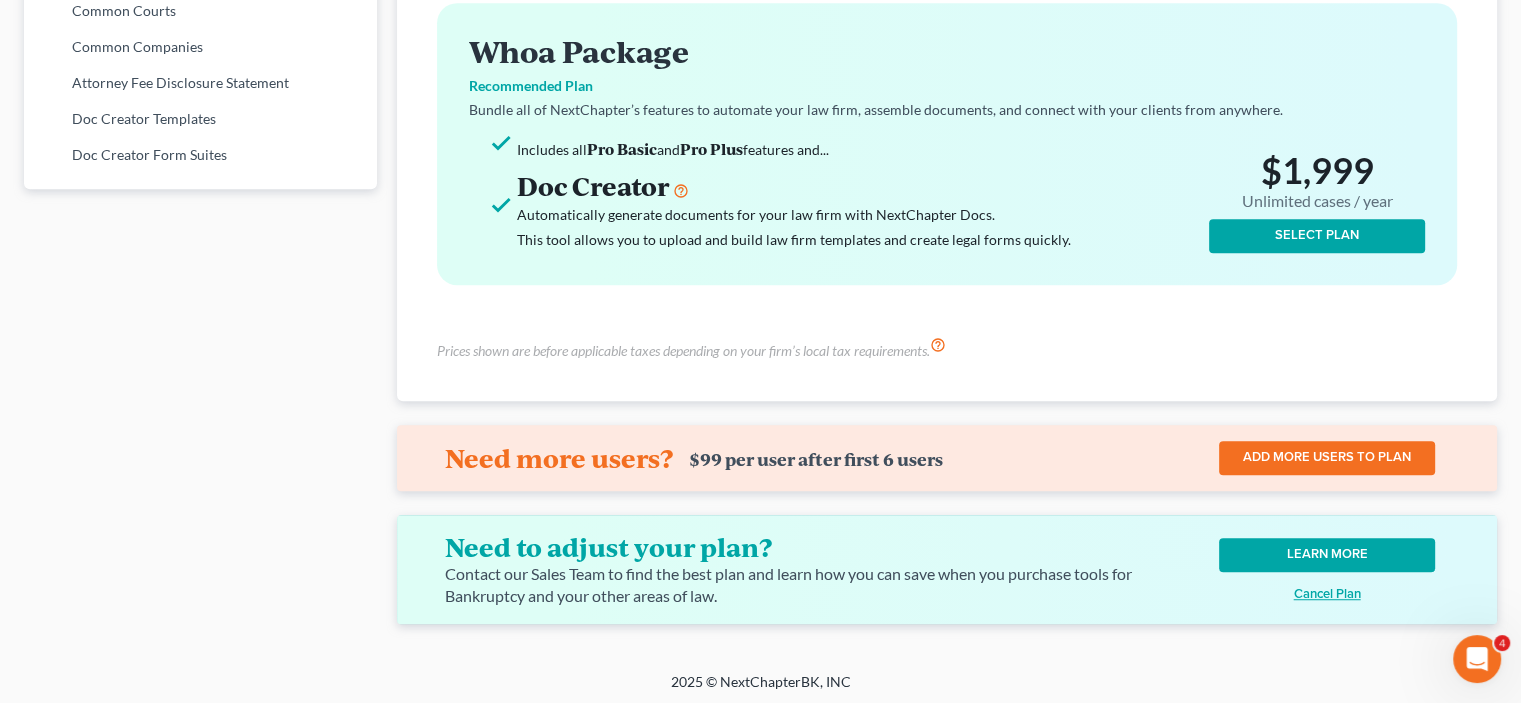 scroll, scrollTop: 1210, scrollLeft: 0, axis: vertical 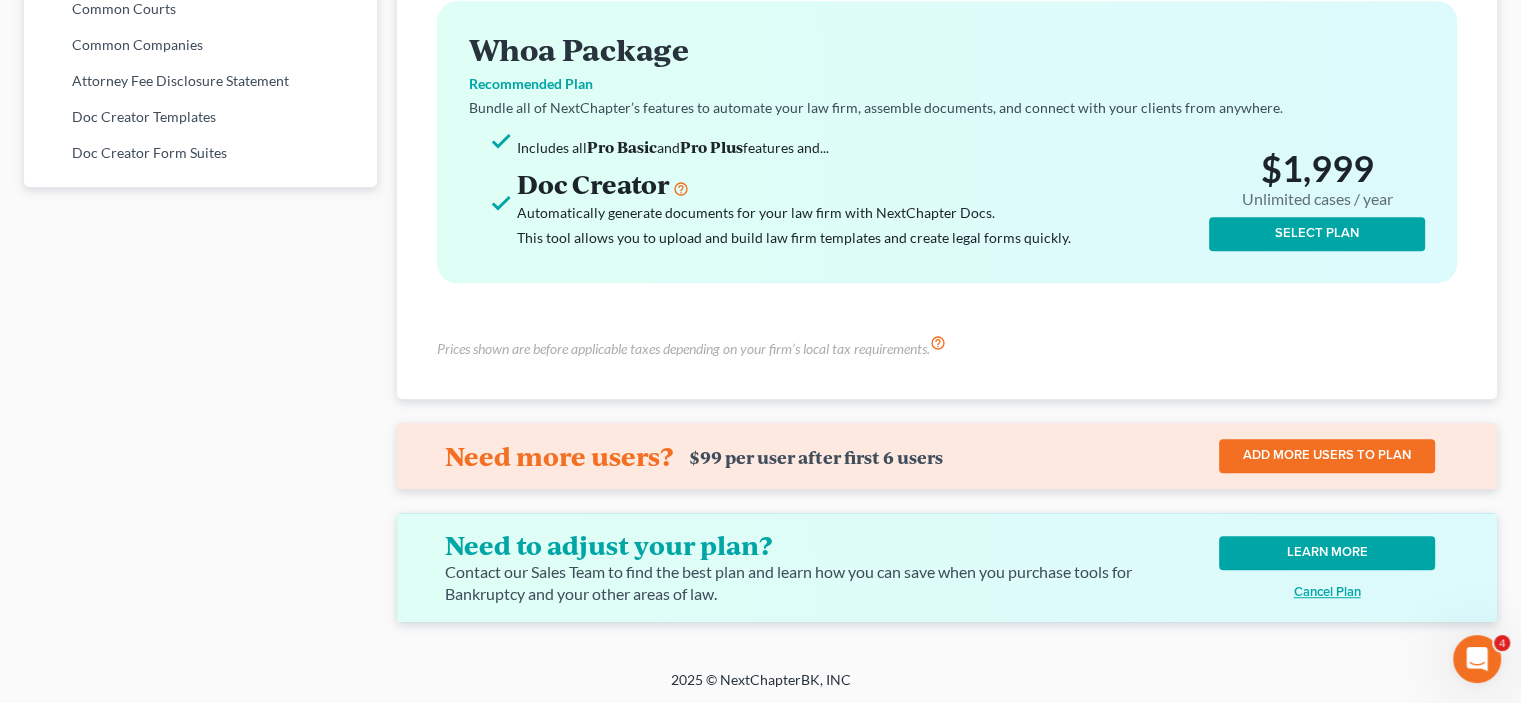 click on "LEARN MORE" at bounding box center (1327, 553) 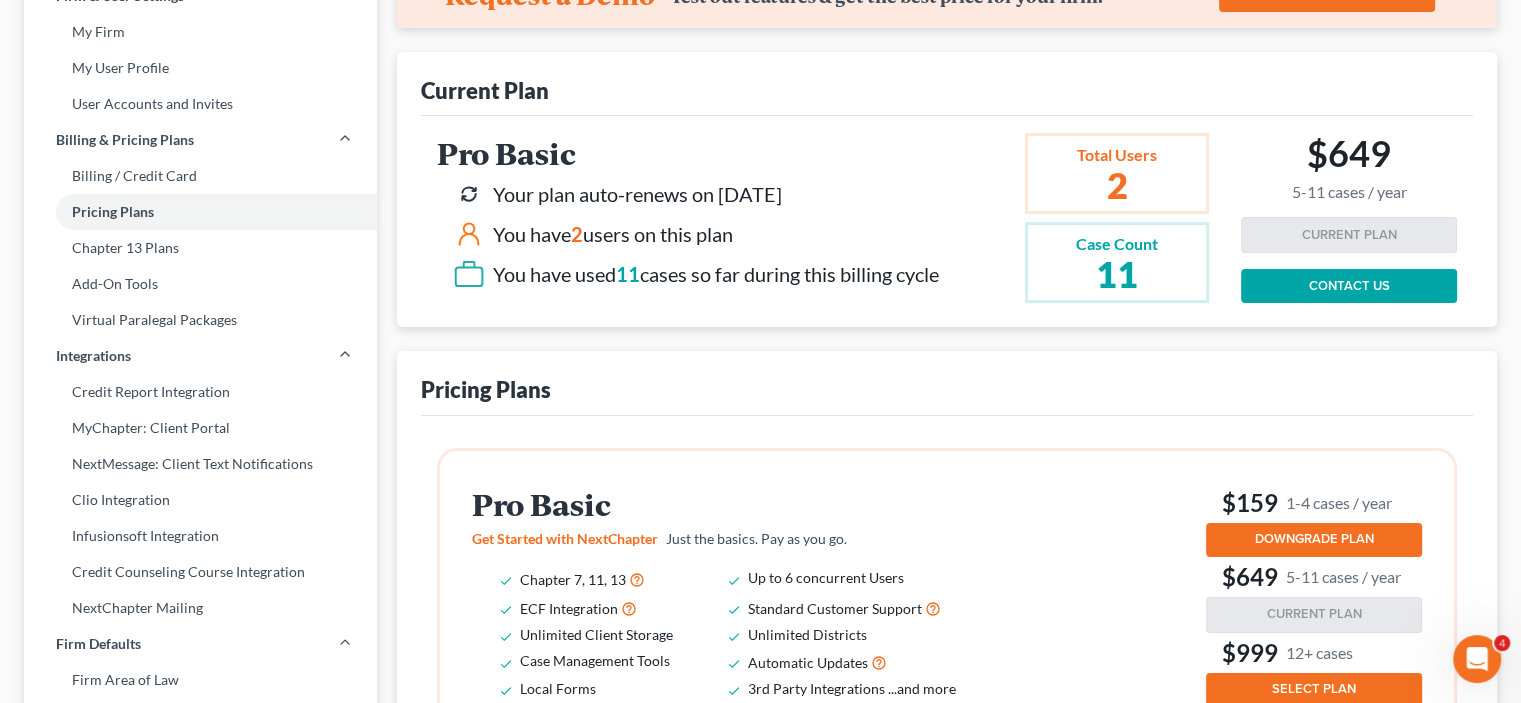 scroll, scrollTop: 0, scrollLeft: 0, axis: both 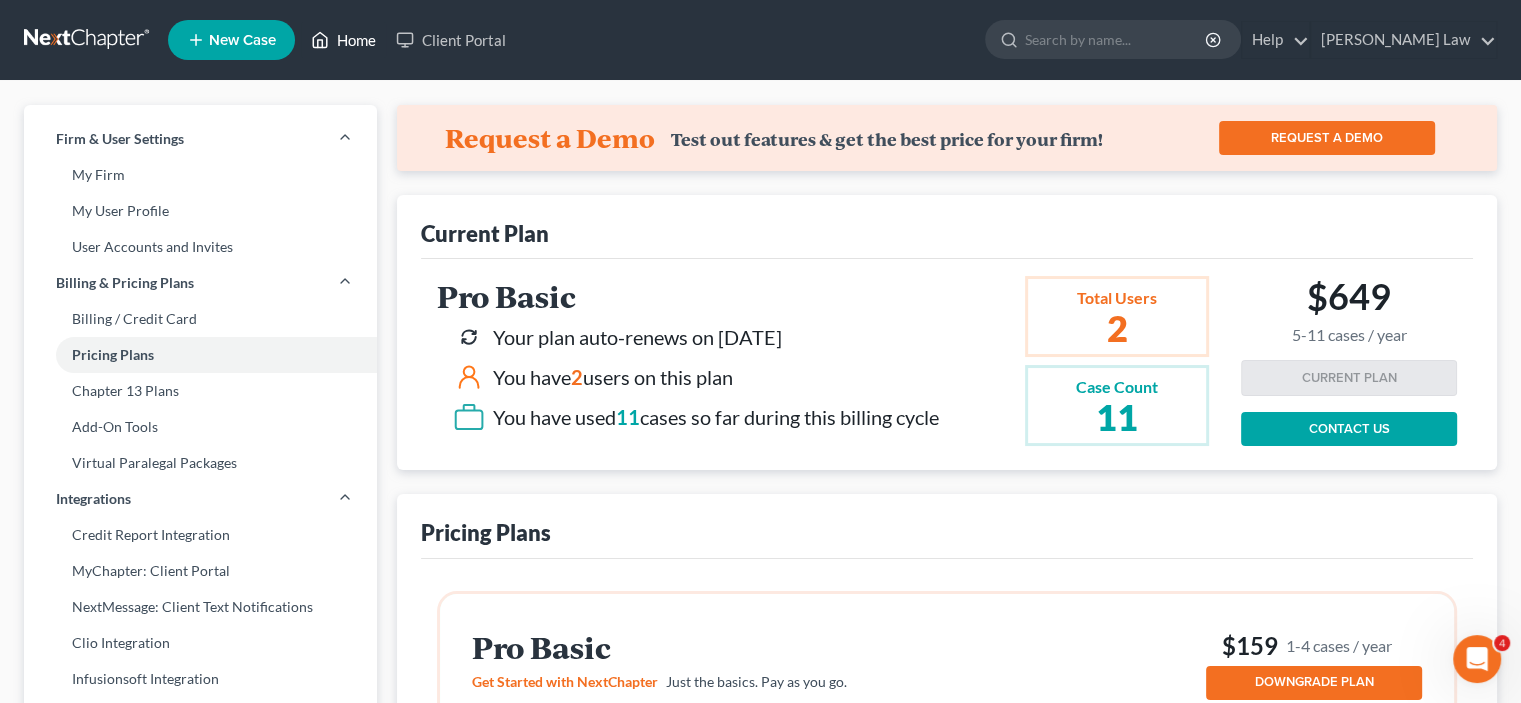 click on "Home" at bounding box center (343, 40) 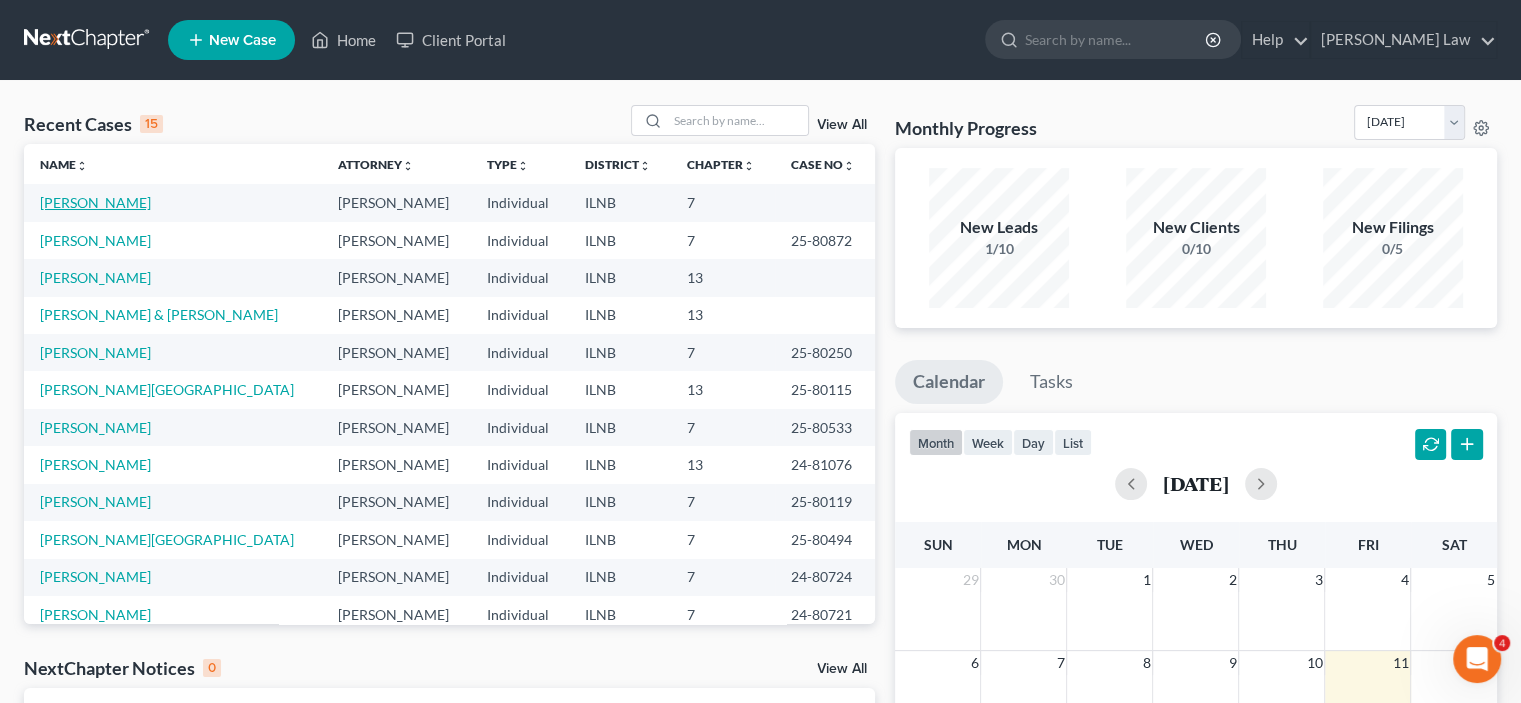 click on "[PERSON_NAME]" at bounding box center [95, 202] 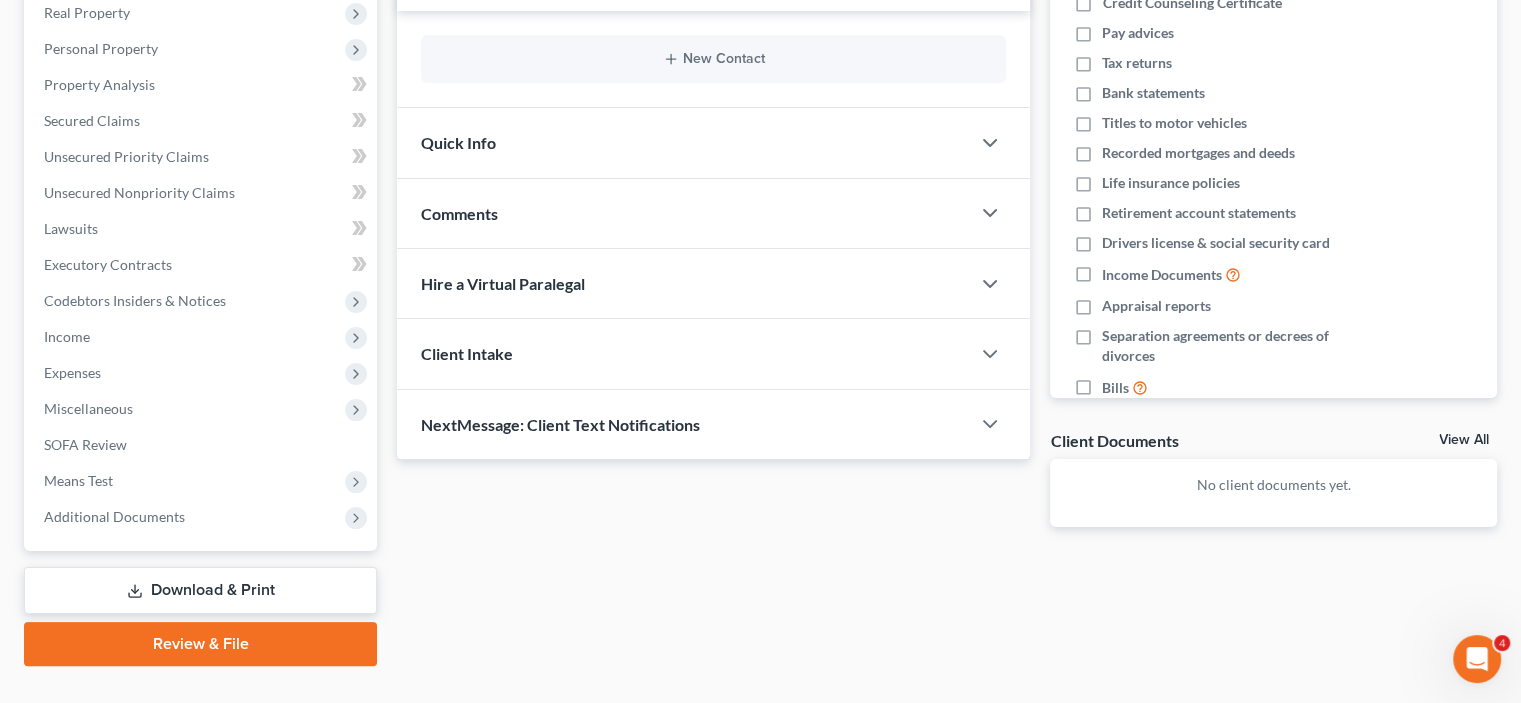 scroll, scrollTop: 358, scrollLeft: 0, axis: vertical 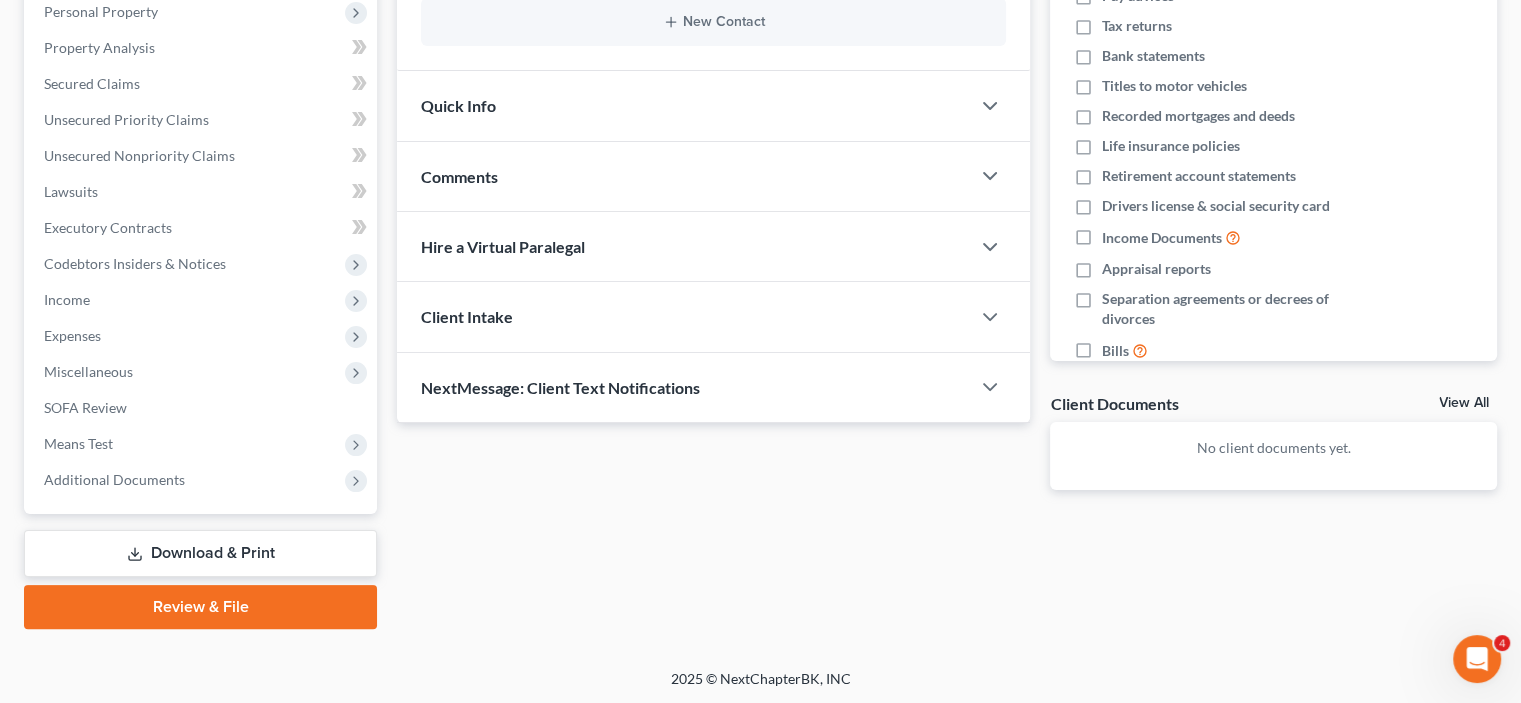 click on "Download & Print" at bounding box center (200, 553) 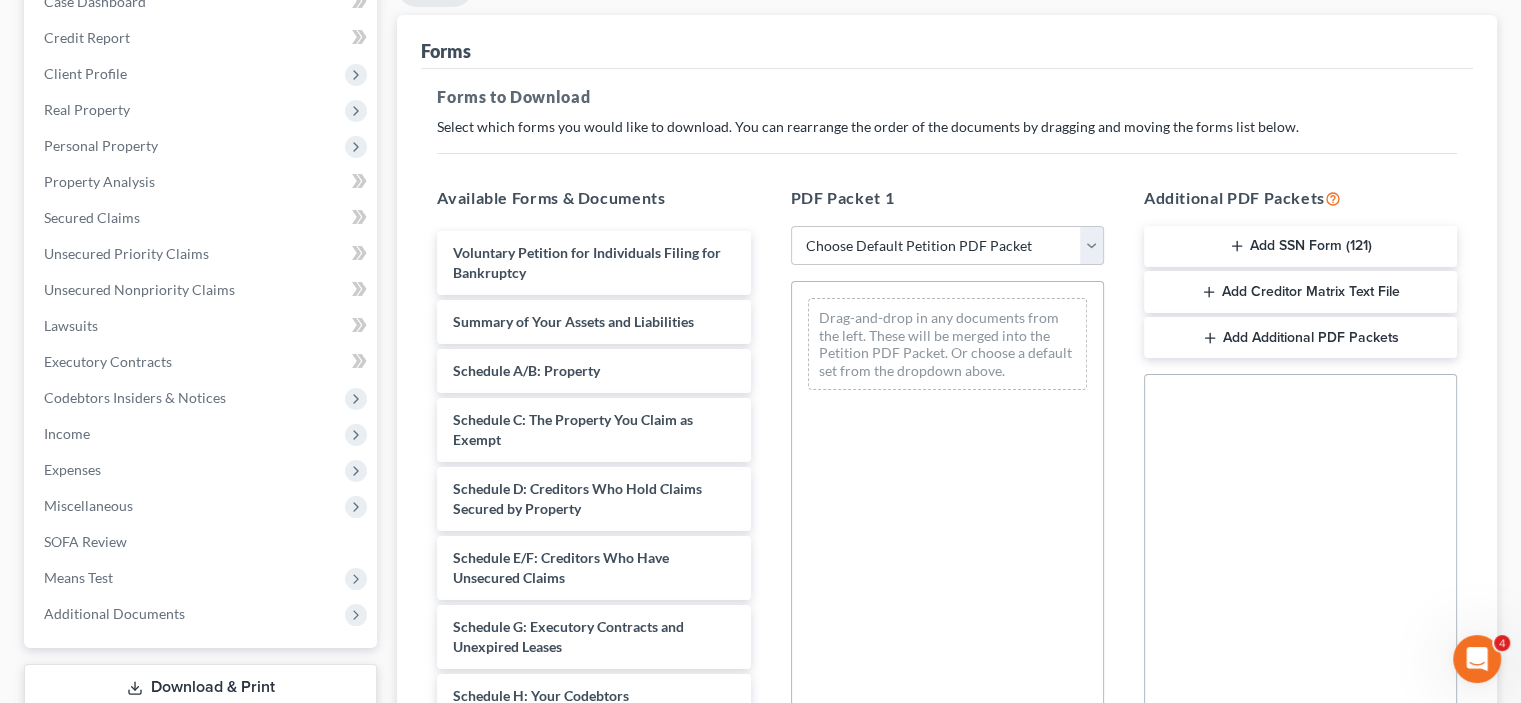 scroll, scrollTop: 0, scrollLeft: 0, axis: both 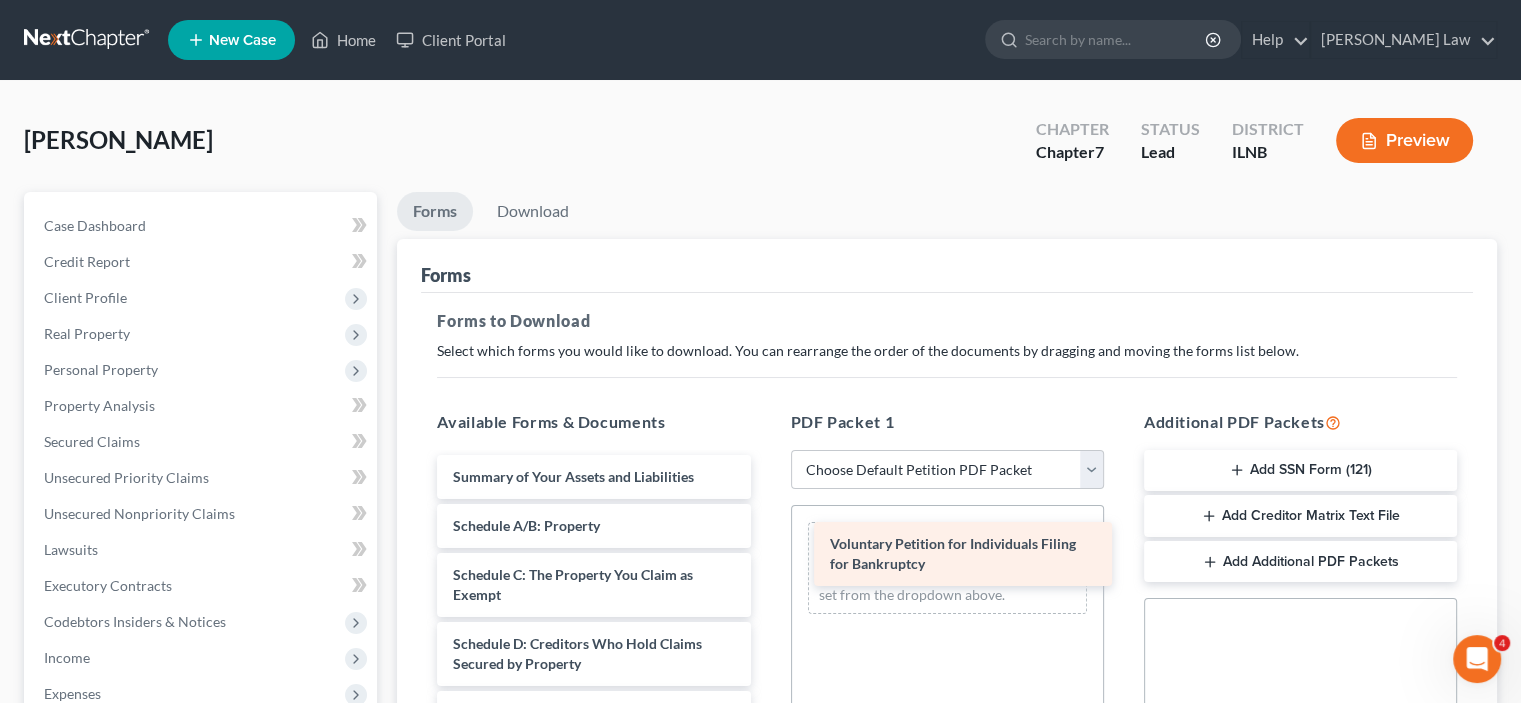drag, startPoint x: 604, startPoint y: 477, endPoint x: 968, endPoint y: 546, distance: 370.48212 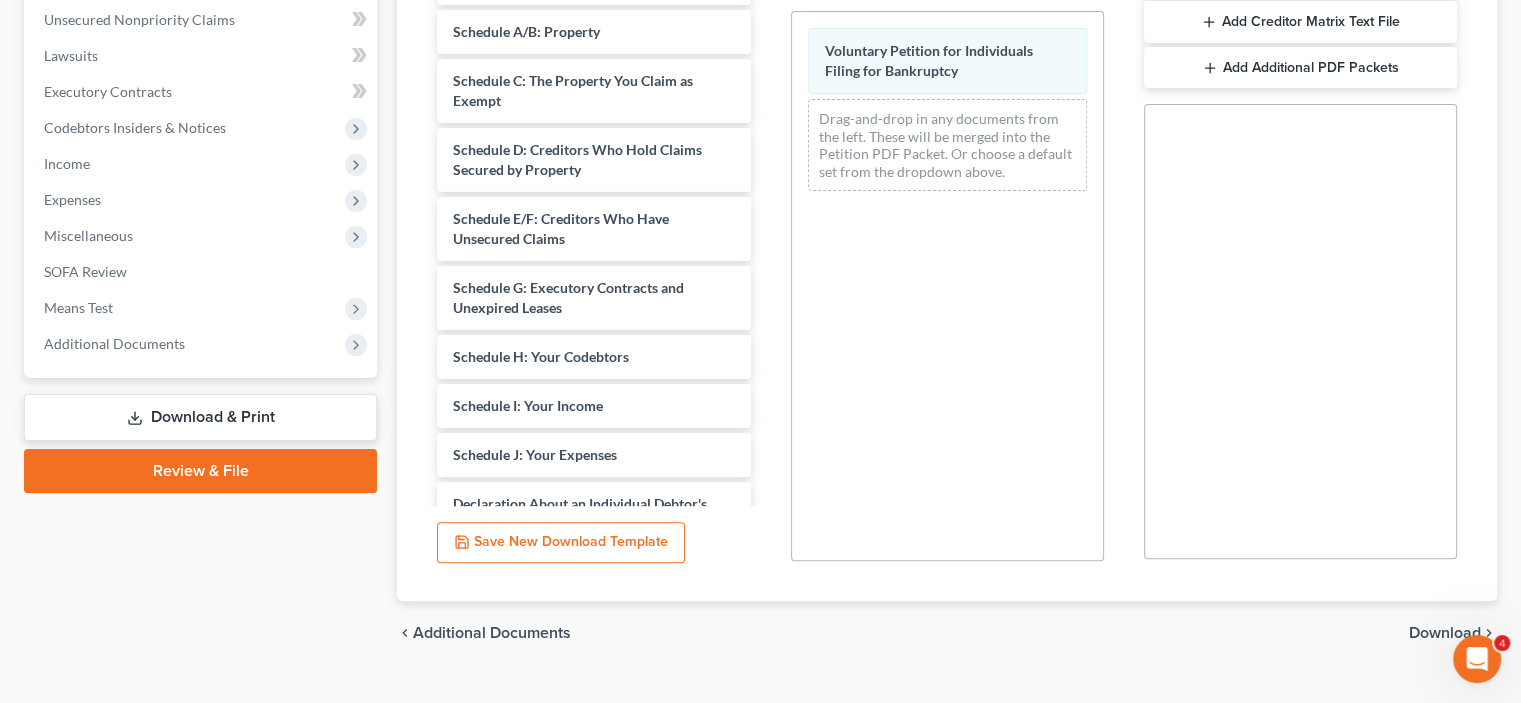 scroll, scrollTop: 500, scrollLeft: 0, axis: vertical 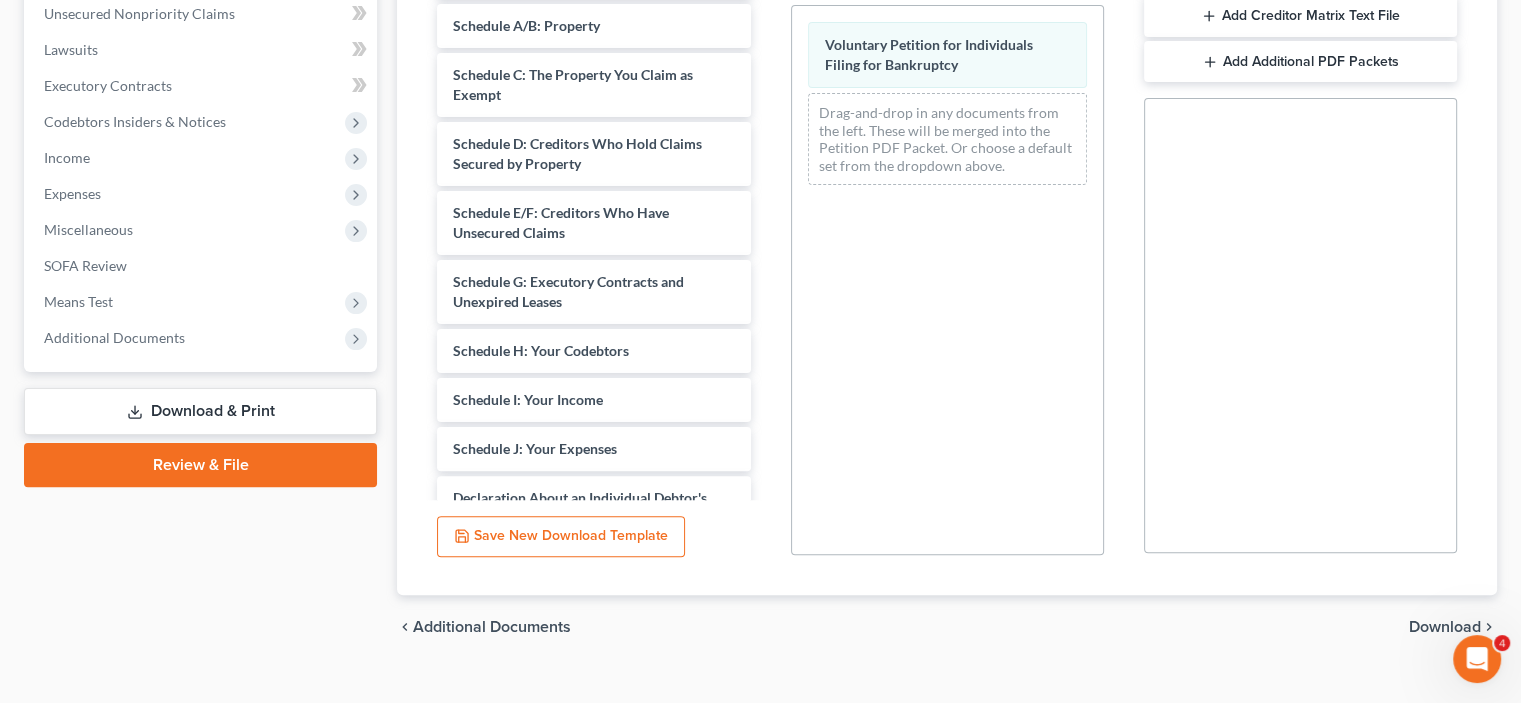 click on "Download" at bounding box center (1445, 627) 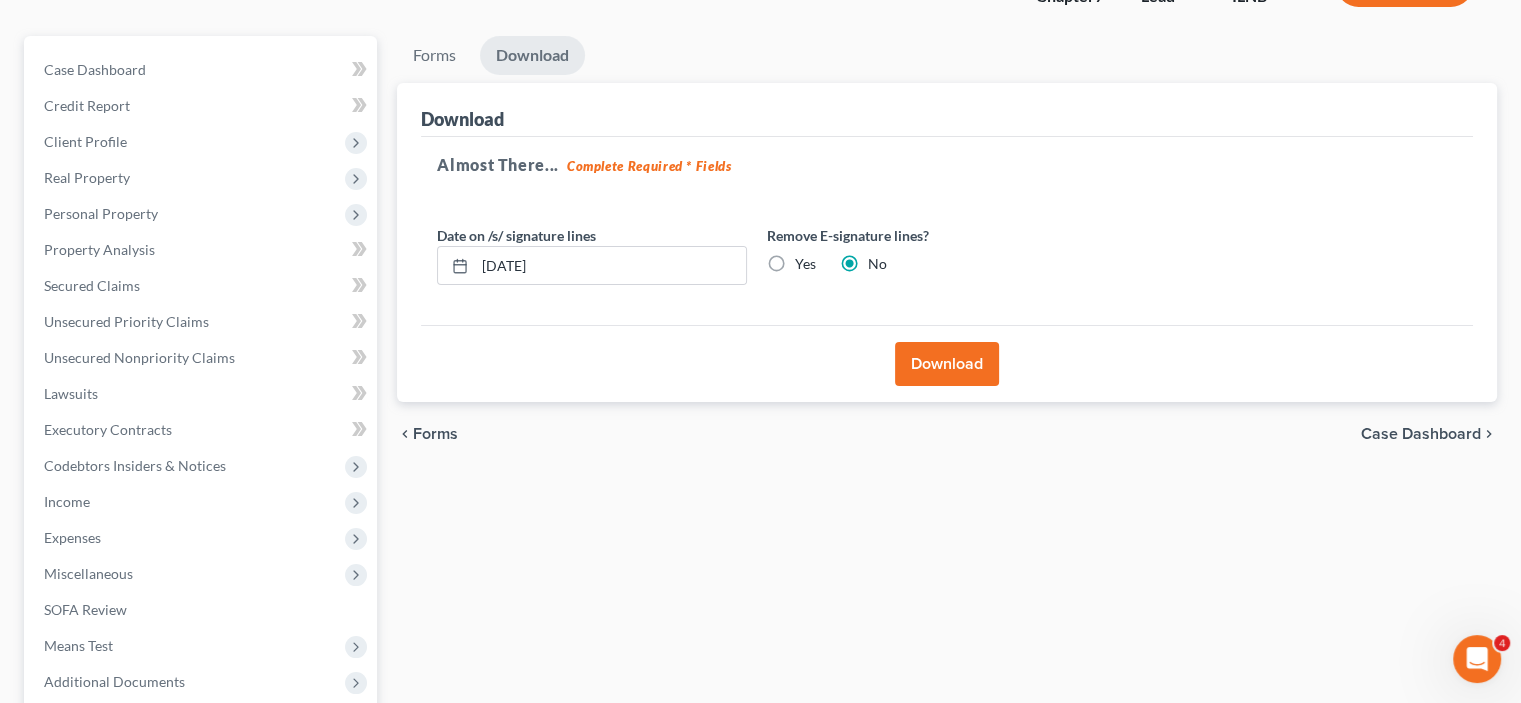scroll, scrollTop: 0, scrollLeft: 0, axis: both 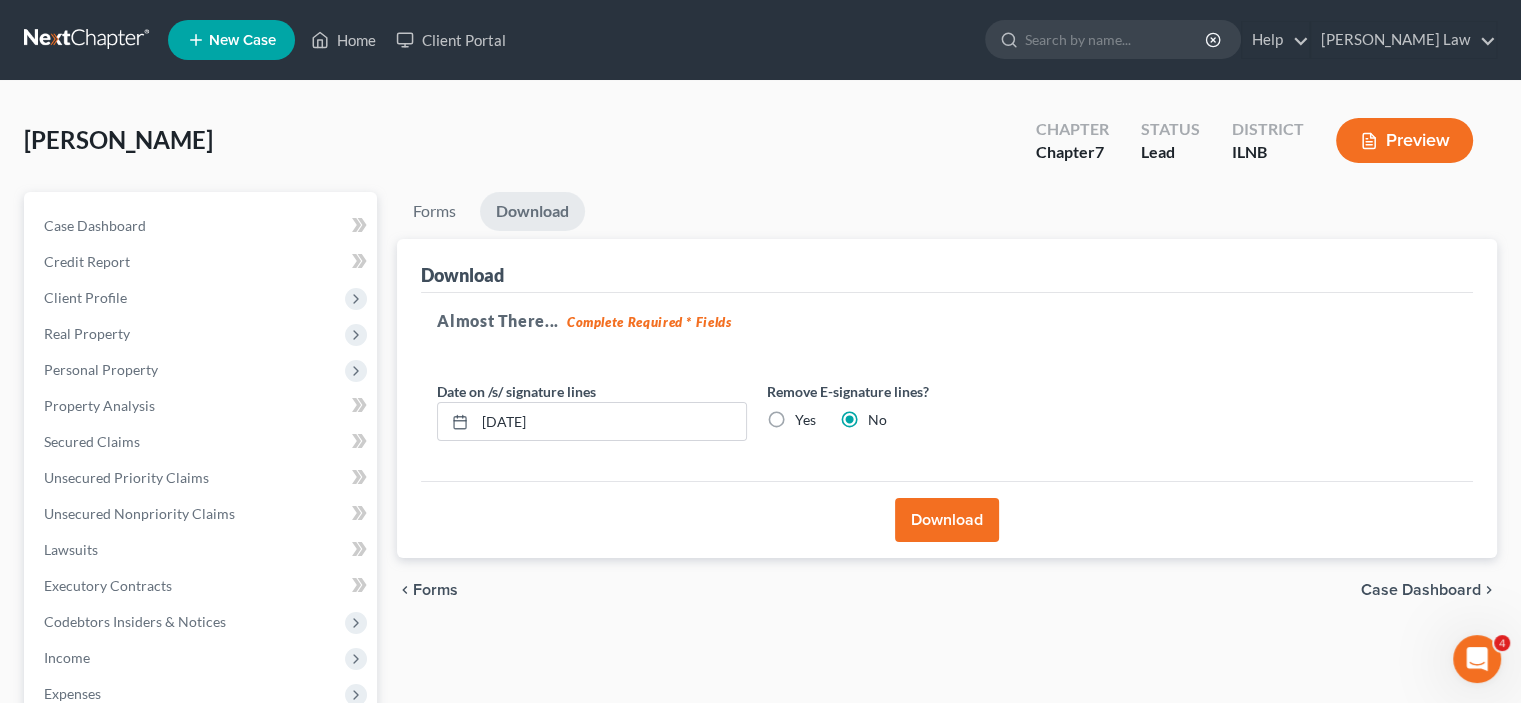 click on "Yes" at bounding box center (805, 420) 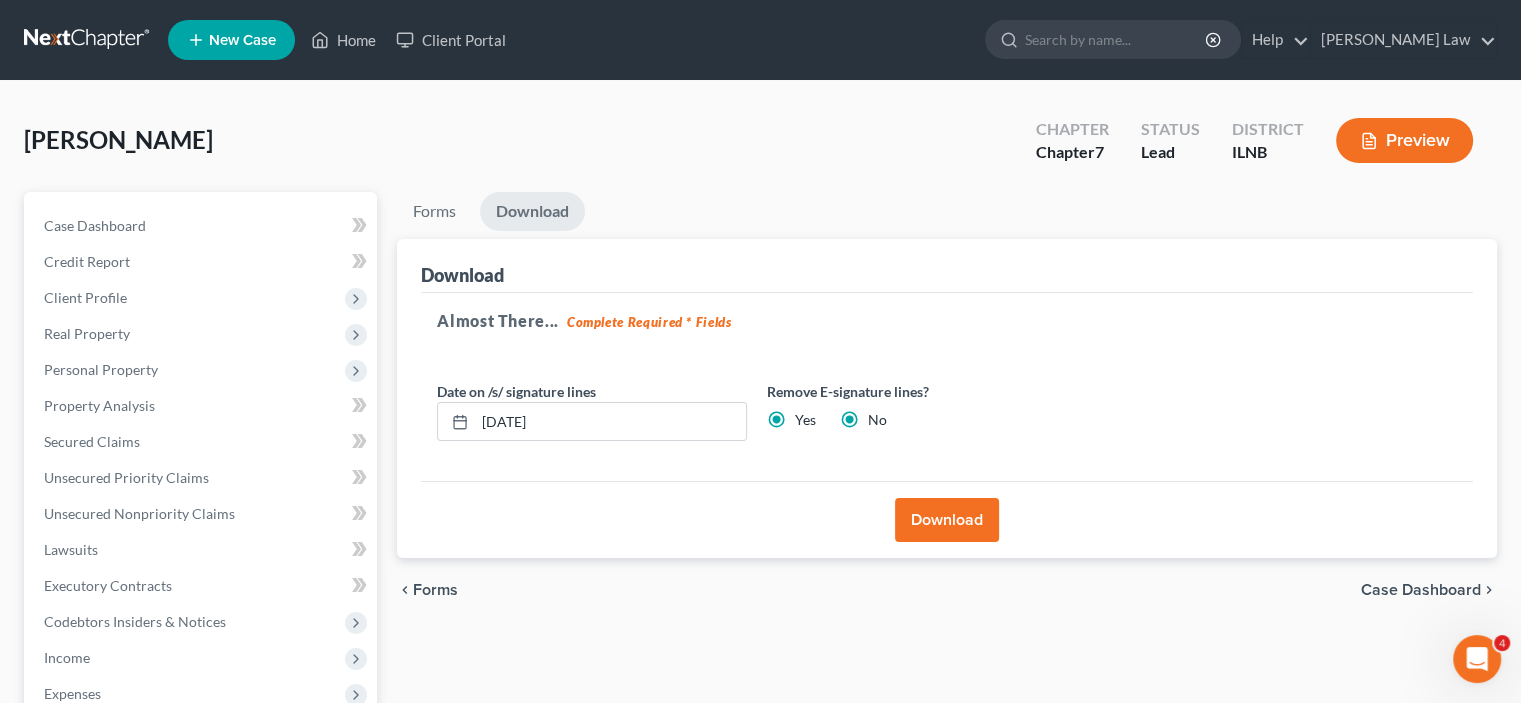 radio on "false" 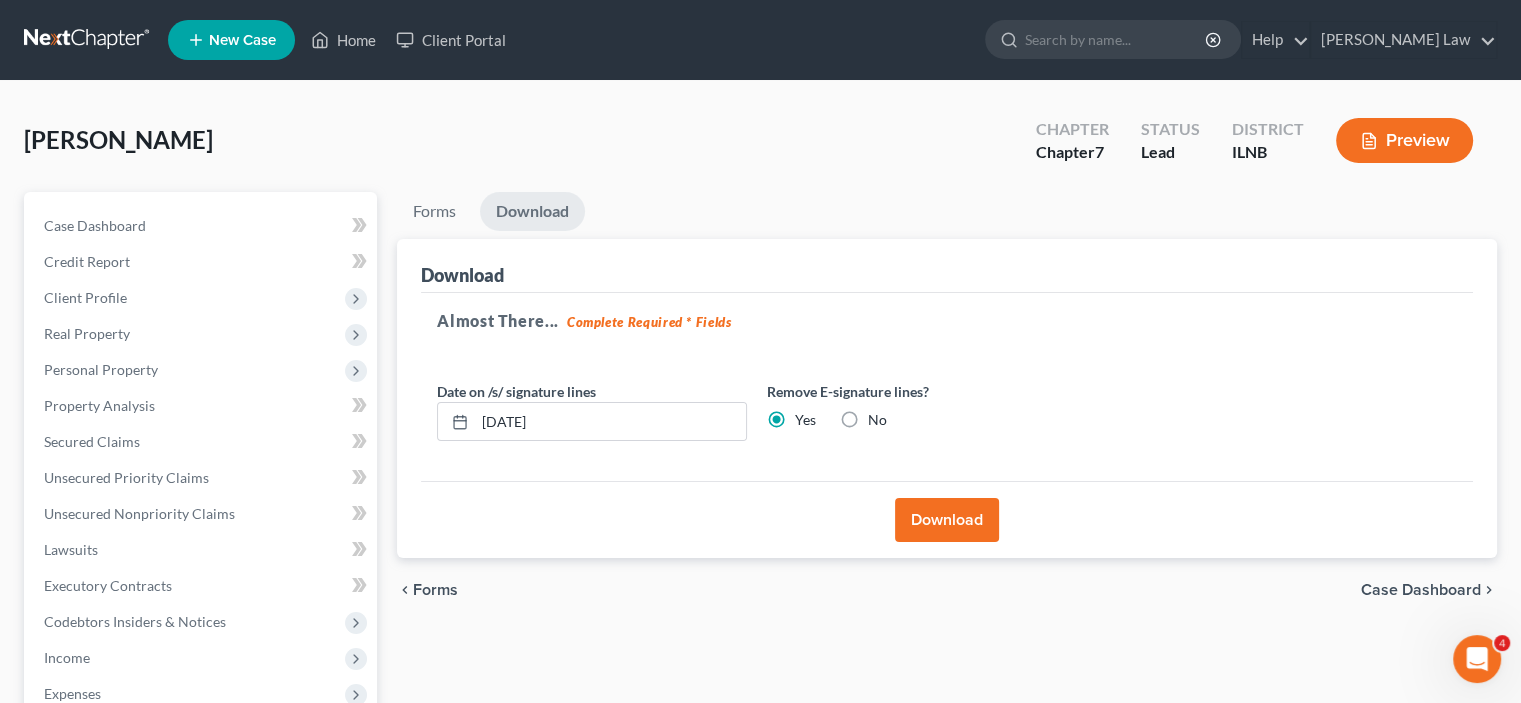 click on "Download" at bounding box center [947, 520] 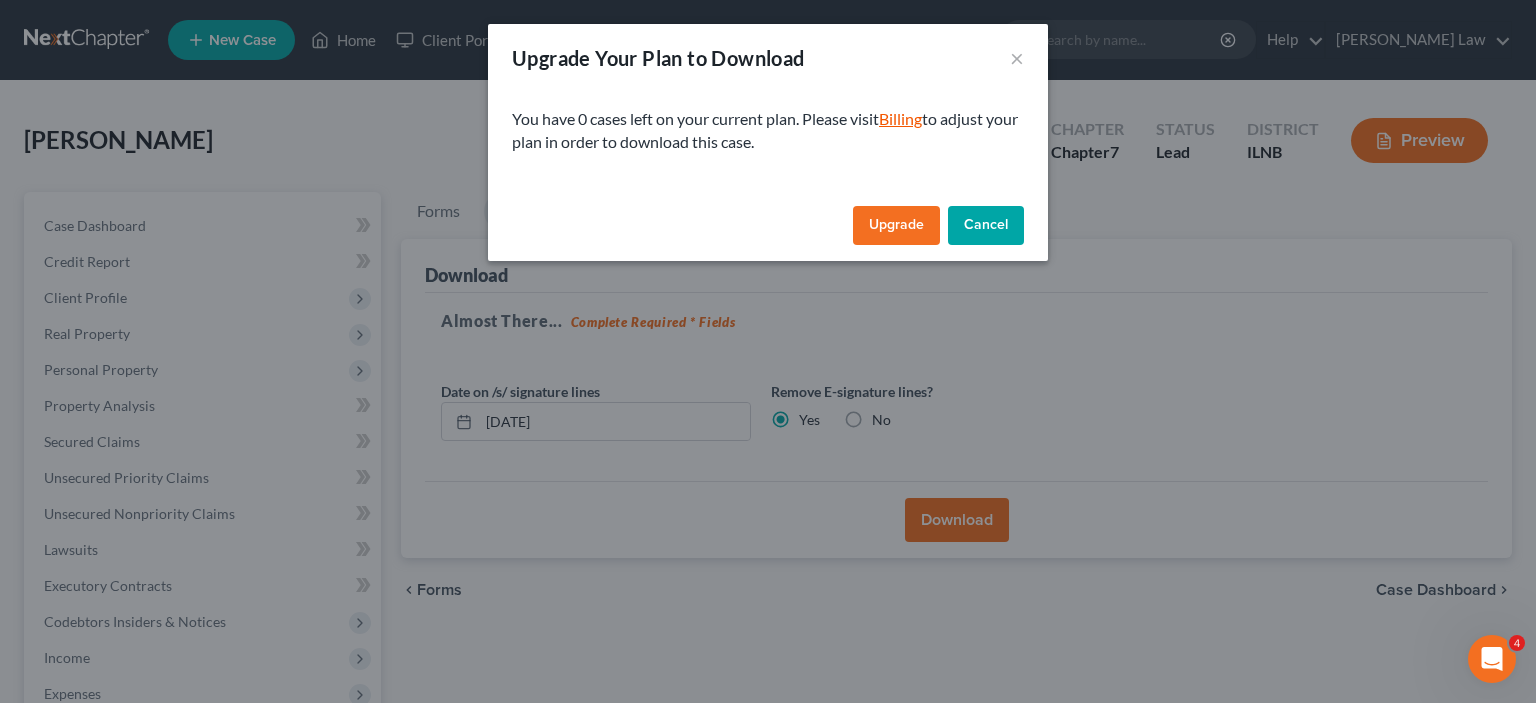 click on "Billing" at bounding box center [900, 118] 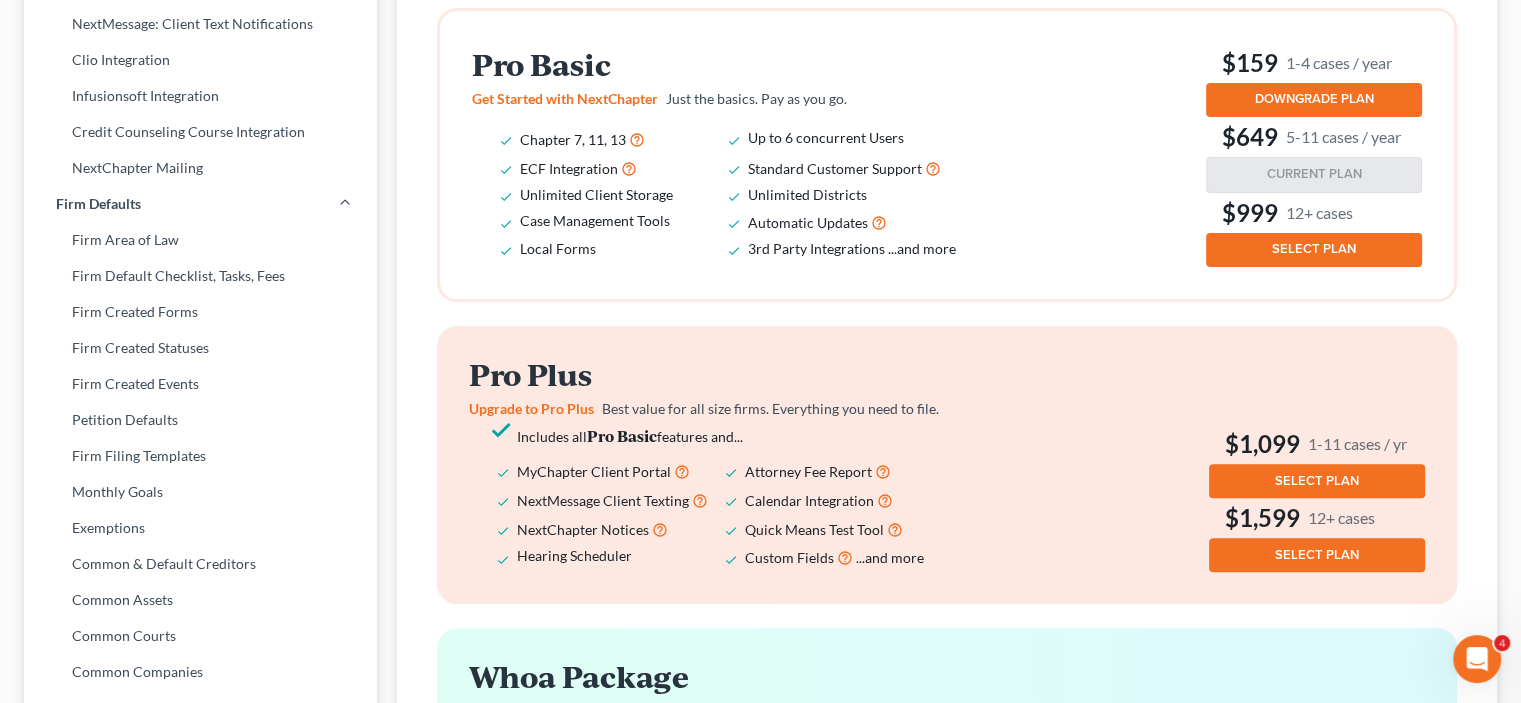 scroll, scrollTop: 600, scrollLeft: 0, axis: vertical 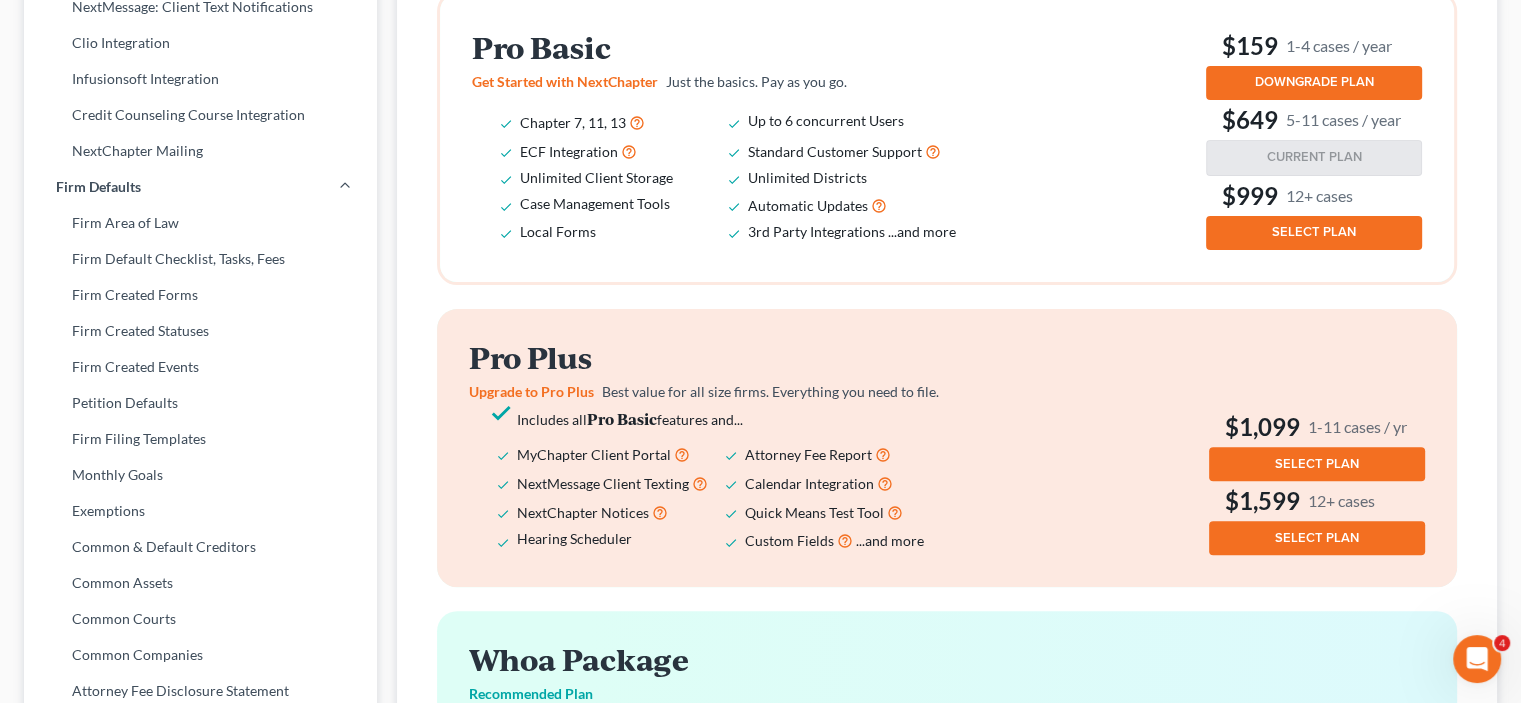 click at bounding box center (1477, 659) 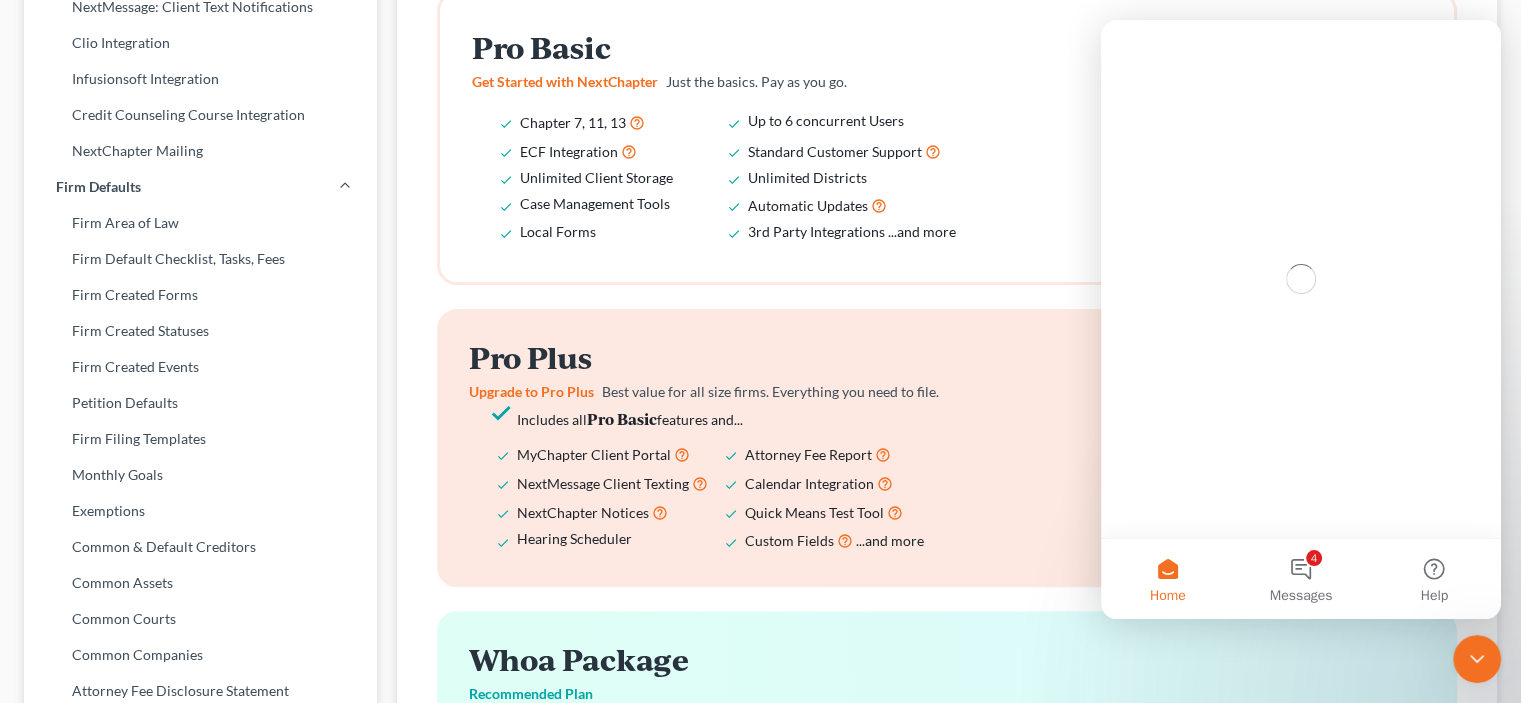 scroll, scrollTop: 0, scrollLeft: 0, axis: both 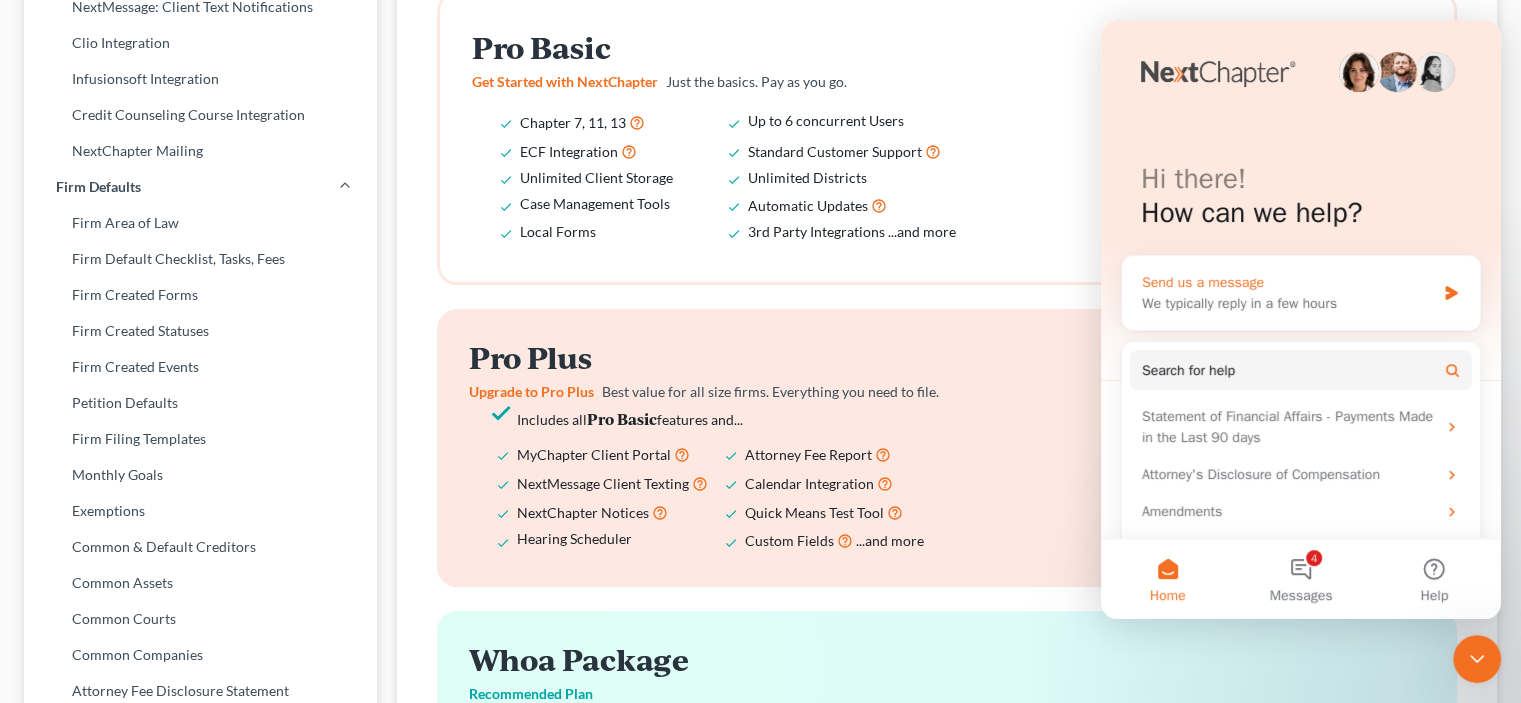click on "We typically reply in a few hours" at bounding box center [1288, 303] 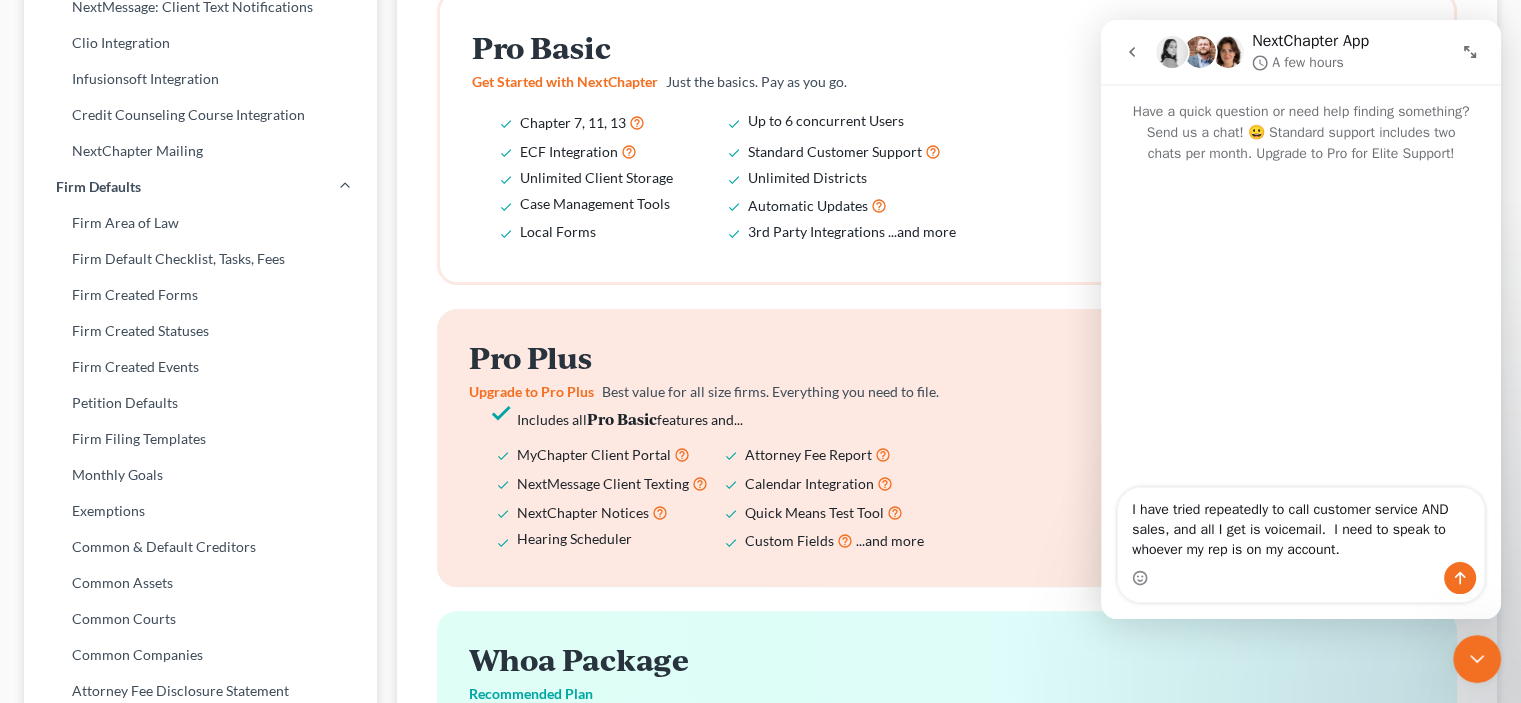 click on "I have tried repeatedly to call customer service AND sales, and all I get is voicemail.  I need to speak to whoever my rep is on my account." at bounding box center [1301, 525] 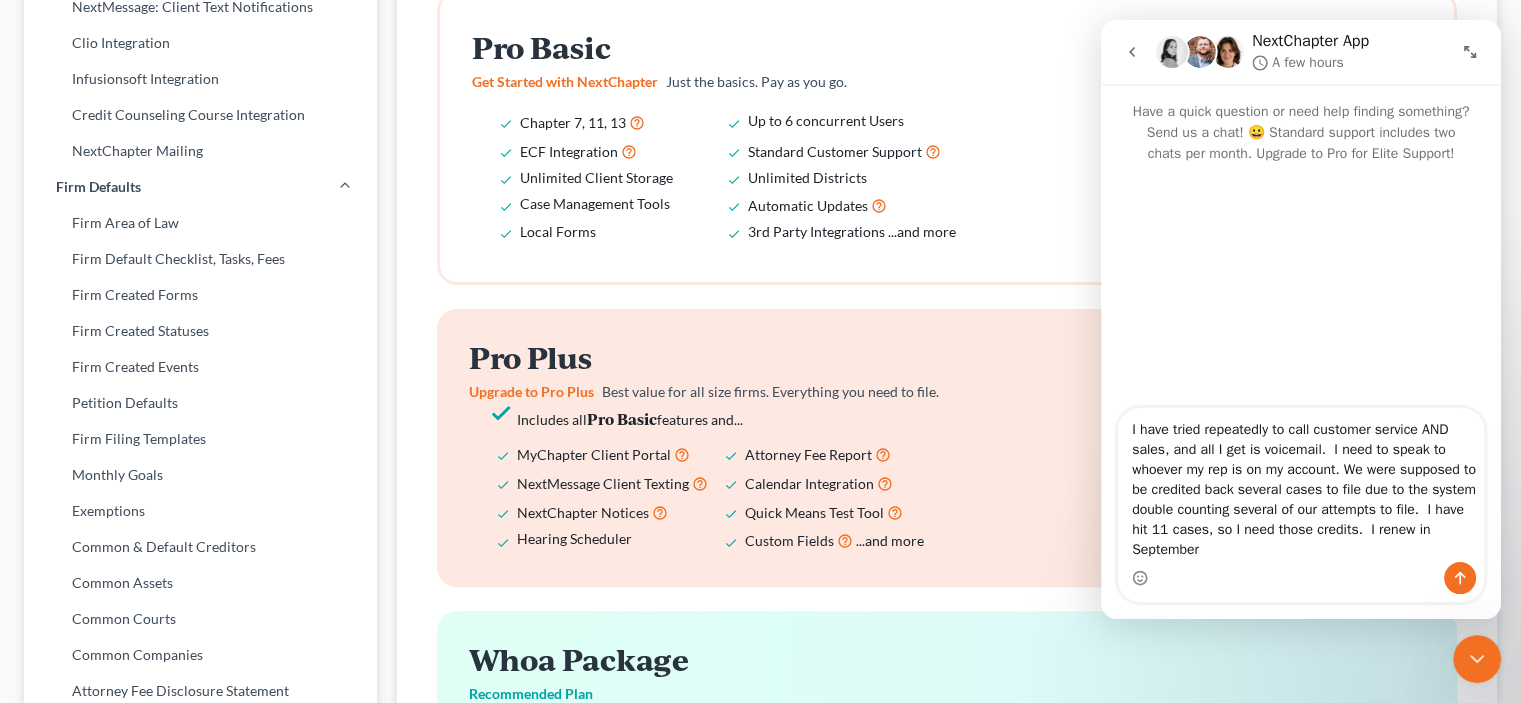 type on "I have tried repeatedly to call customer service AND sales, and all I get is voicemail.  I need to speak to whoever my rep is on my account. We were supposed to be credited back several cases to file due to the system double counting several of our attempts to file.  I have hit 11 cases, so I need those credits.  I renew in September." 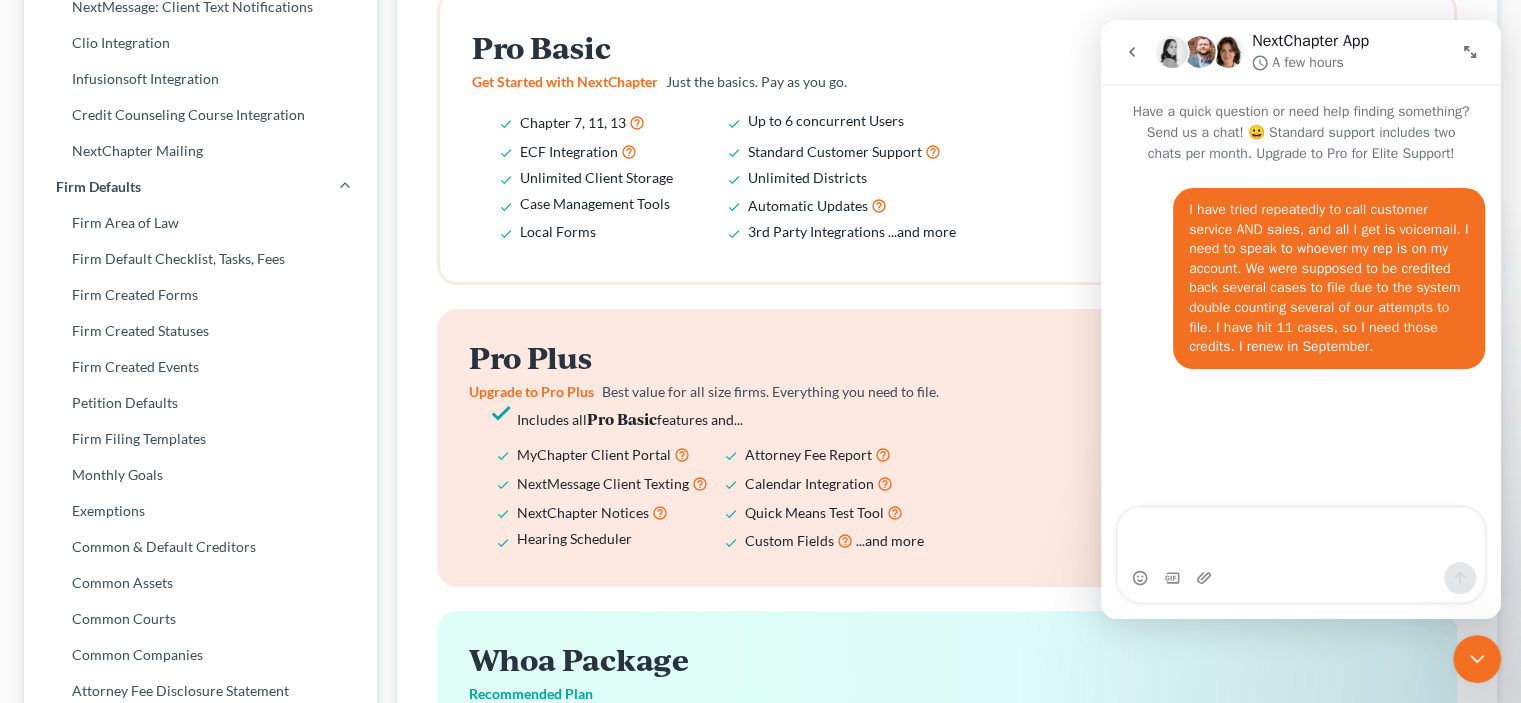 type 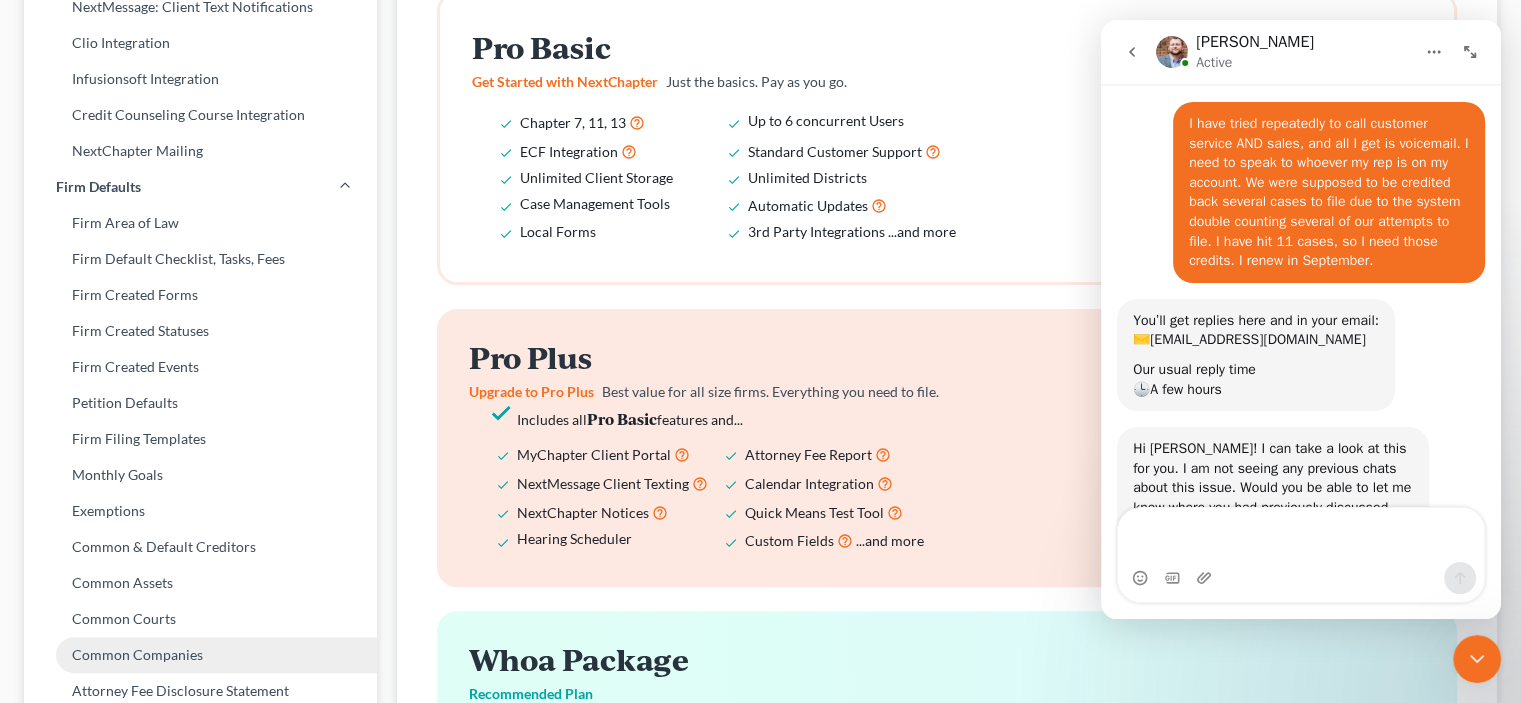 scroll, scrollTop: 188, scrollLeft: 0, axis: vertical 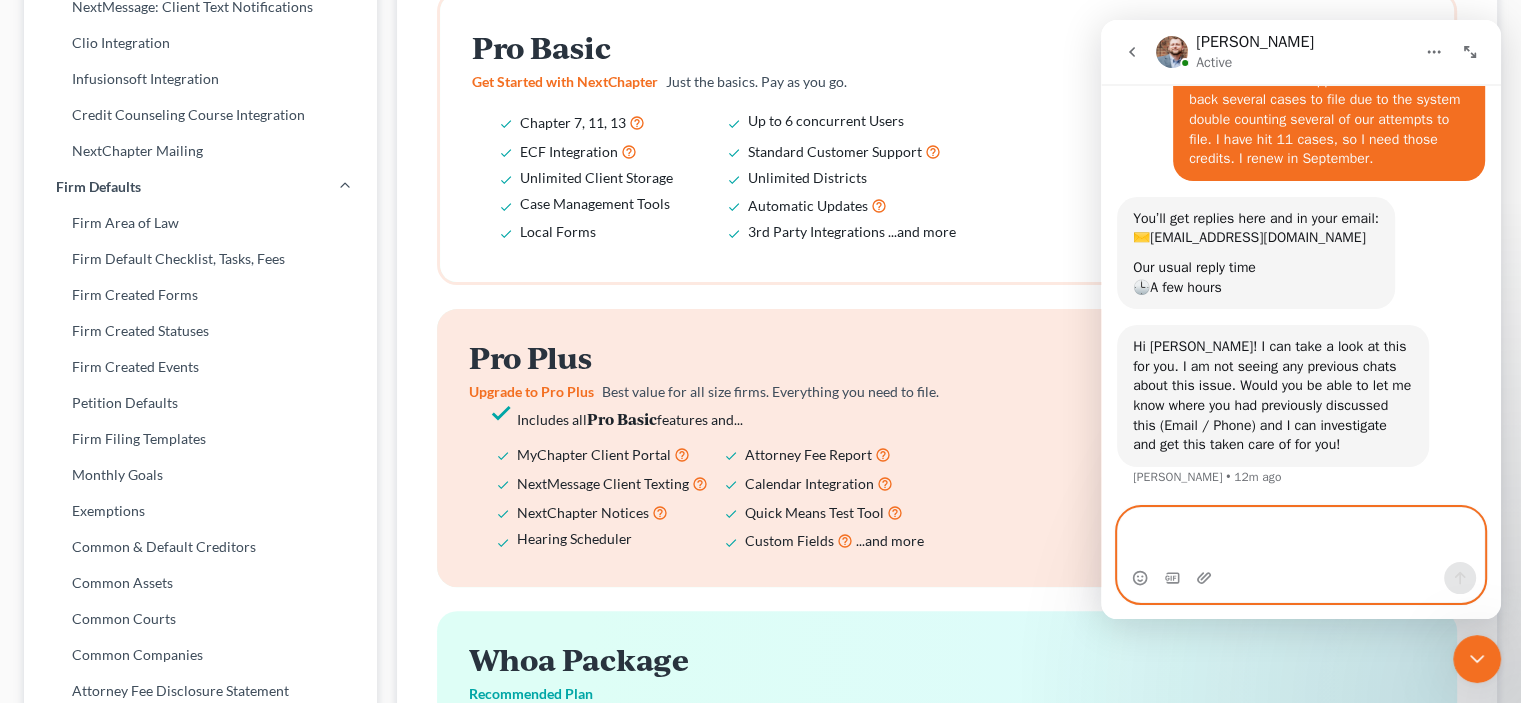 click at bounding box center (1301, 535) 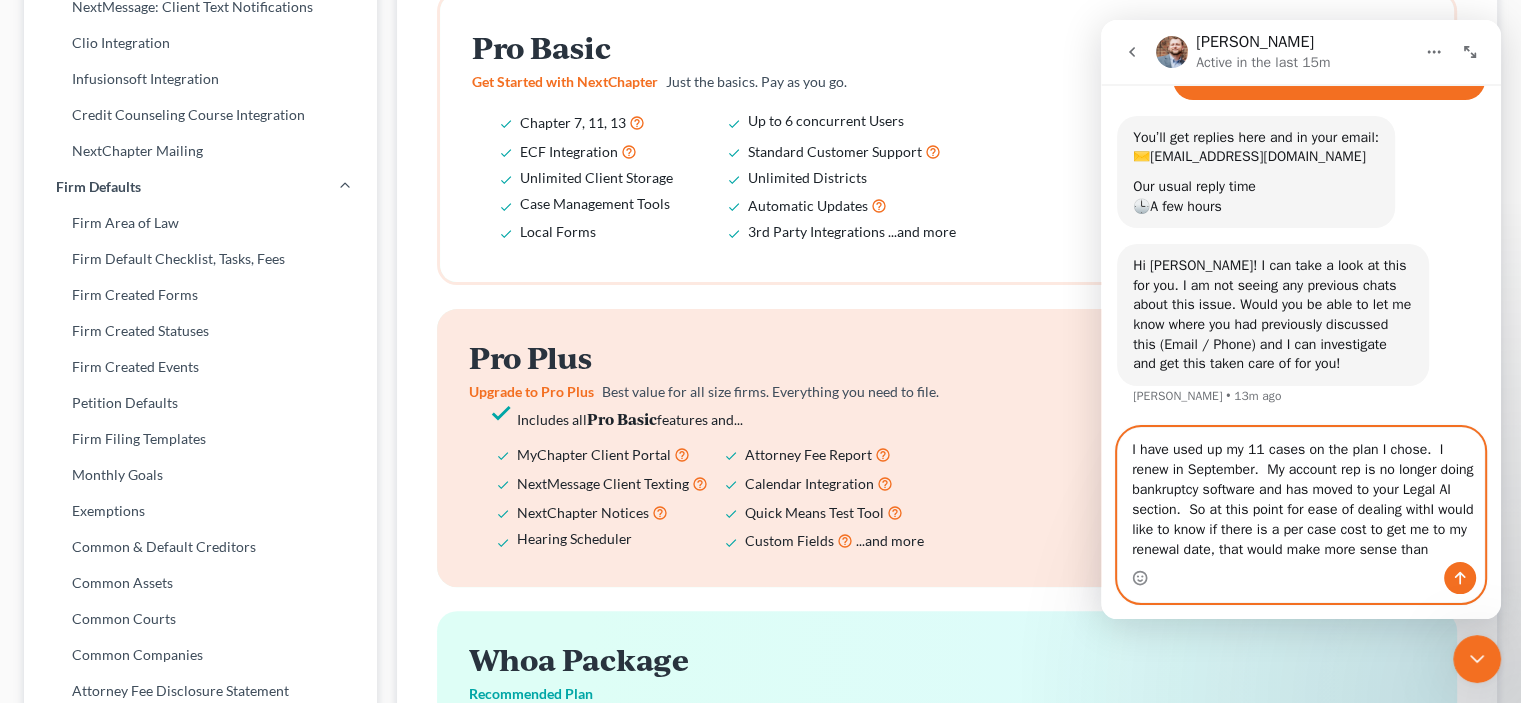 scroll, scrollTop: 292, scrollLeft: 0, axis: vertical 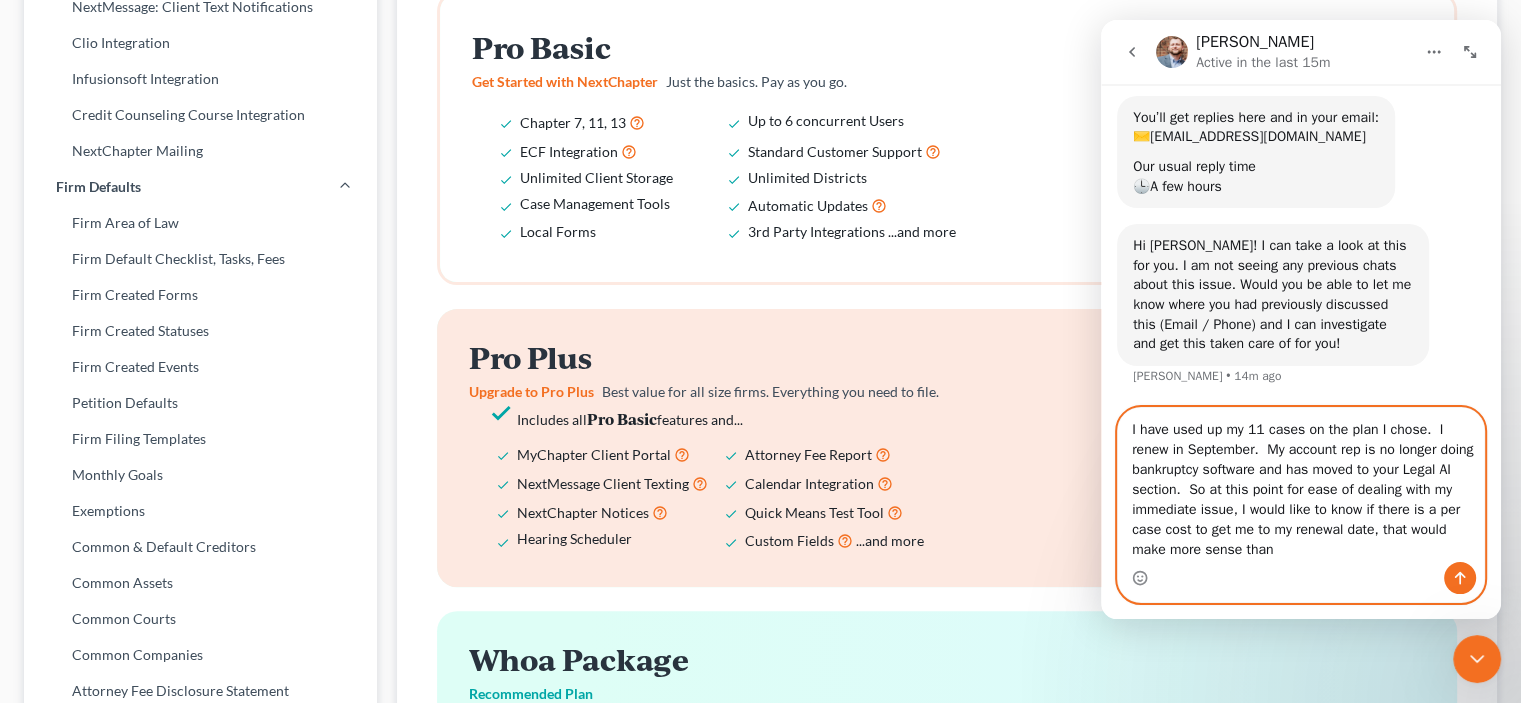 click on "I have used up my 11 cases on the plan I chose.  I renew in September.  My account rep is no longer doing bankruptcy software and has moved to your Legal AI section.  So at this point for ease of dealing with my immediate issue, I would like to know if there is a per case cost to get me to my renewal date, that would make more sense than" at bounding box center [1301, 485] 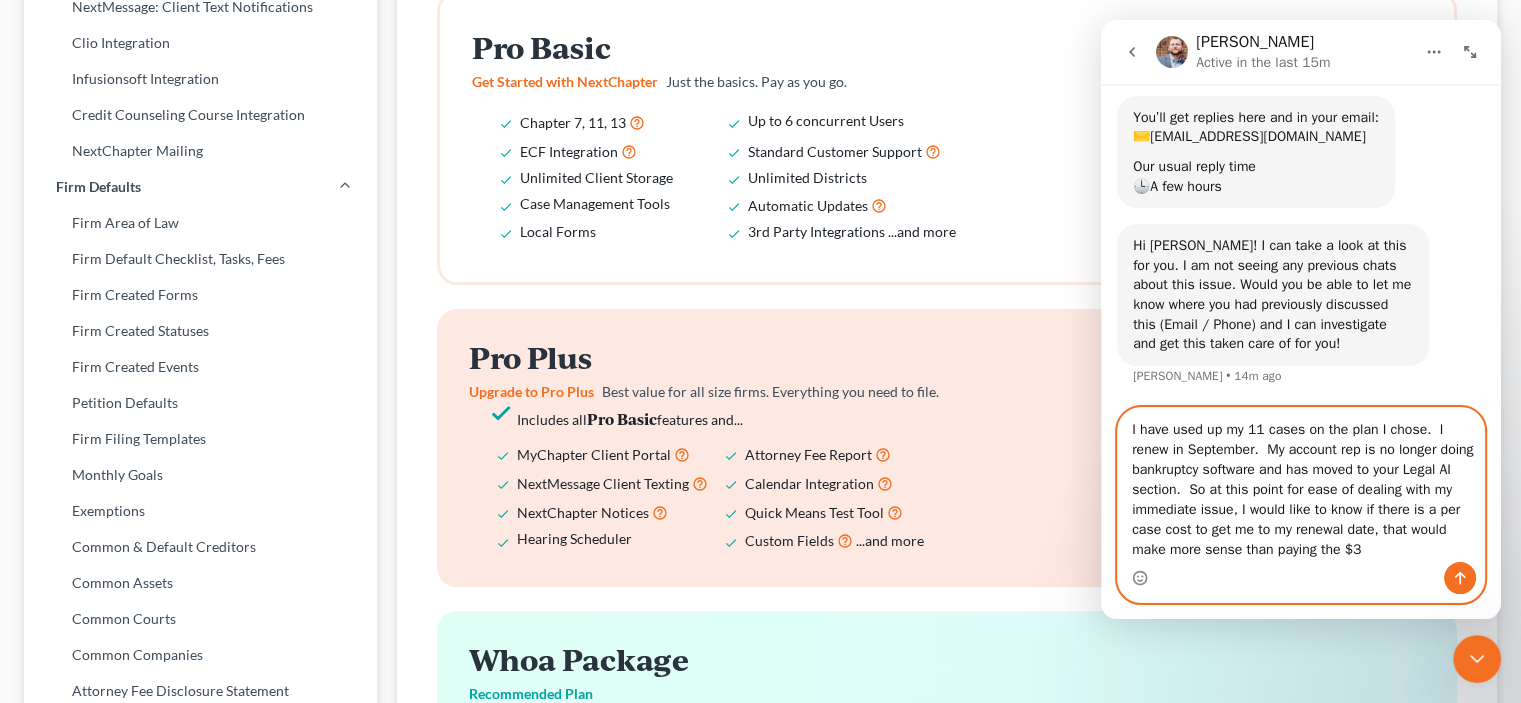 scroll, scrollTop: 13, scrollLeft: 0, axis: vertical 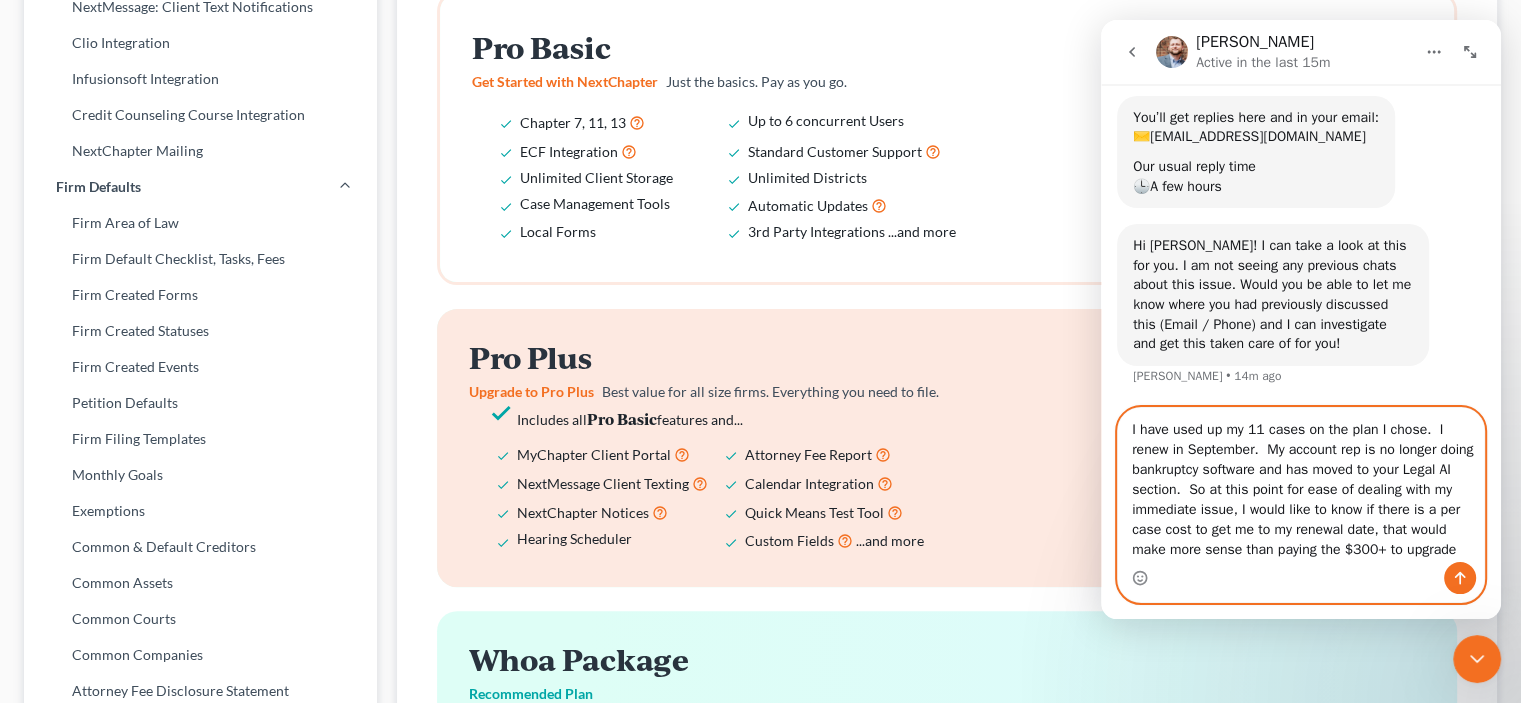 type on "I have used up my 11 cases on the plan I chose.  I renew in September.  My account rep is no longer doing bankruptcy software and has moved to your Legal AI section.  So at this point for ease of dealing with my immediate issue, I would like to know if there is a per case cost to get me to my renewal date, that would make more sense than paying the $300+ to upgrade" 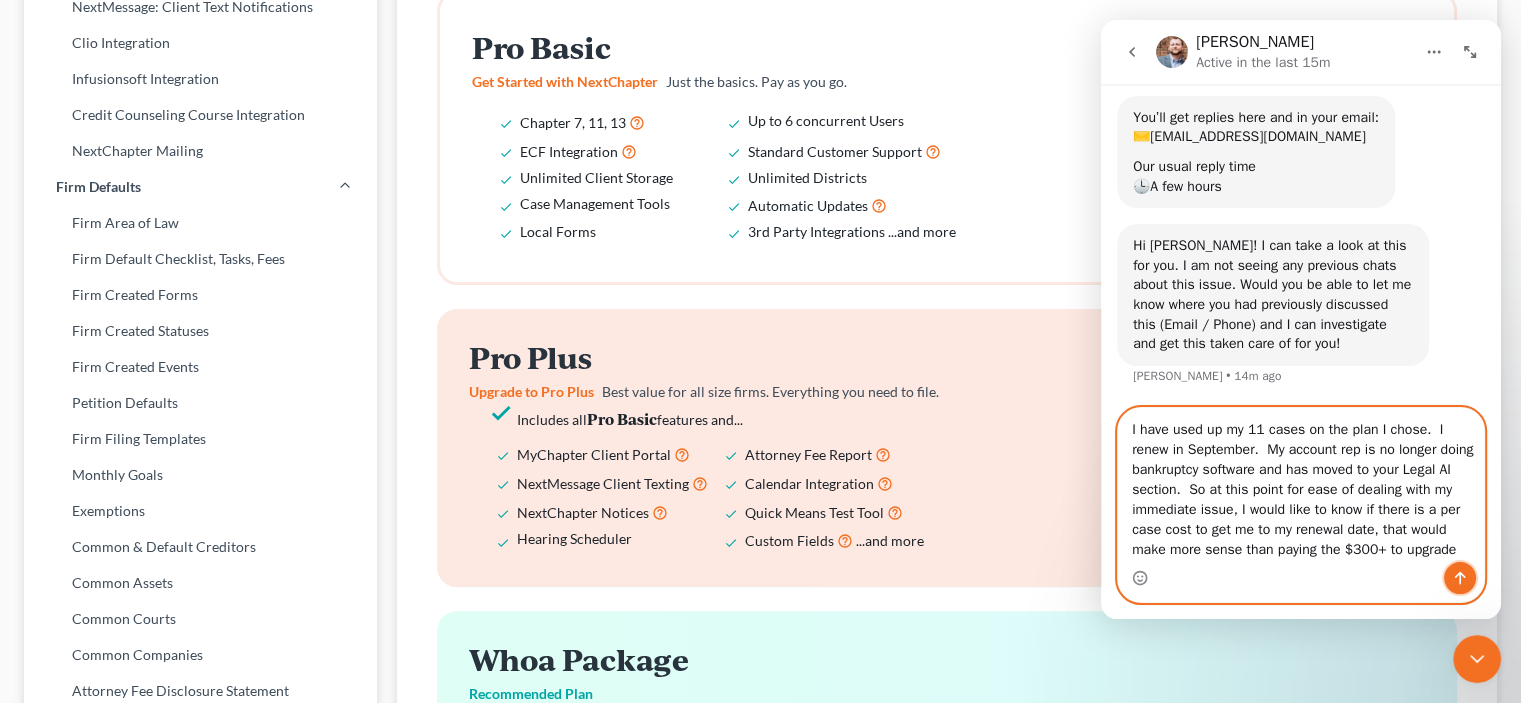 click 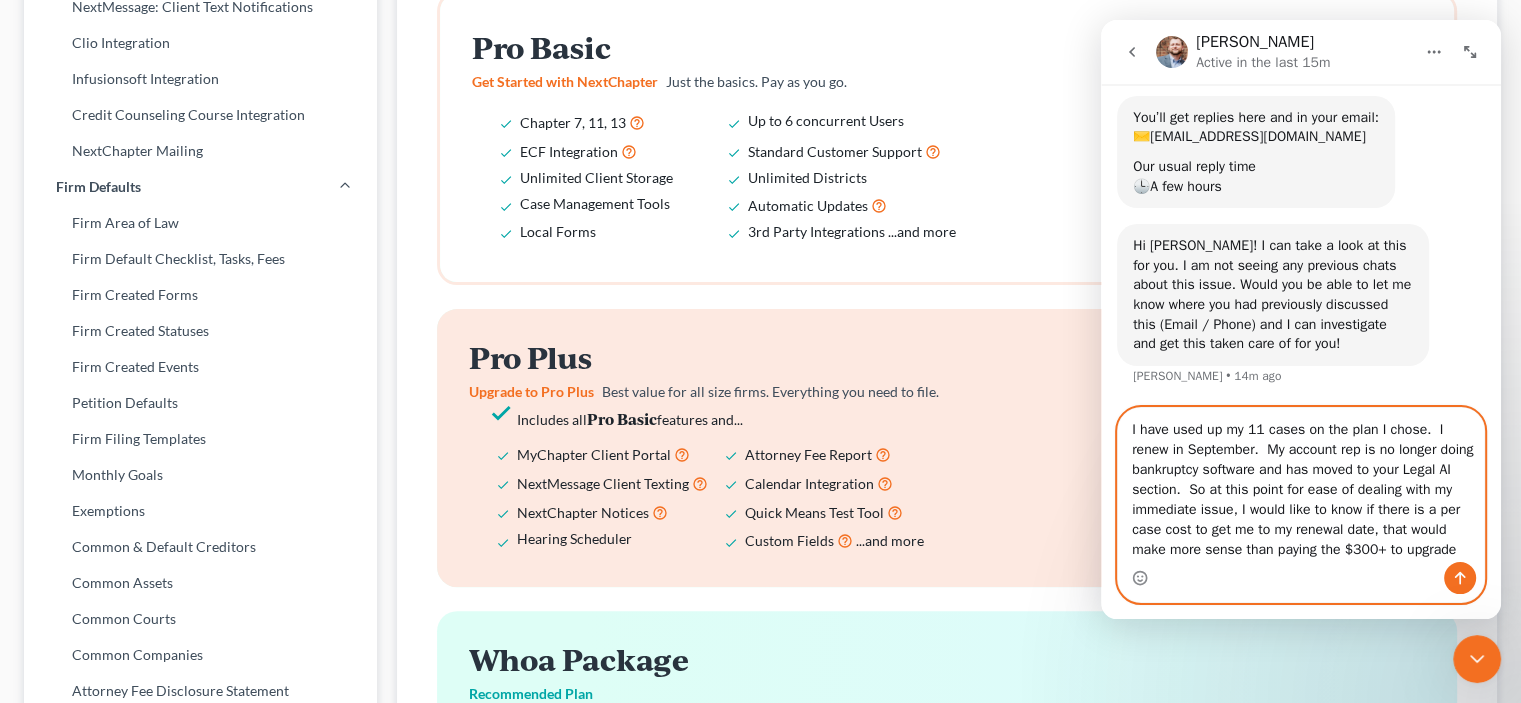 type 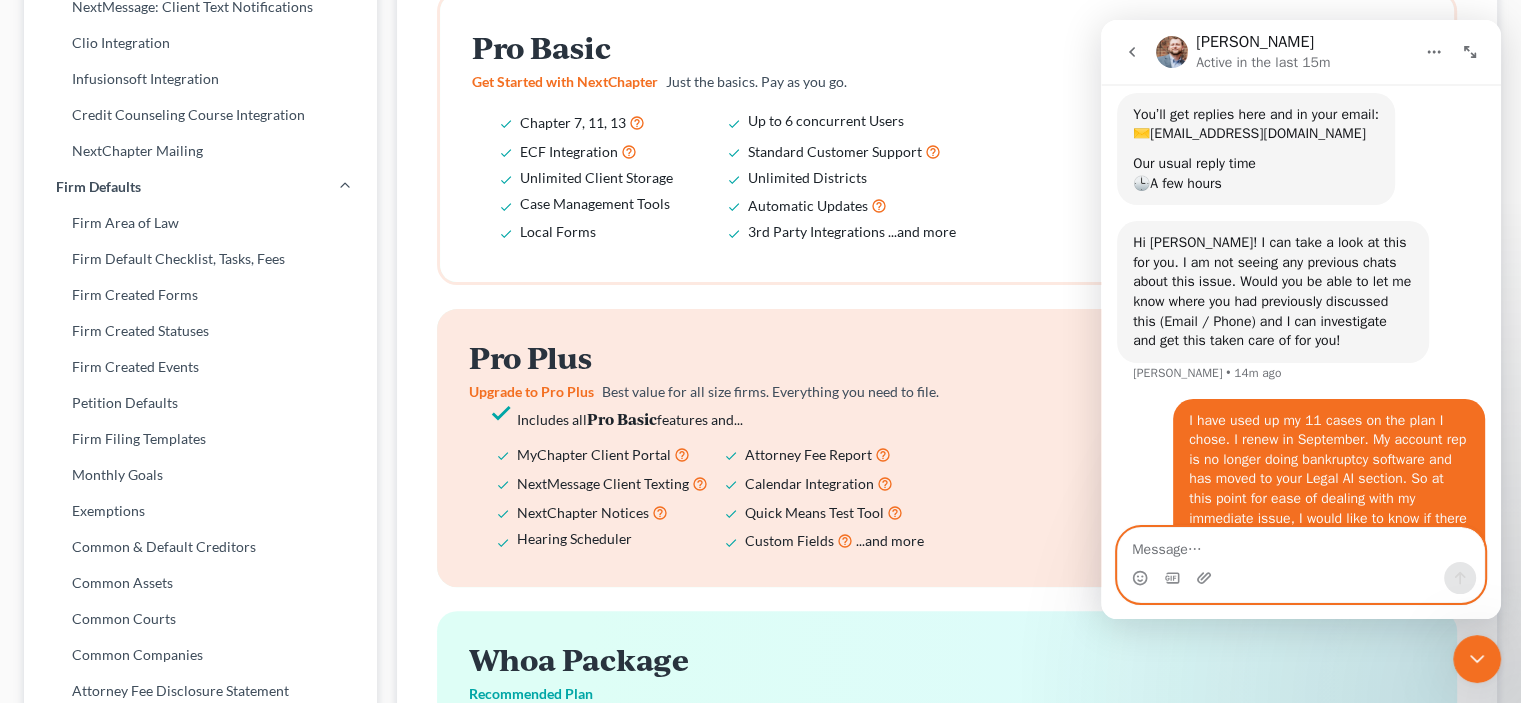 scroll, scrollTop: 0, scrollLeft: 0, axis: both 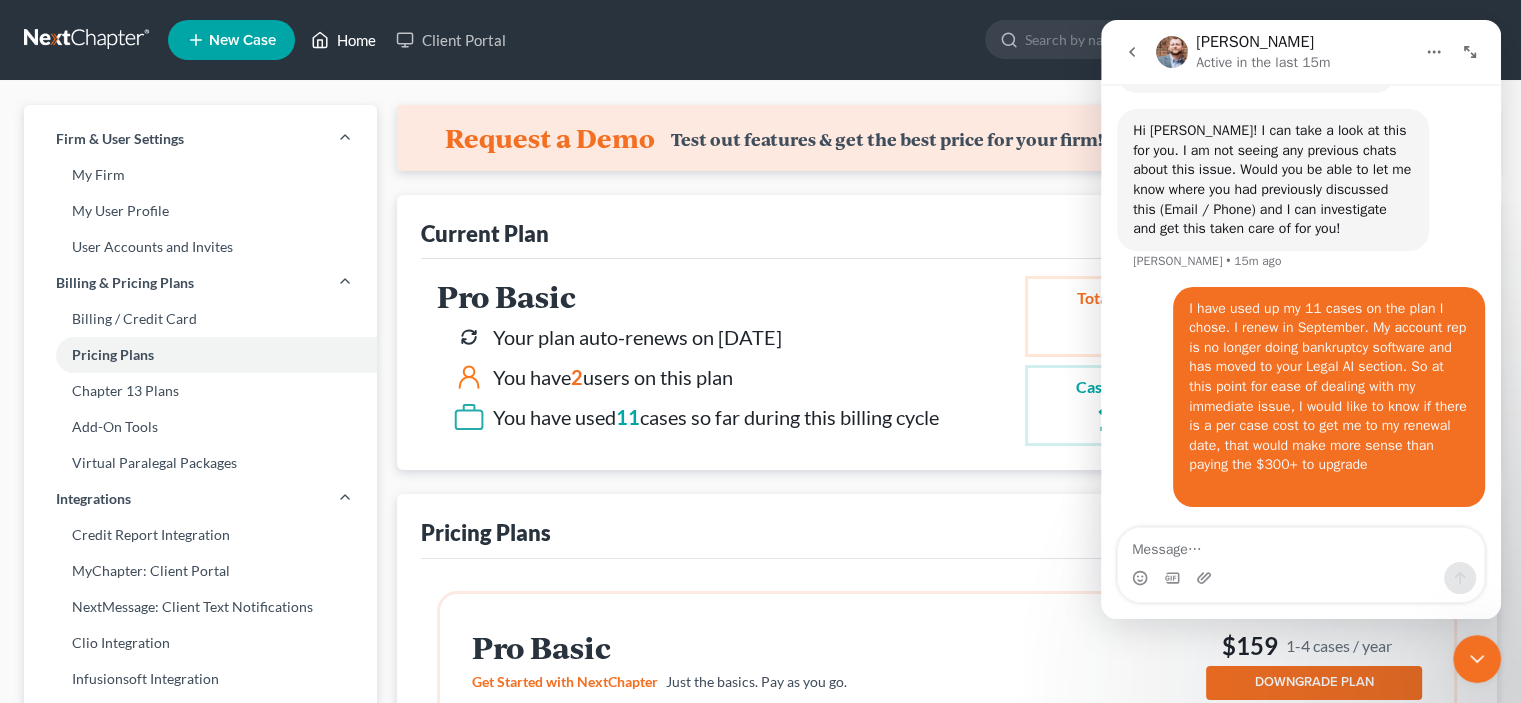 click on "Home" at bounding box center [343, 40] 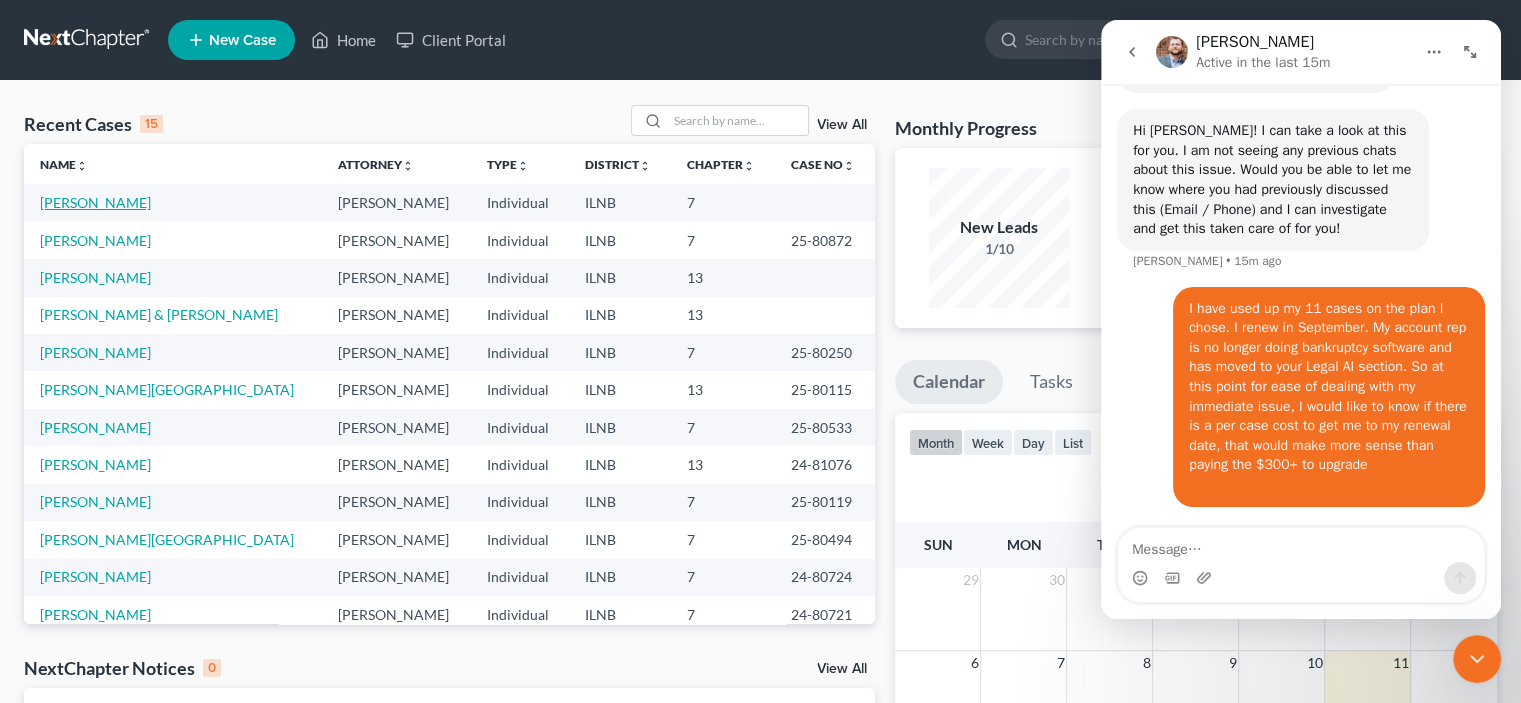 click on "[PERSON_NAME]" at bounding box center [95, 202] 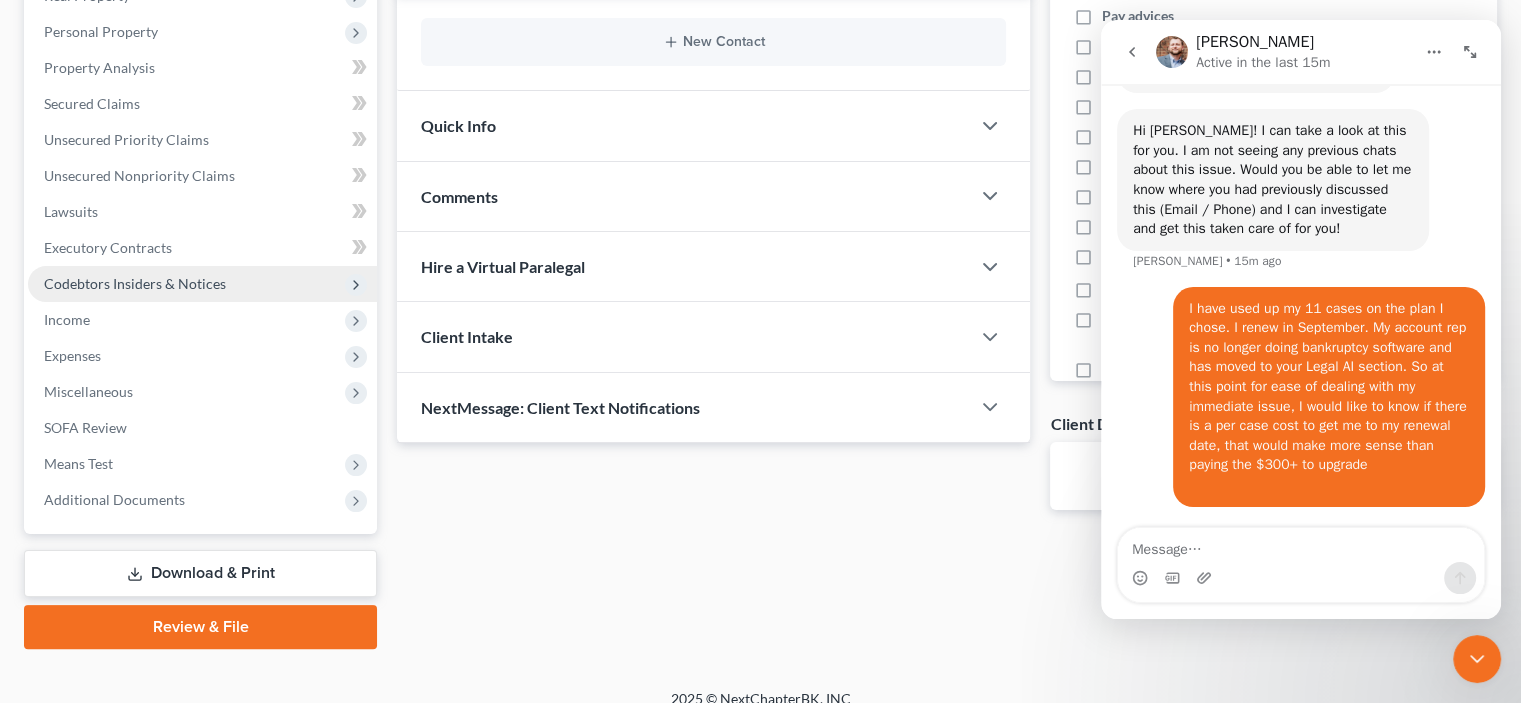 scroll, scrollTop: 358, scrollLeft: 0, axis: vertical 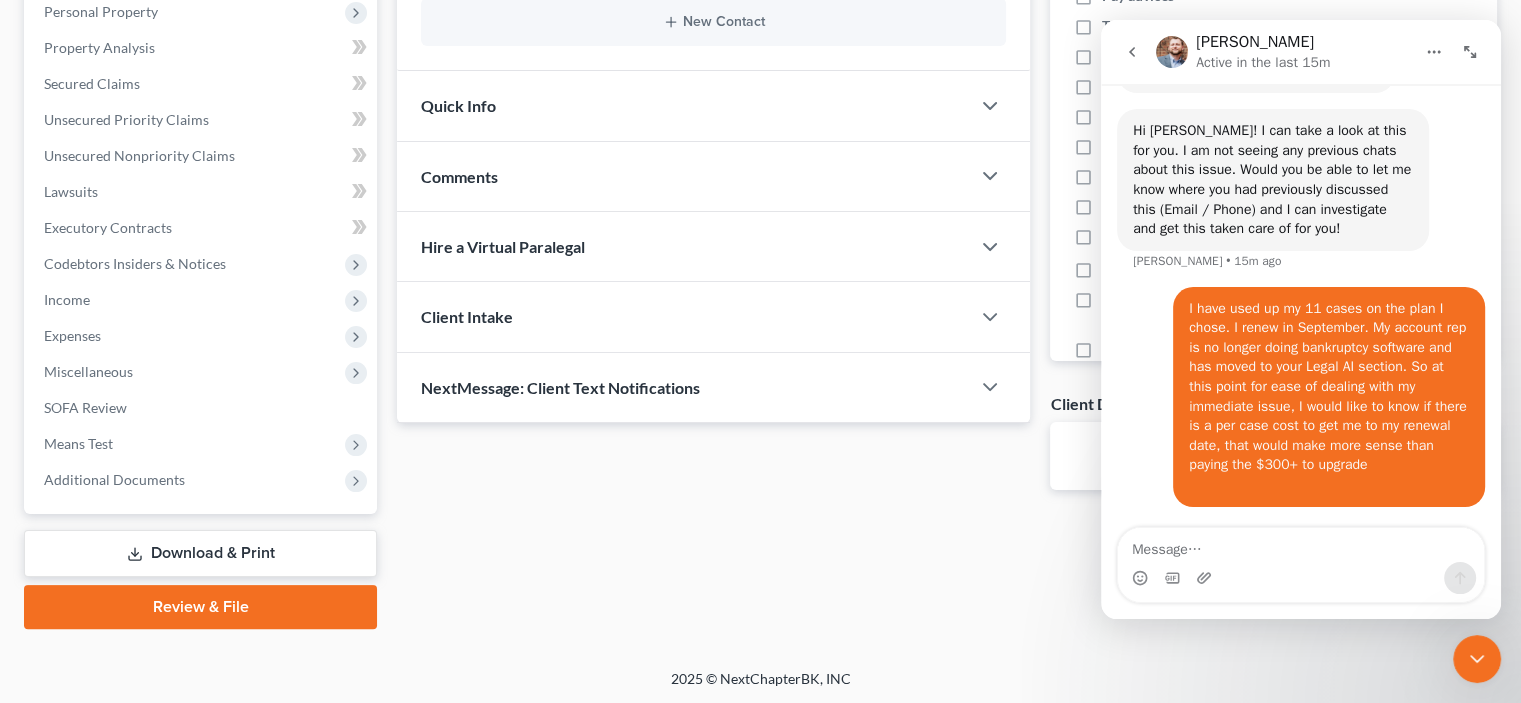 click on "Download & Print" at bounding box center (200, 553) 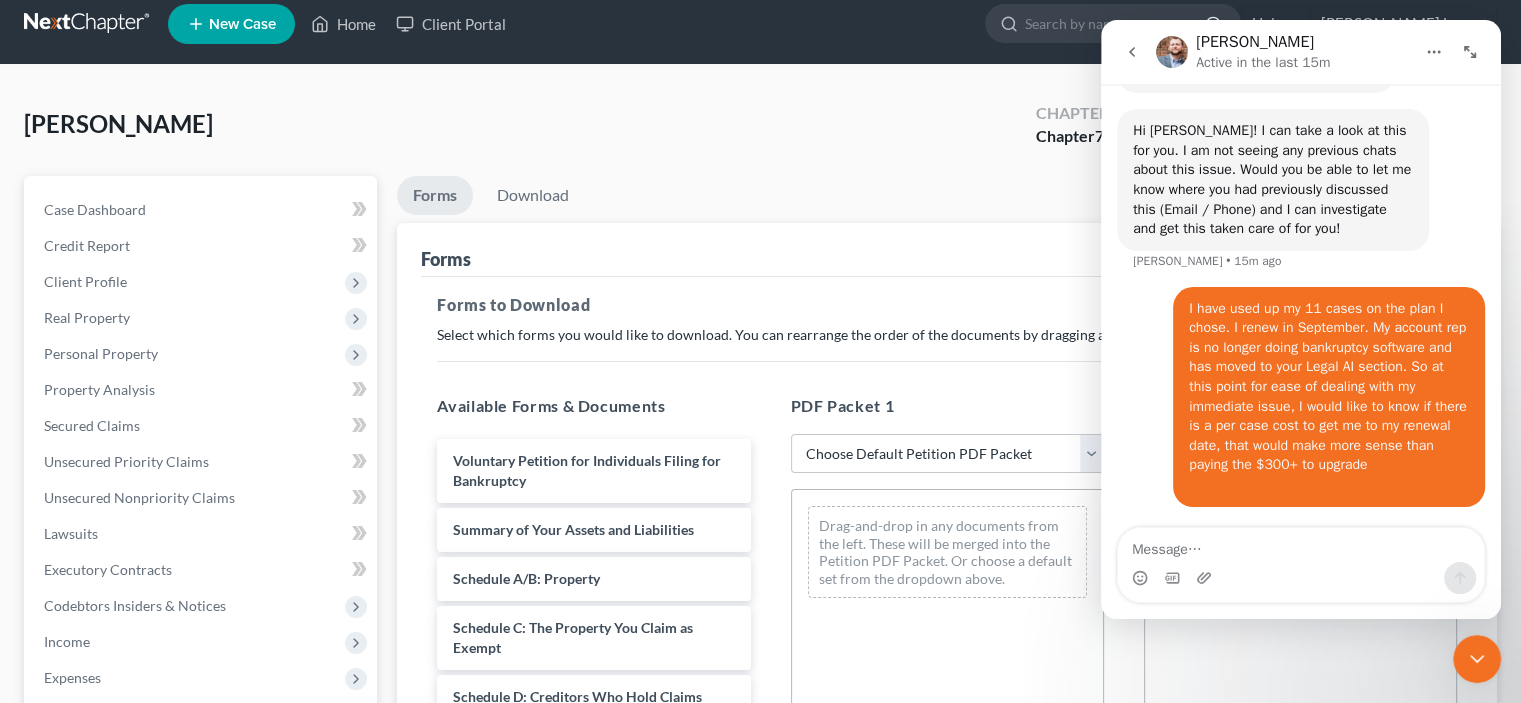 scroll, scrollTop: 0, scrollLeft: 0, axis: both 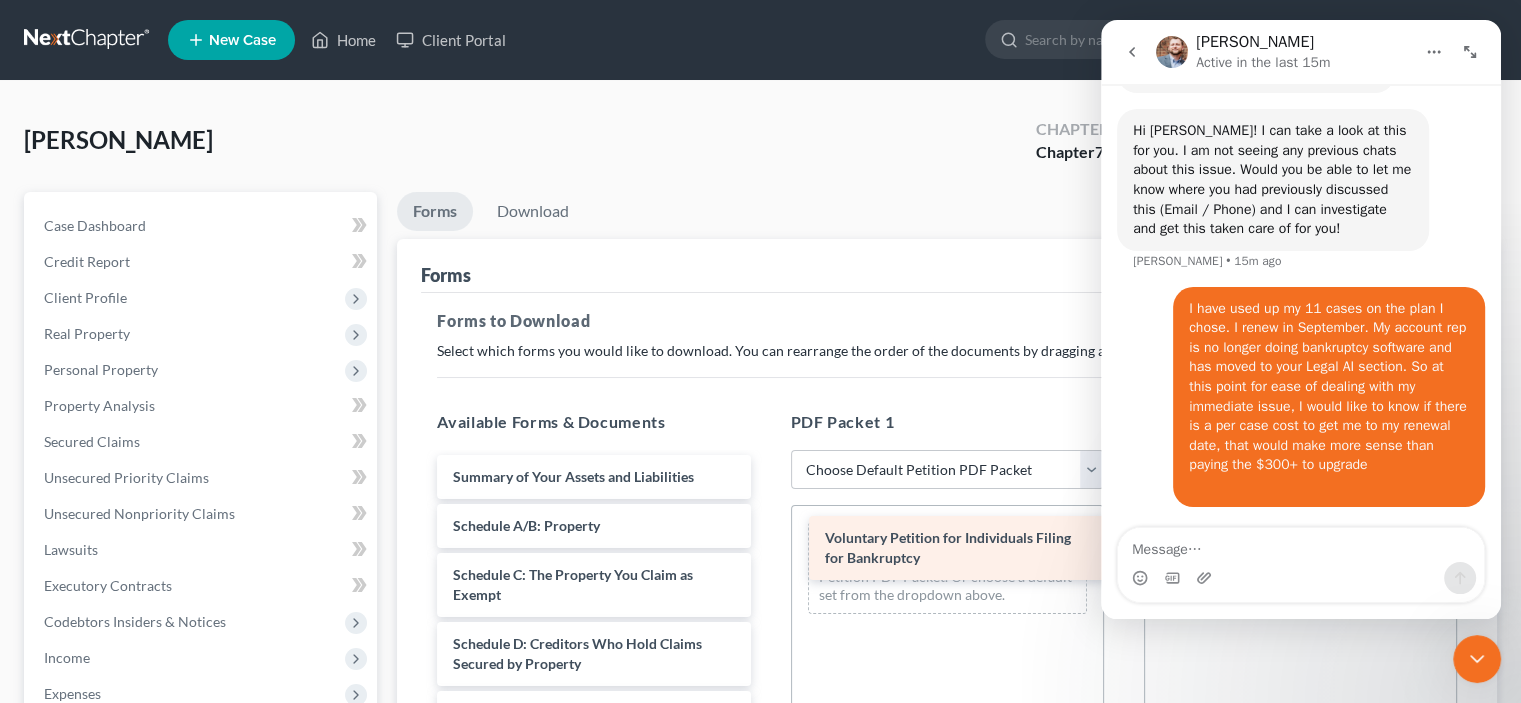 drag, startPoint x: 628, startPoint y: 483, endPoint x: 1000, endPoint y: 546, distance: 377.29697 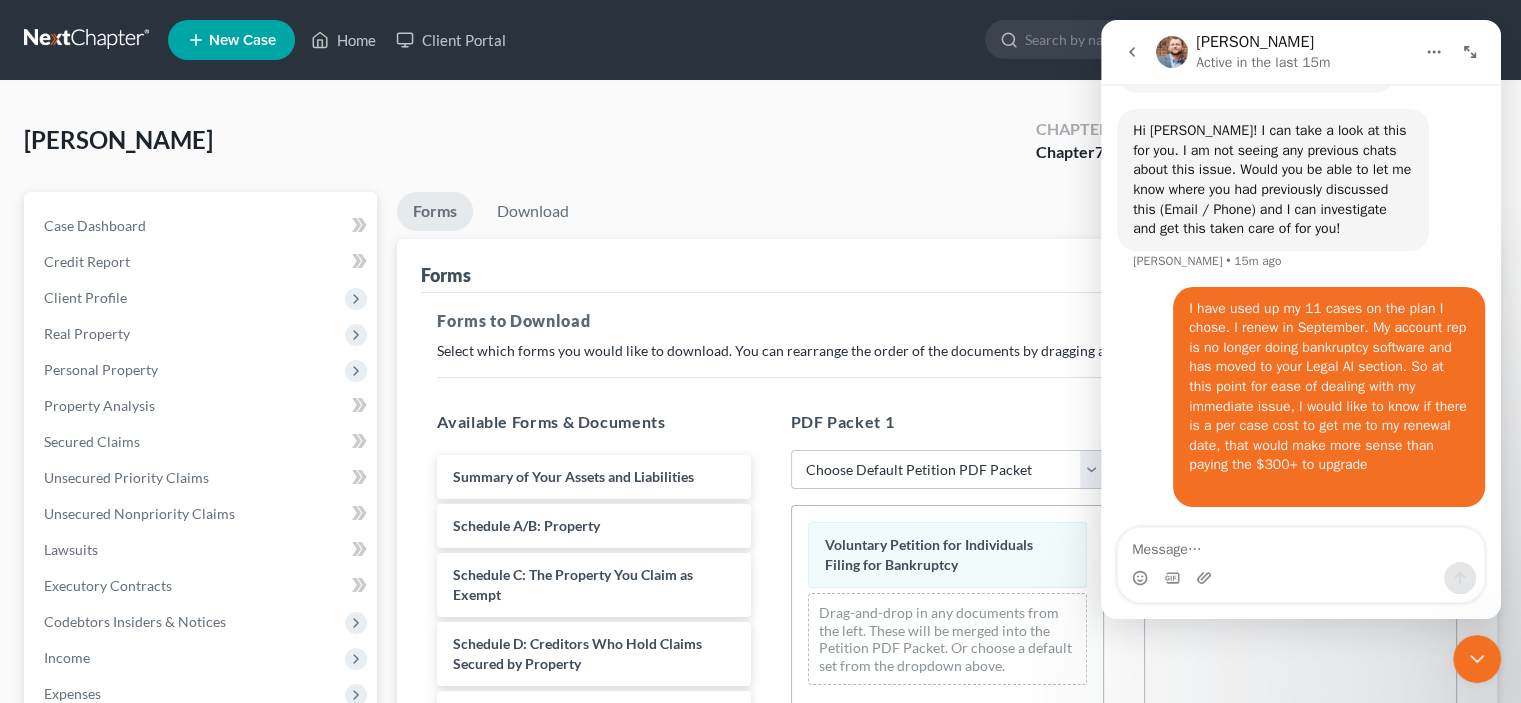 scroll, scrollTop: 530, scrollLeft: 0, axis: vertical 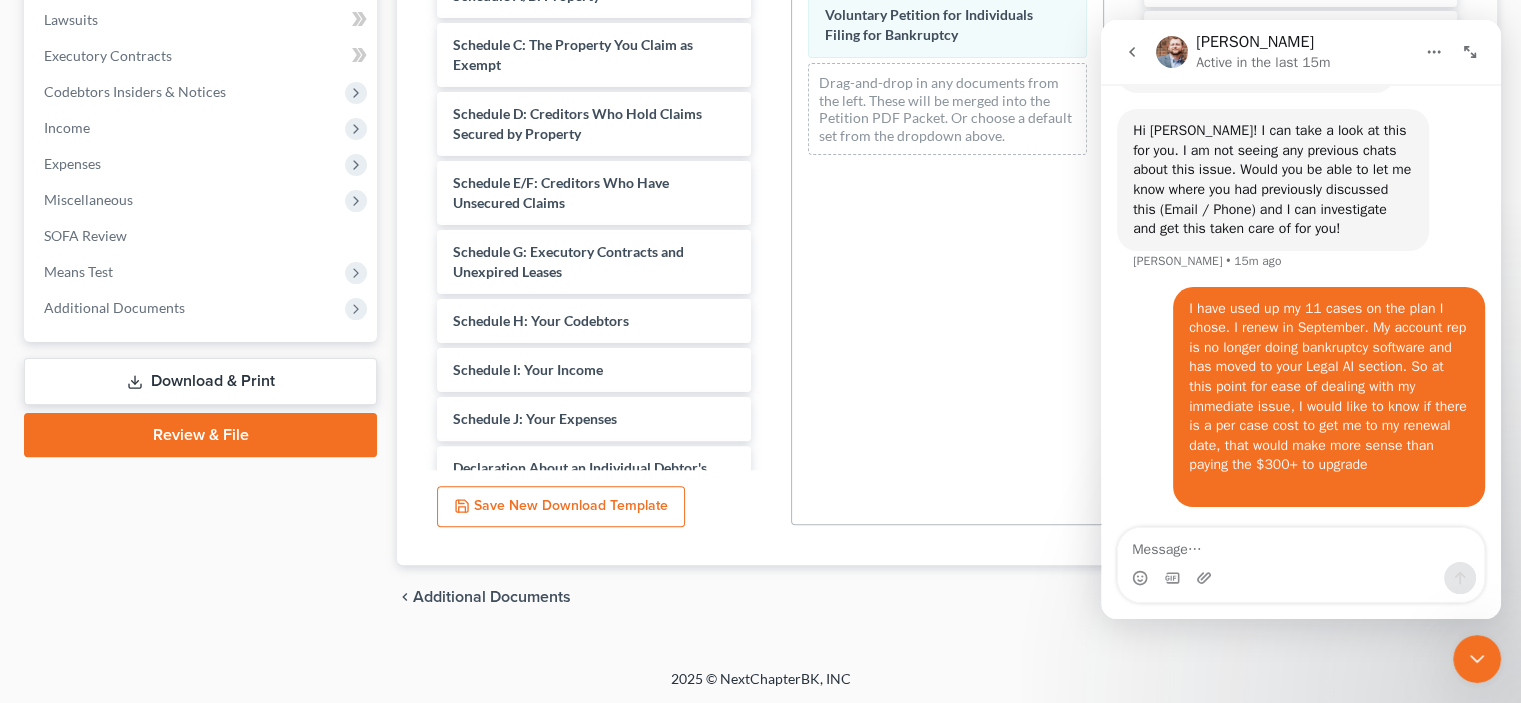 click 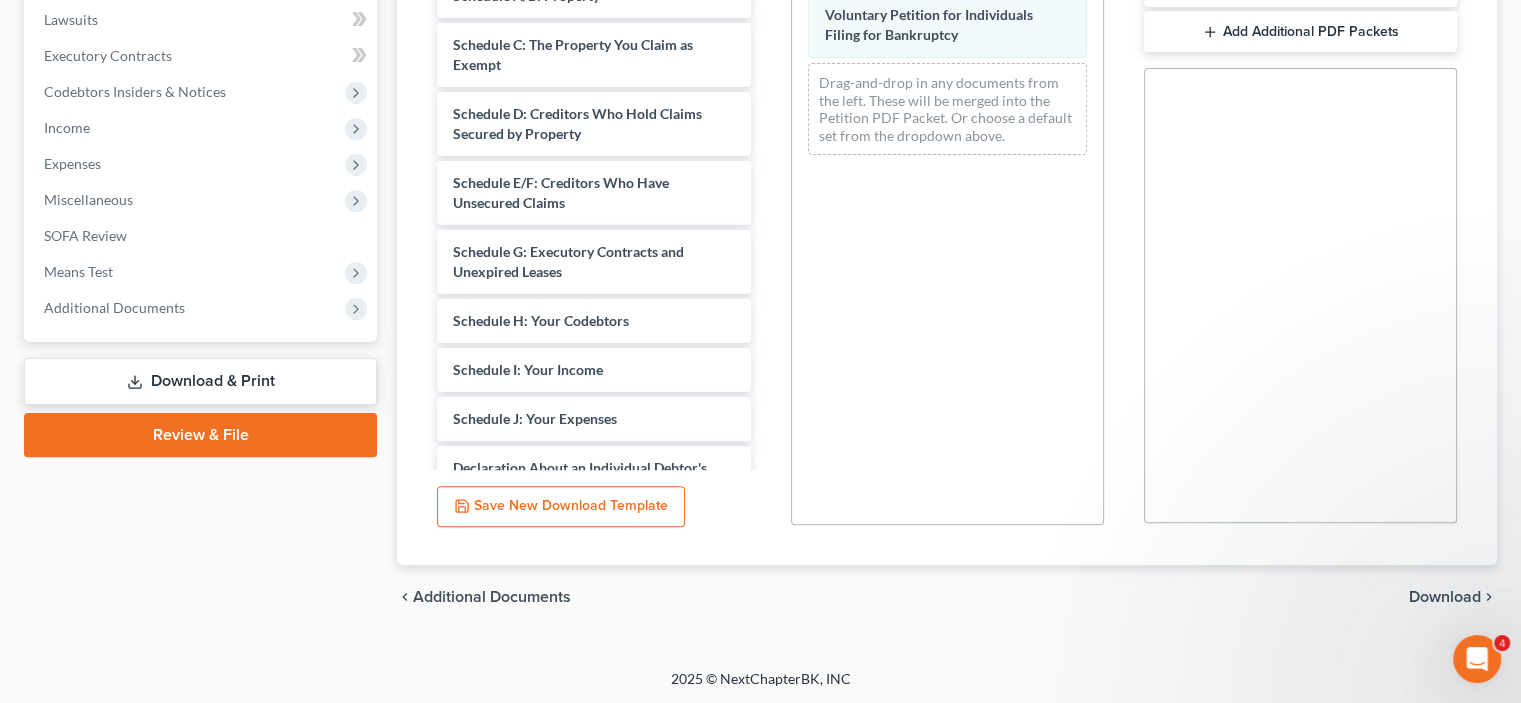scroll, scrollTop: 0, scrollLeft: 0, axis: both 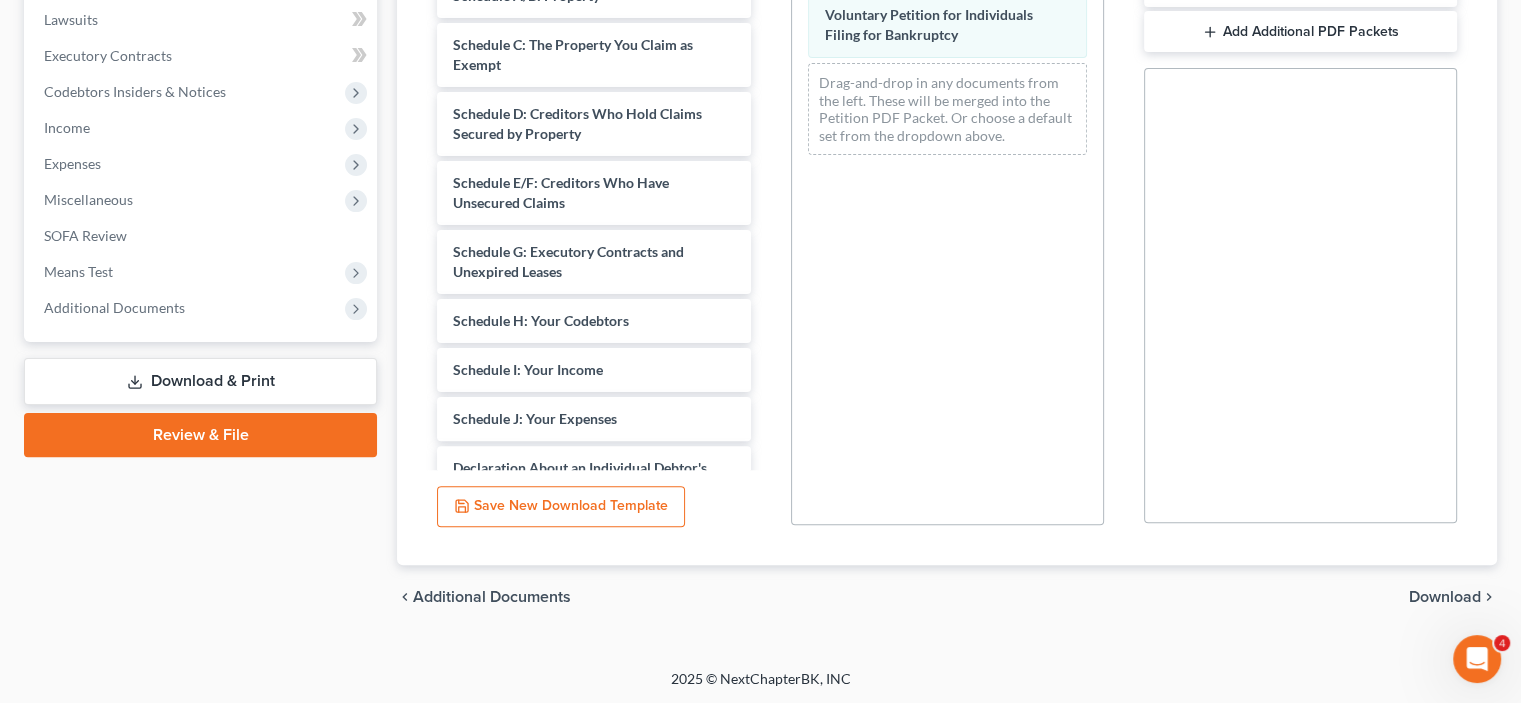 click on "Download" at bounding box center (1445, 597) 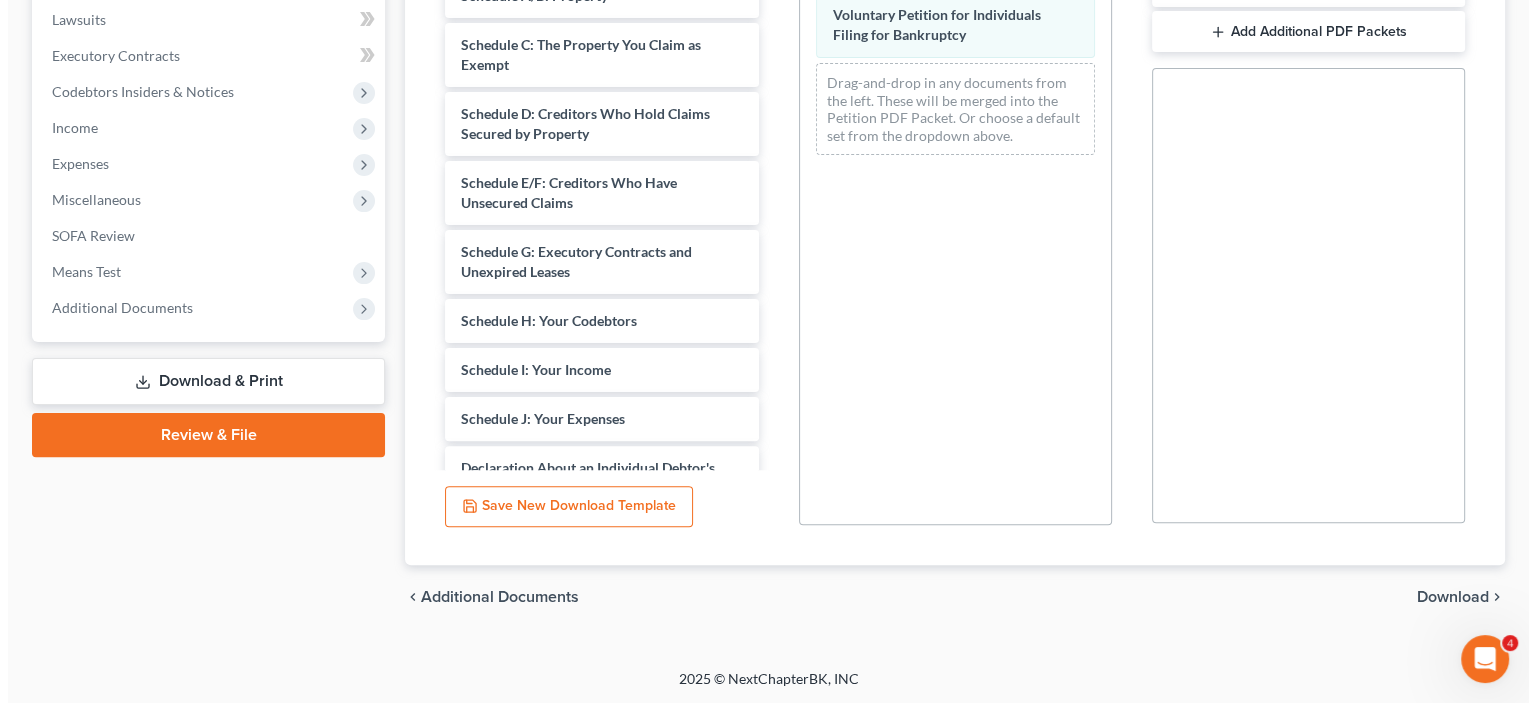 scroll, scrollTop: 358, scrollLeft: 0, axis: vertical 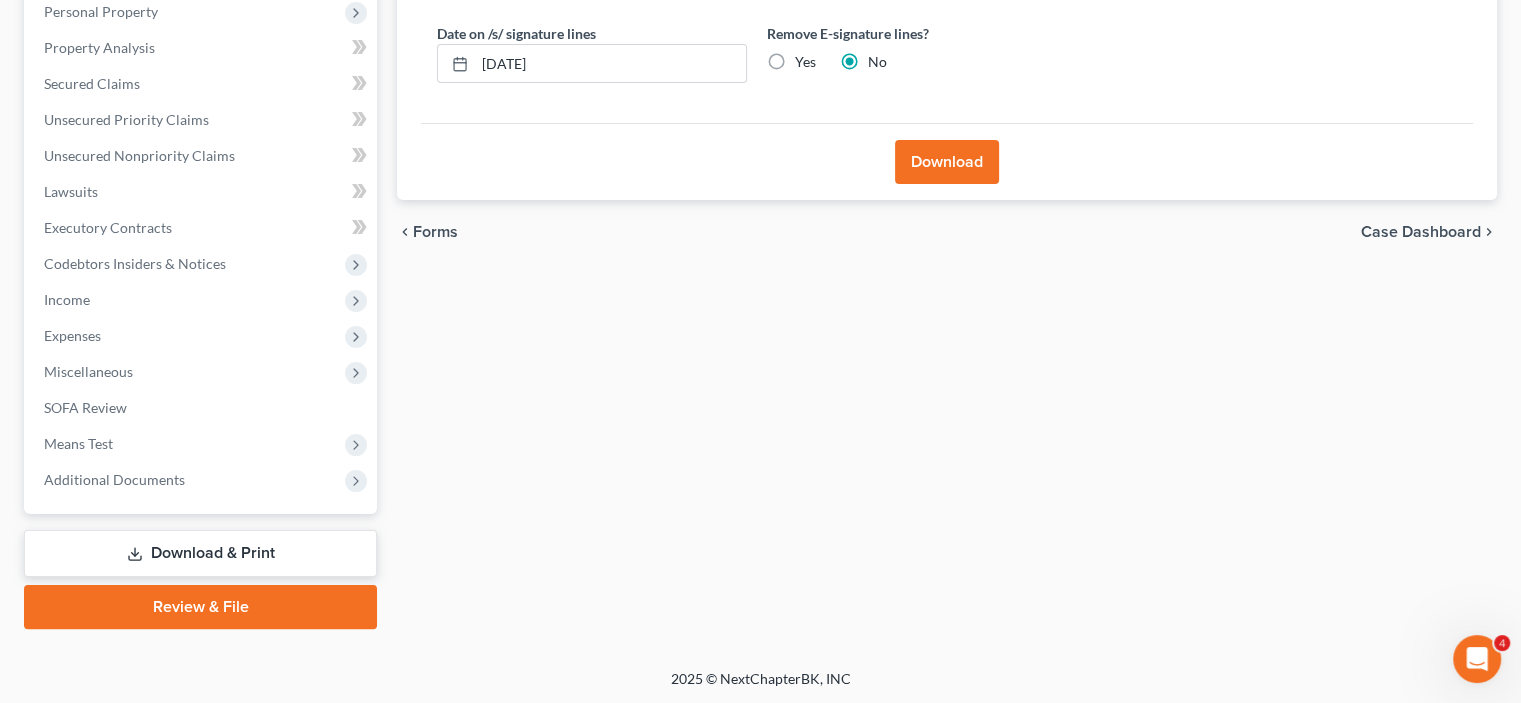 click on "Yes" at bounding box center [805, 62] 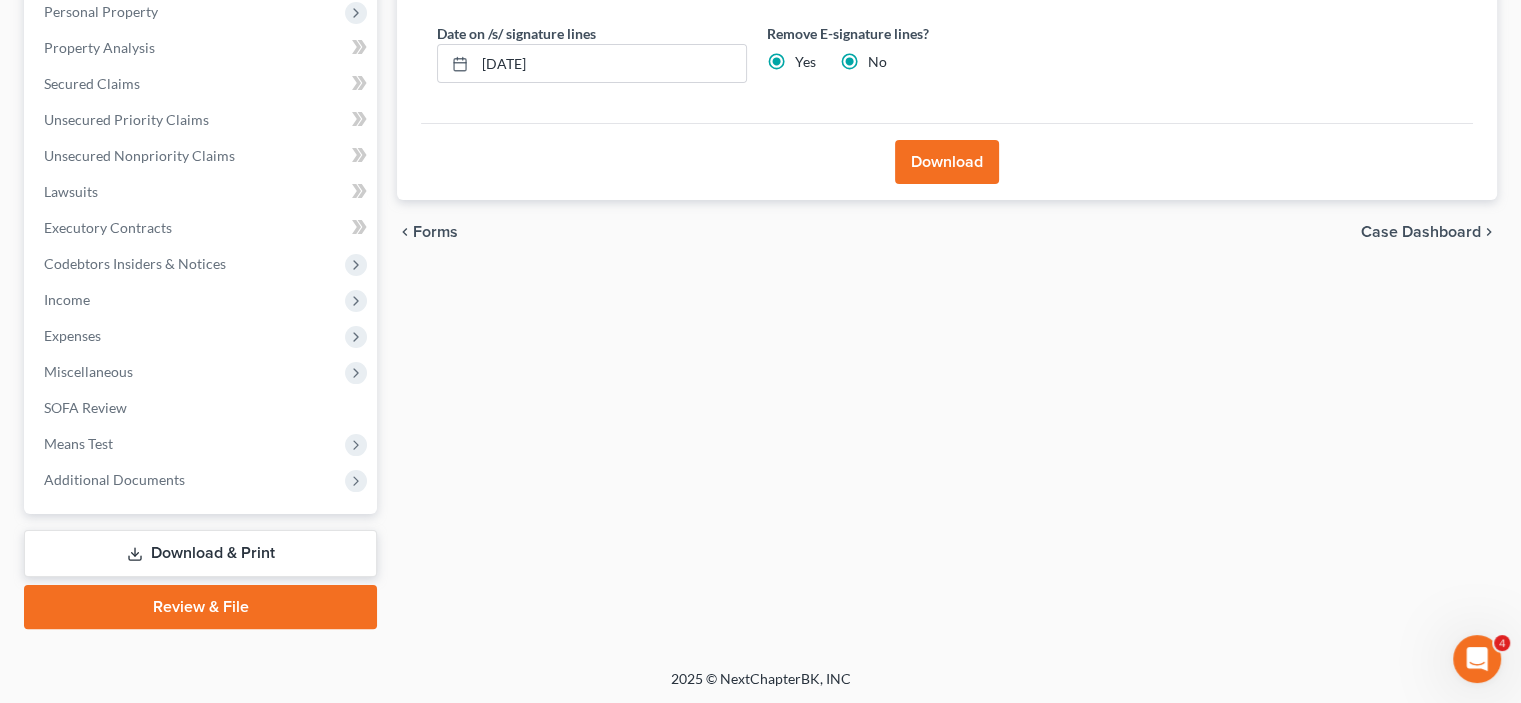 radio on "false" 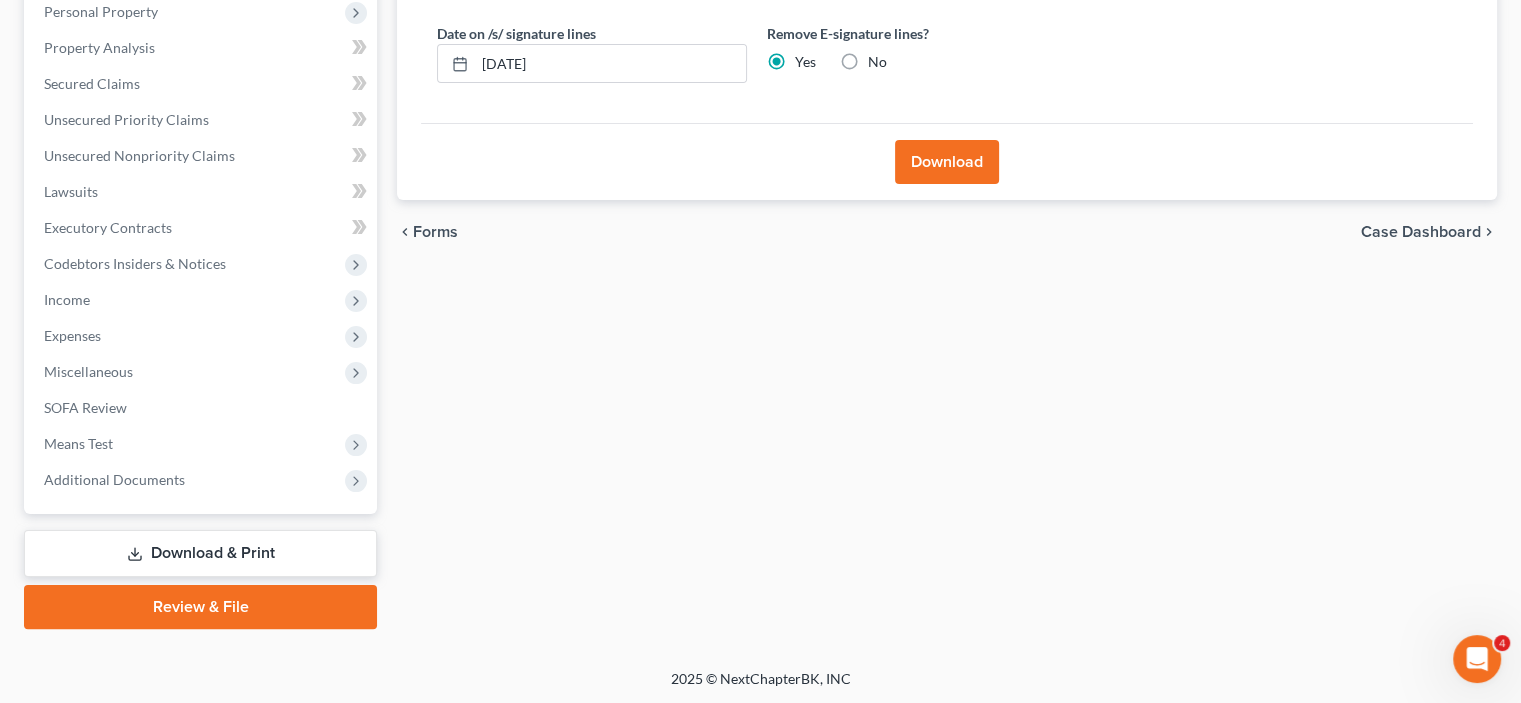 click on "Download" at bounding box center (947, 162) 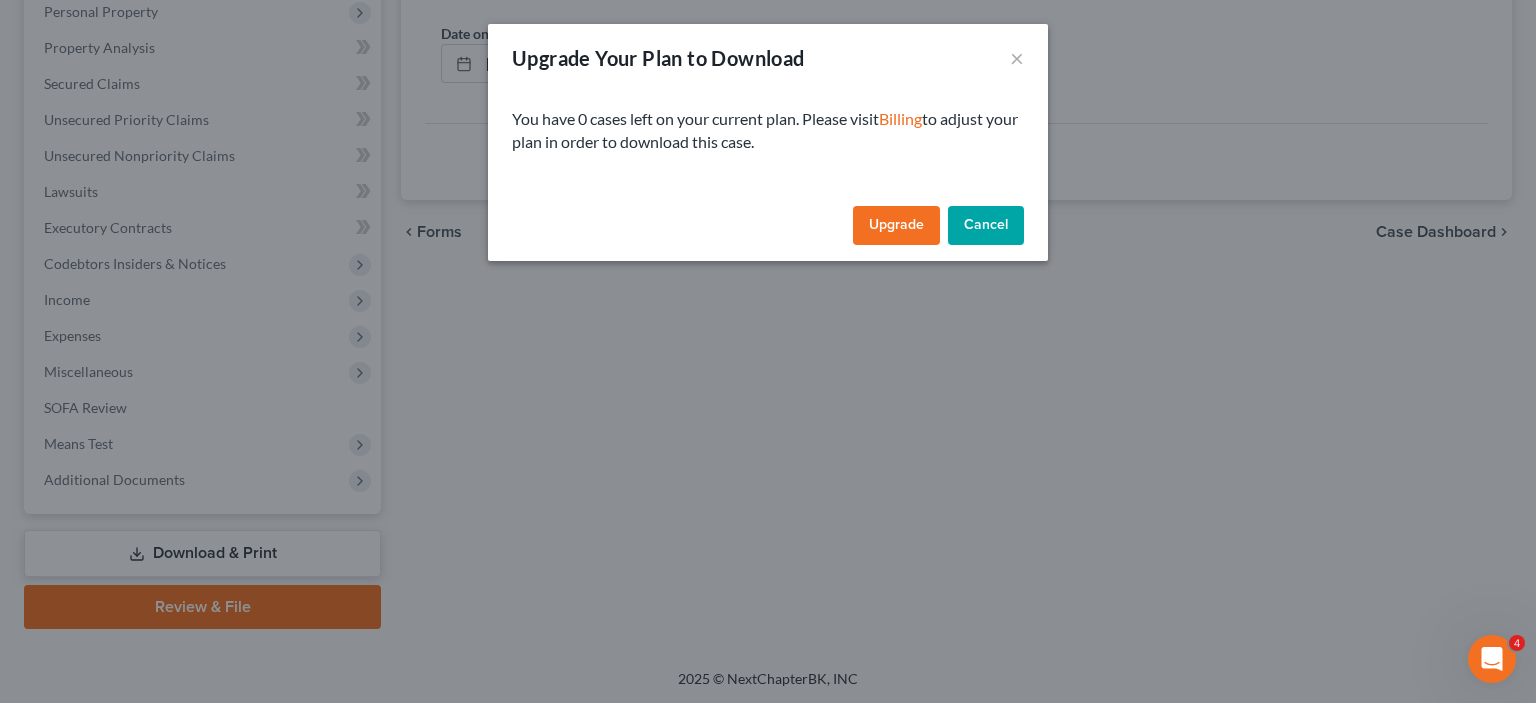 click on "Upgrade" at bounding box center (896, 226) 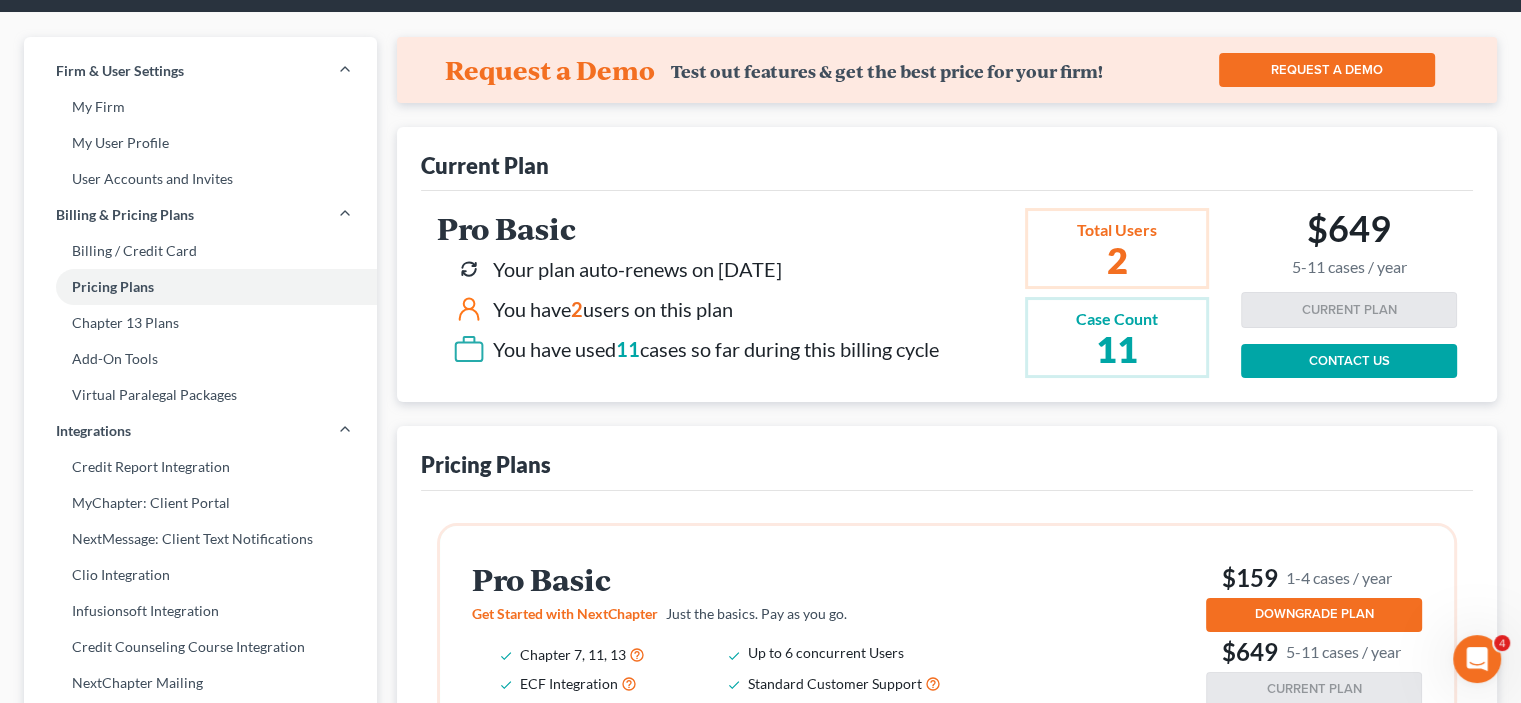 scroll, scrollTop: 200, scrollLeft: 0, axis: vertical 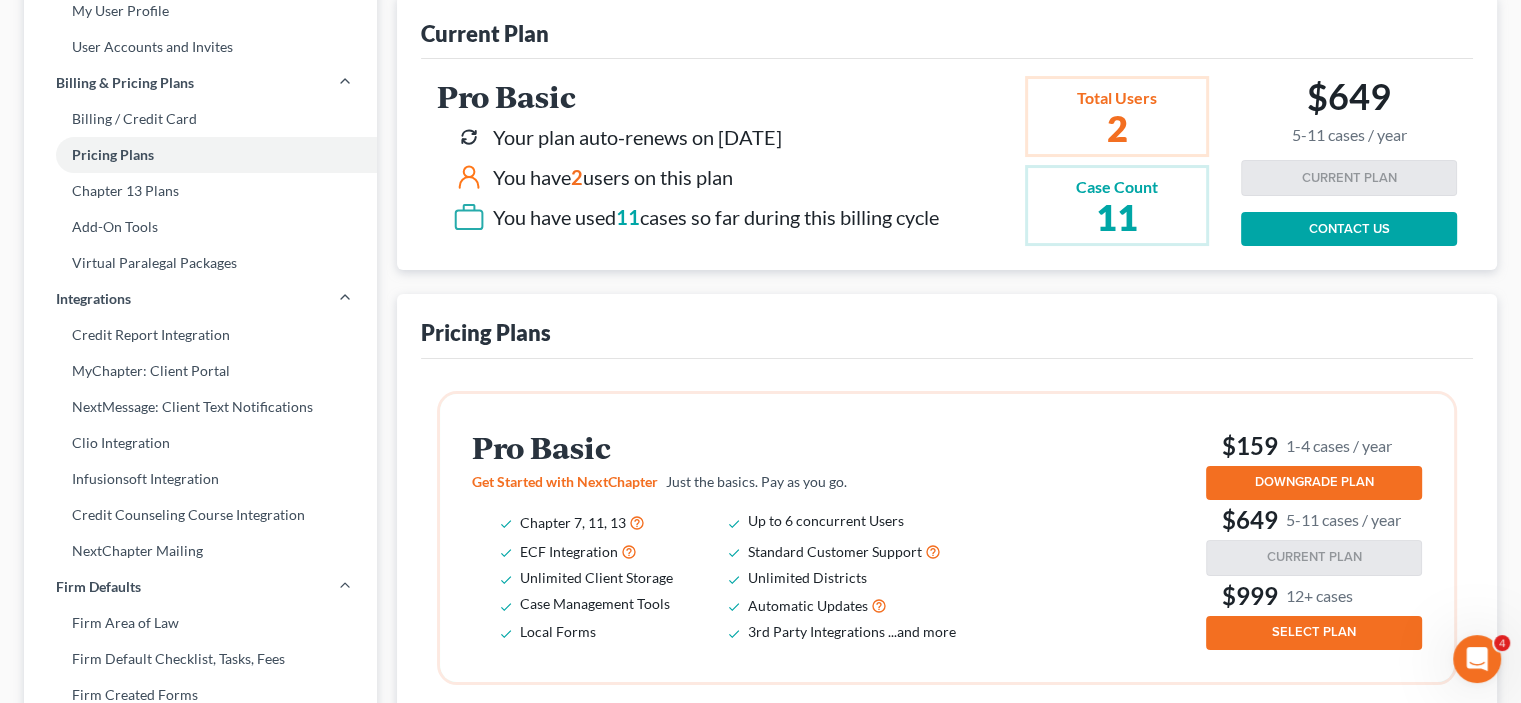 click at bounding box center [1477, 659] 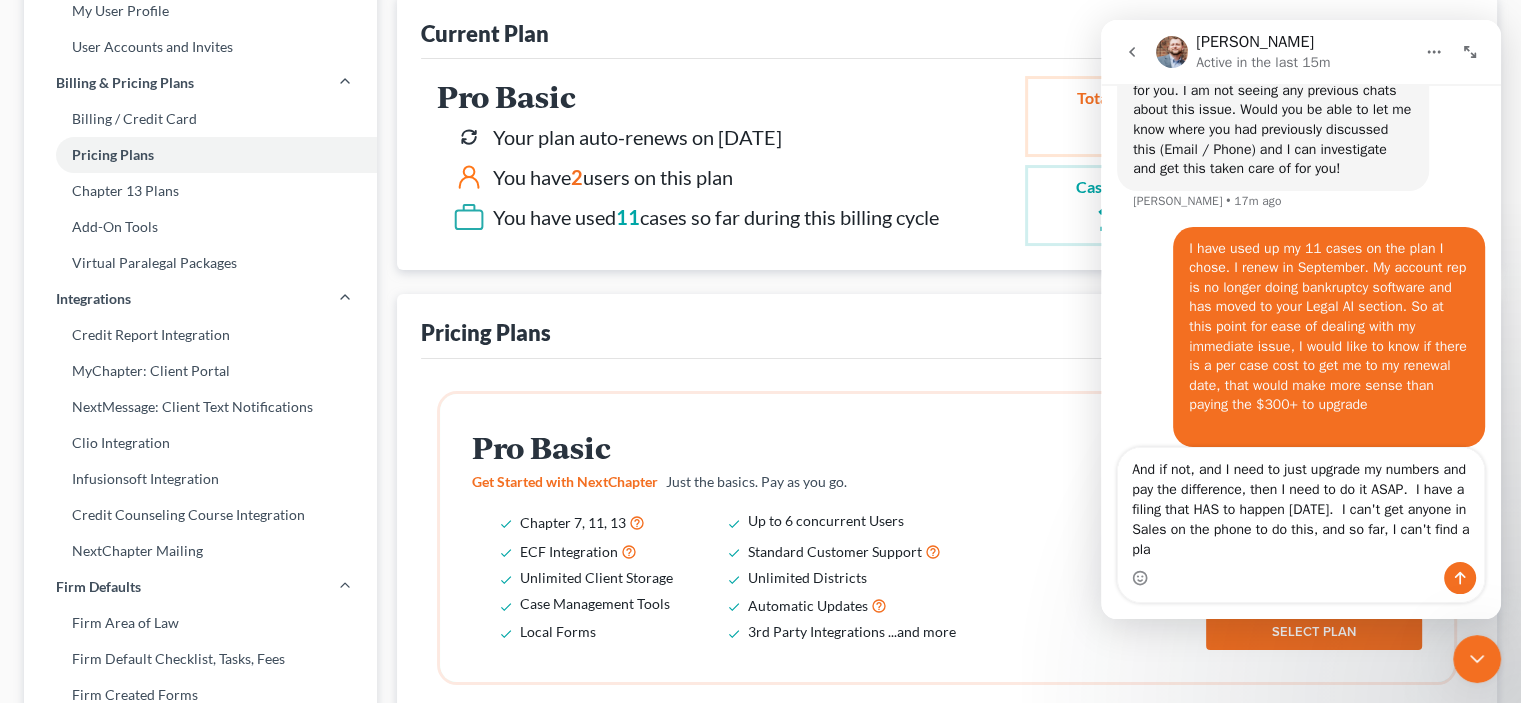 scroll, scrollTop: 484, scrollLeft: 0, axis: vertical 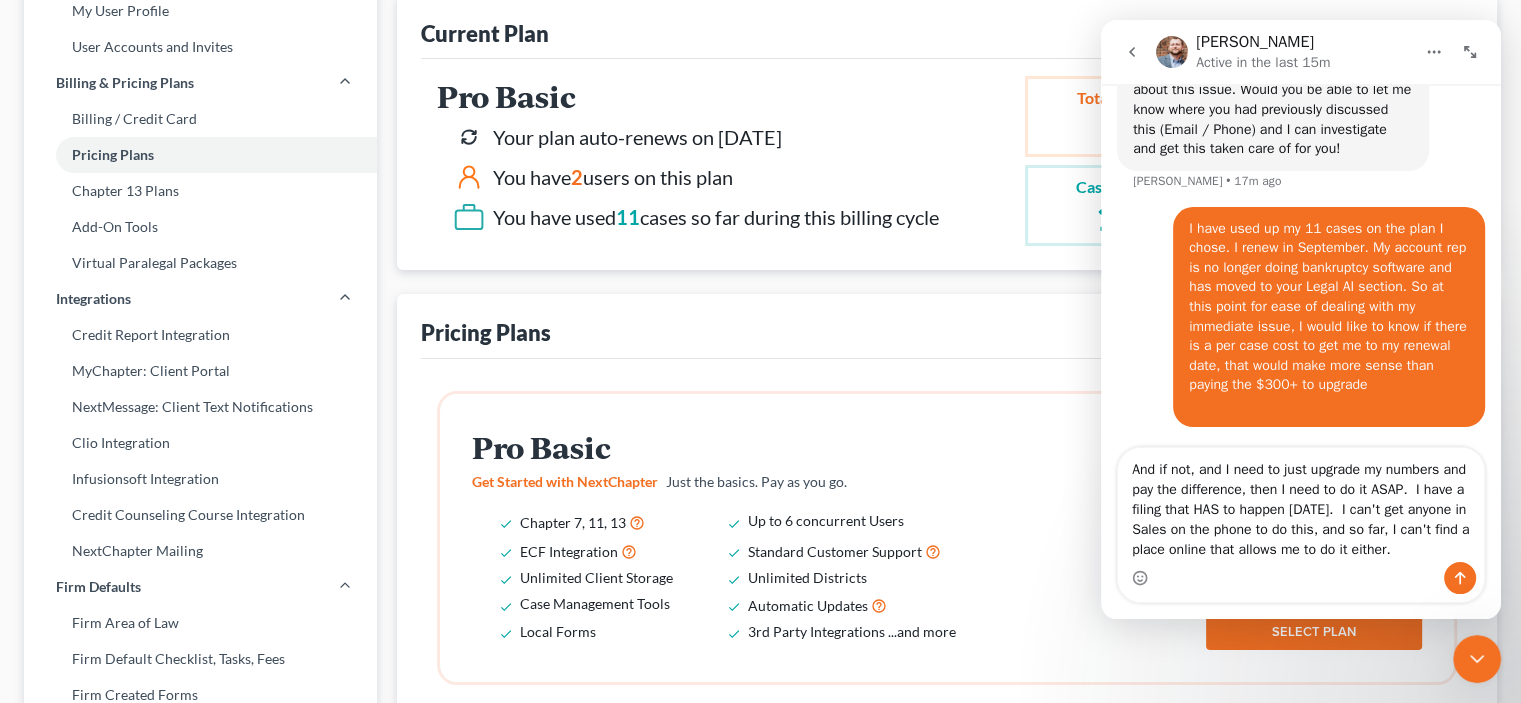 type on "And if not, and I need to just upgrade my numbers and pay the difference, then I need to do it ASAP.  I have a filing that HAS to happen [DATE].  I can't get anyone in Sales on the phone to do this, and so far, I can't find a place online that allows me to do it either." 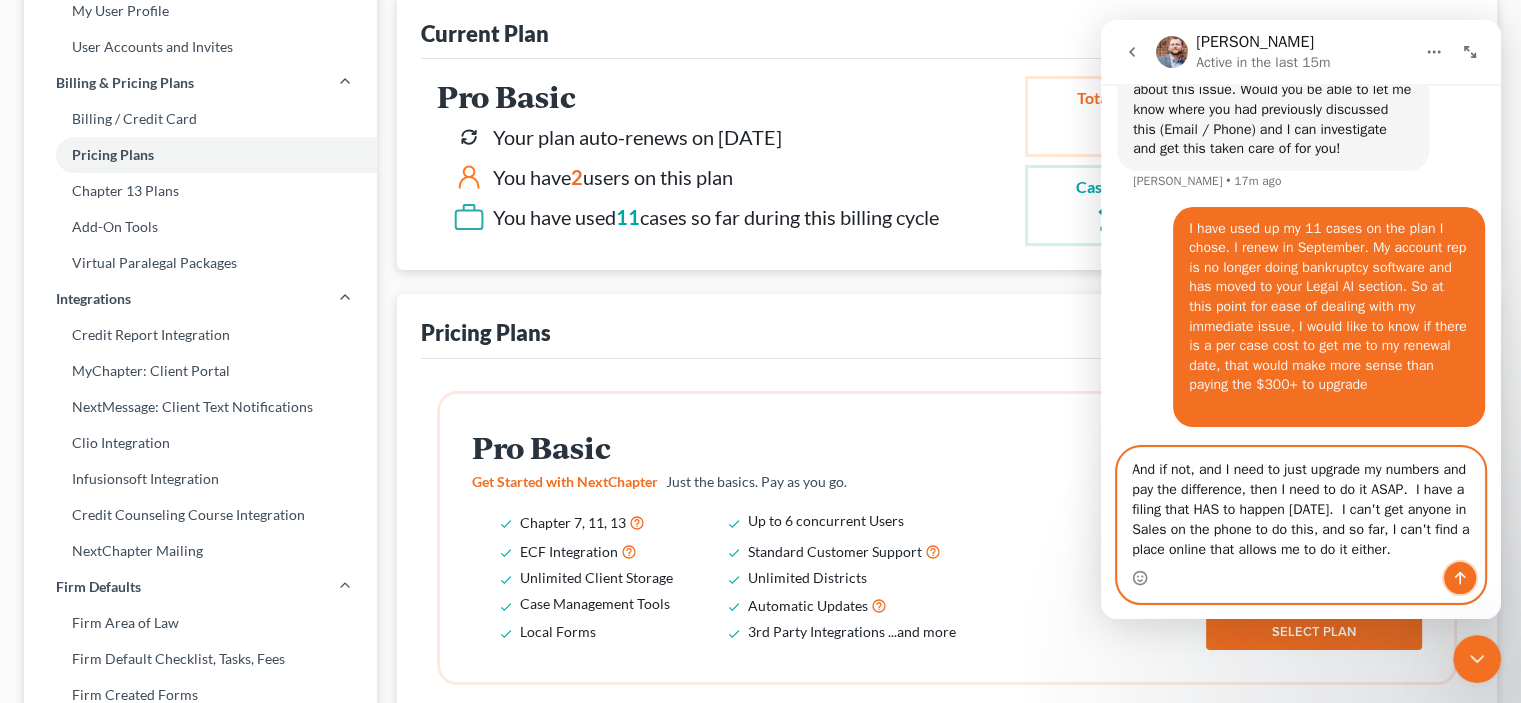 click at bounding box center [1460, 578] 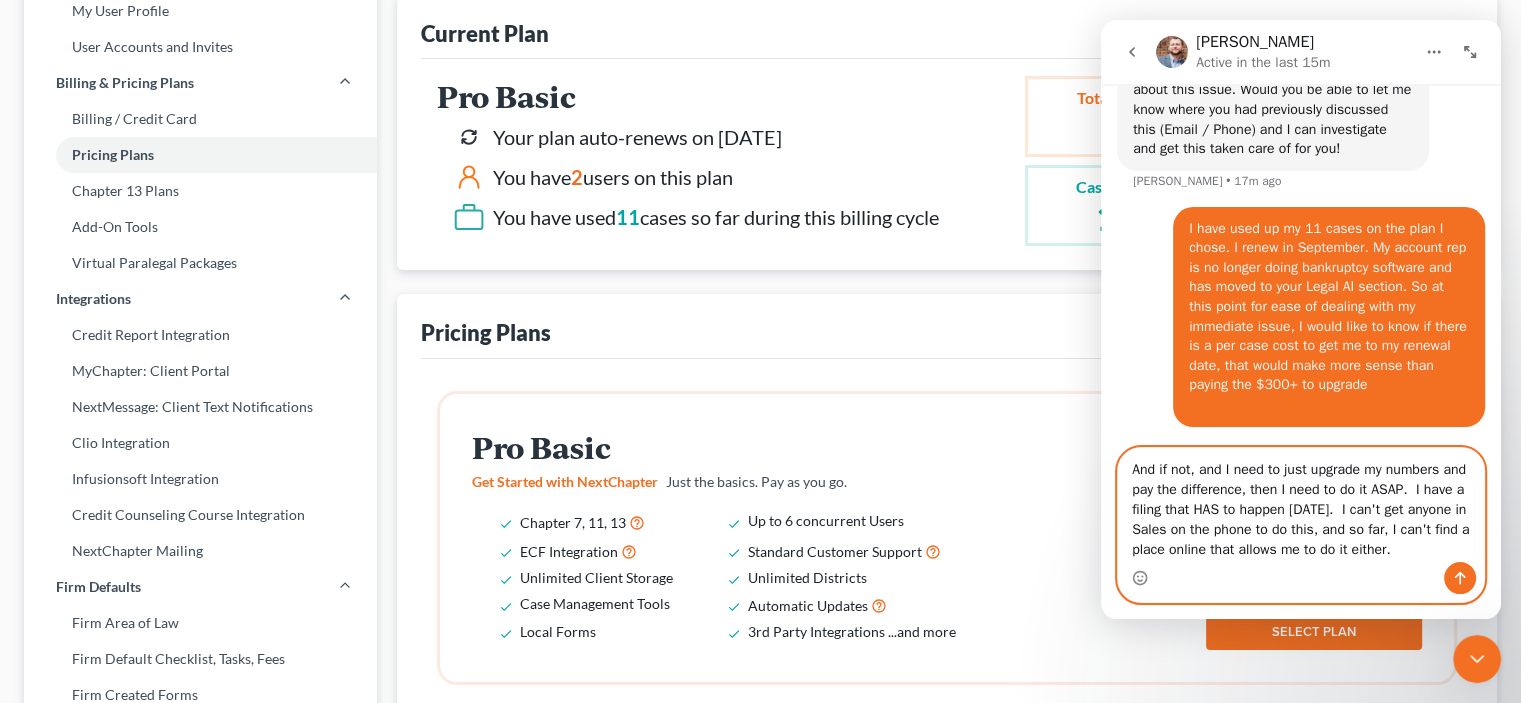 type 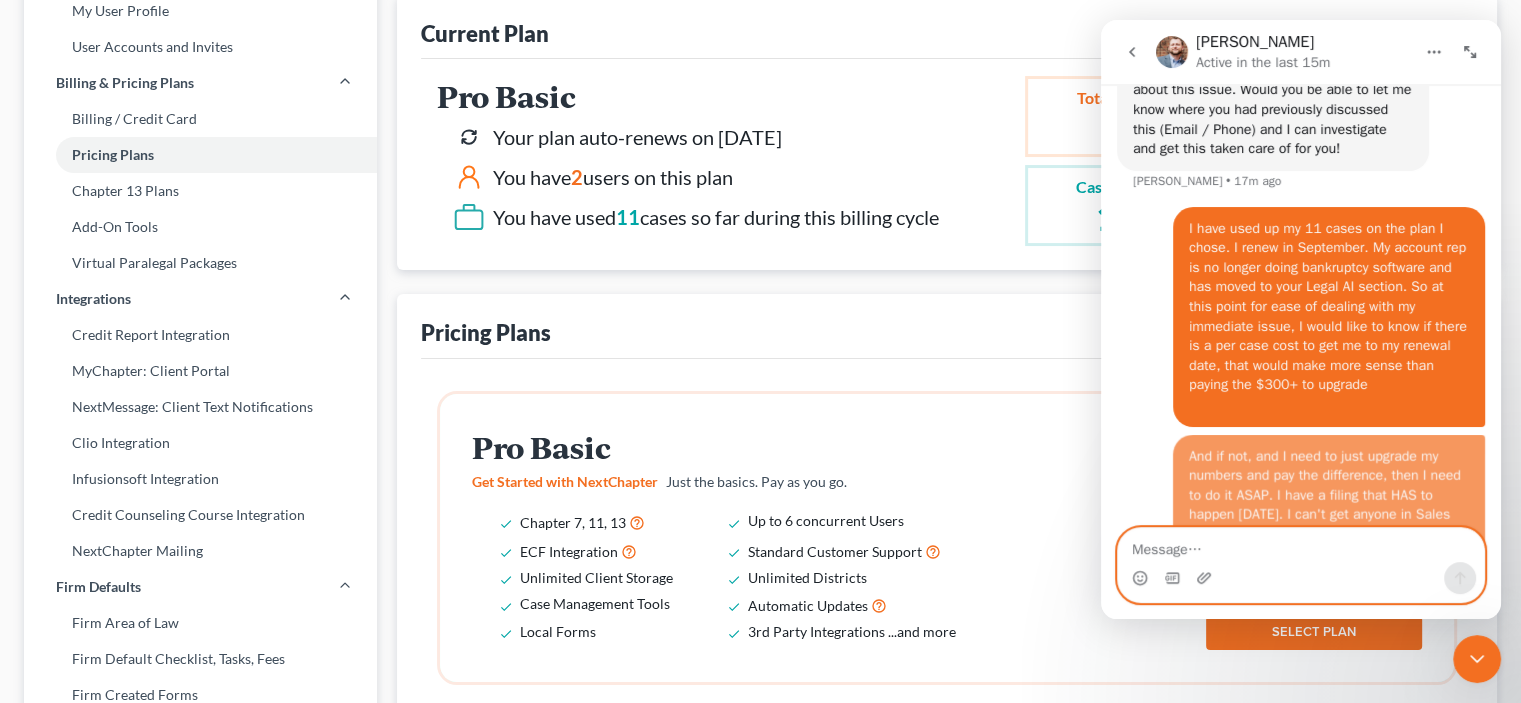 scroll, scrollTop: 547, scrollLeft: 0, axis: vertical 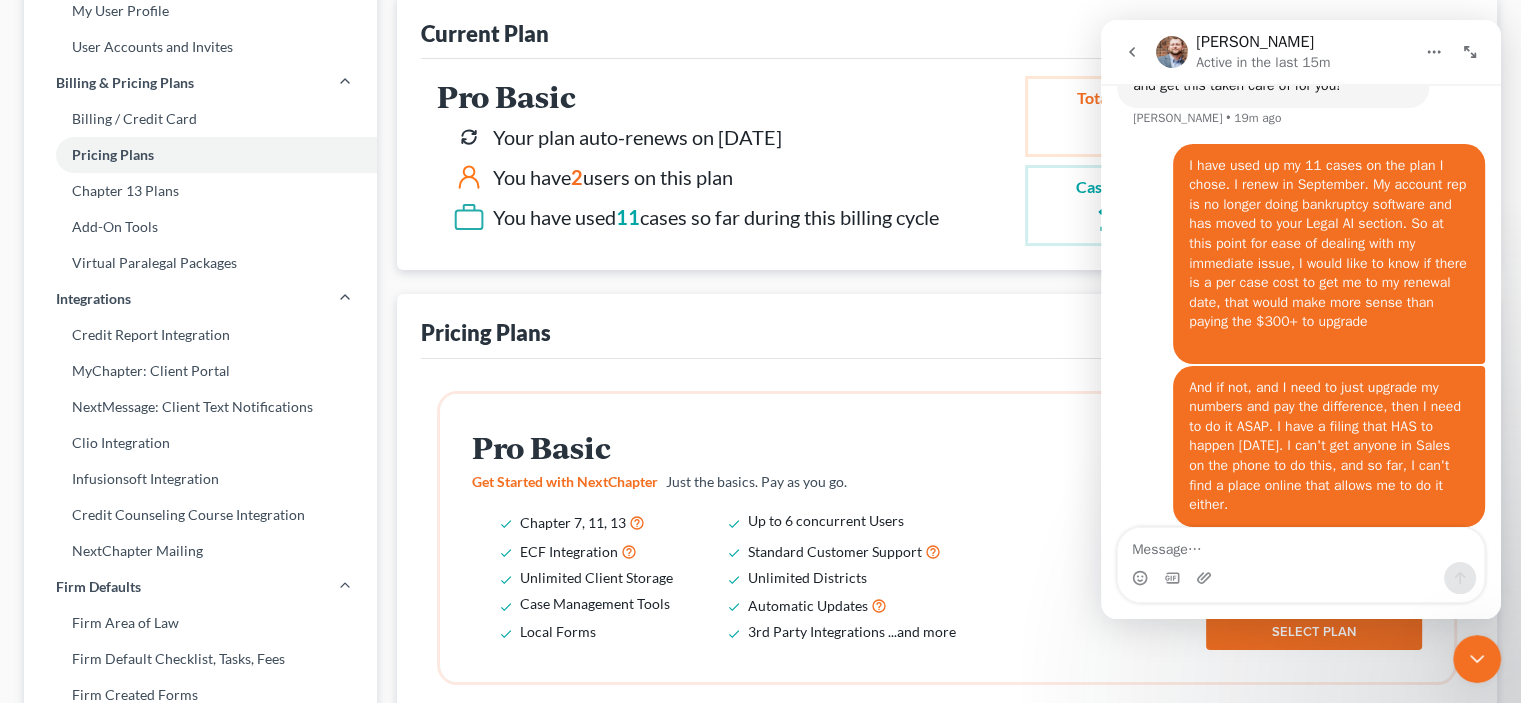 click 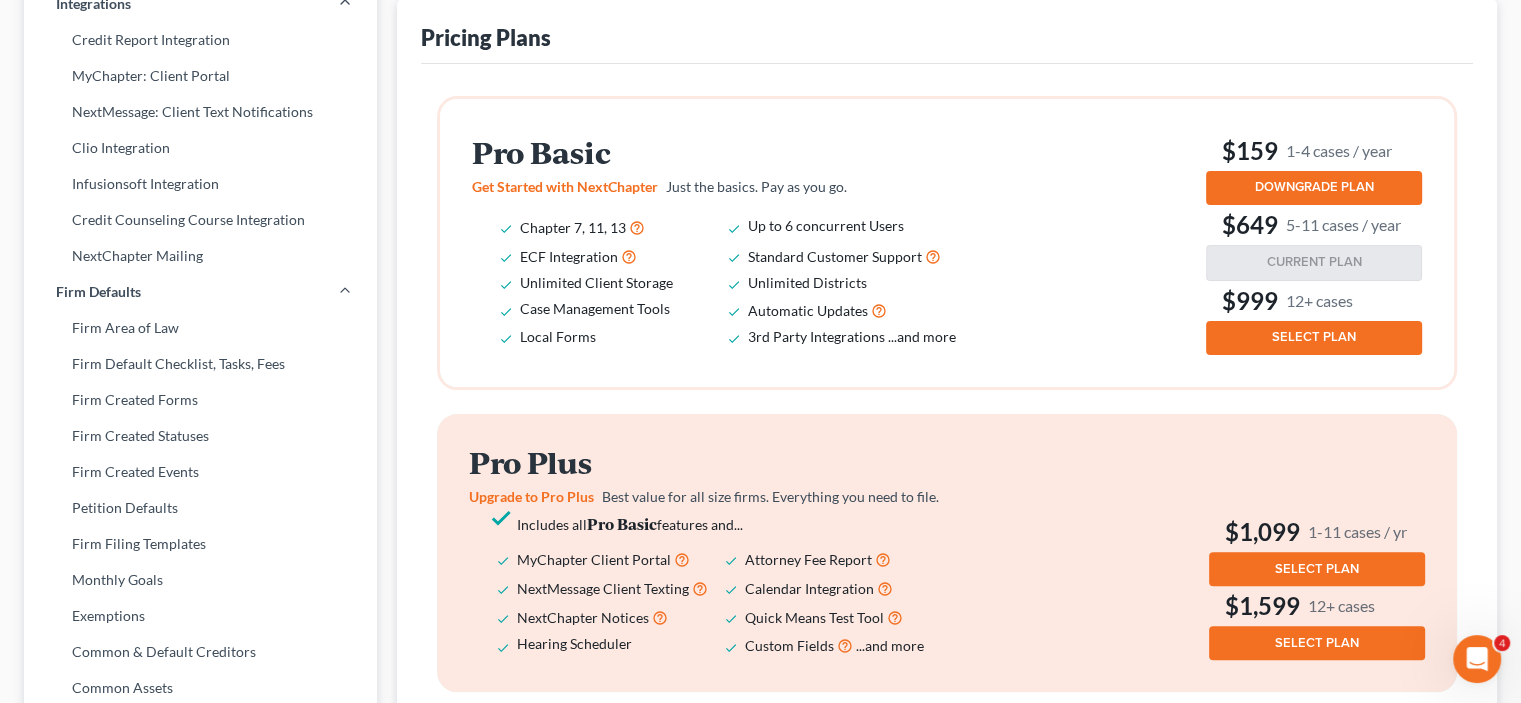 scroll, scrollTop: 600, scrollLeft: 0, axis: vertical 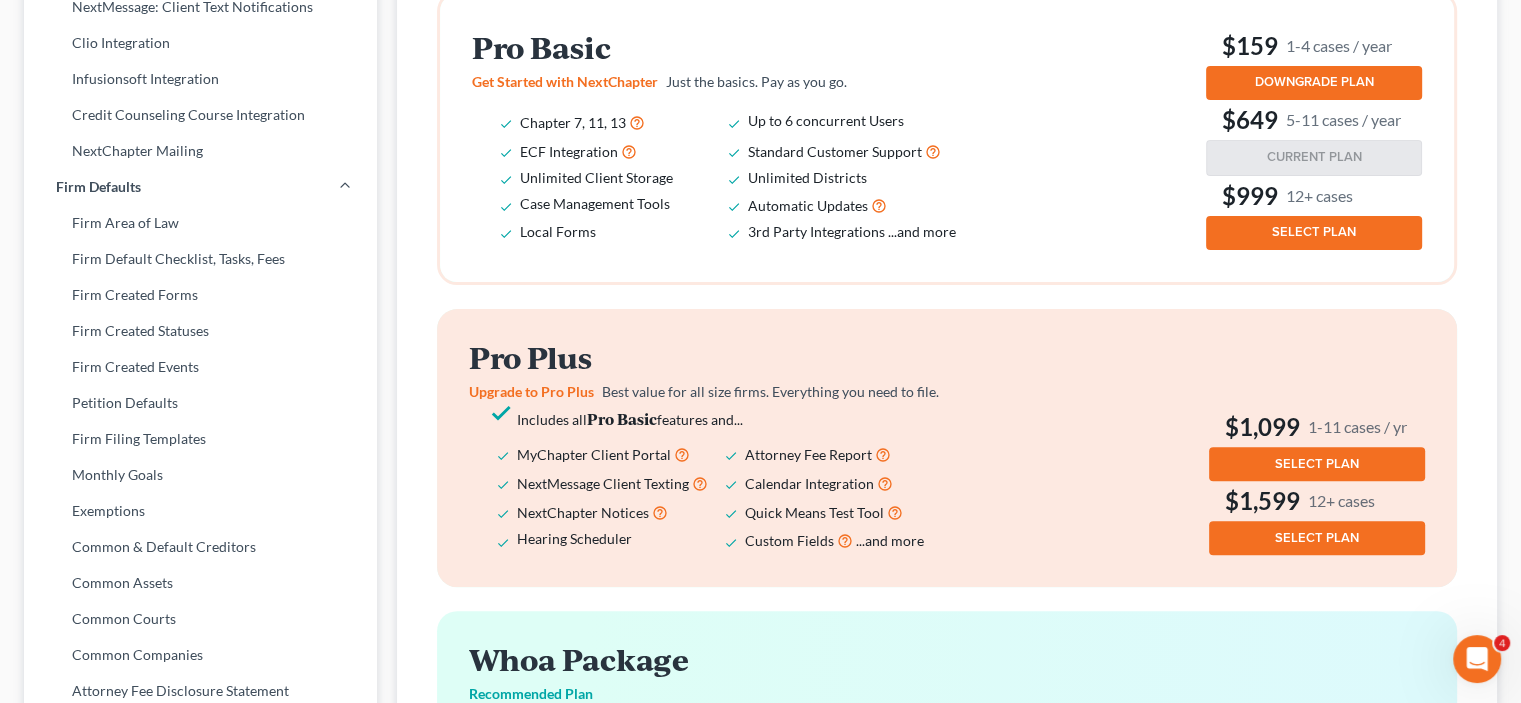 click on "SELECT PLAN" at bounding box center (1314, 232) 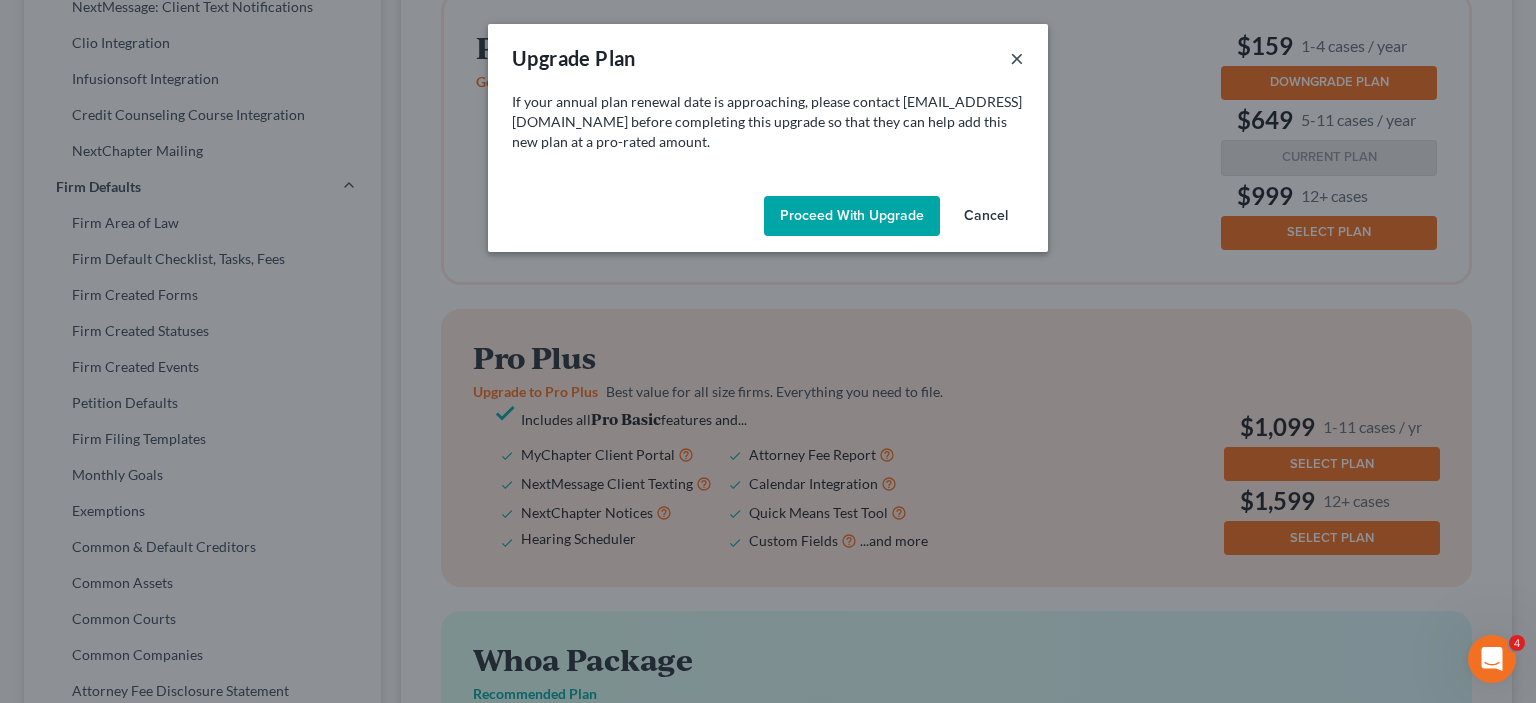 click on "×" at bounding box center (1017, 58) 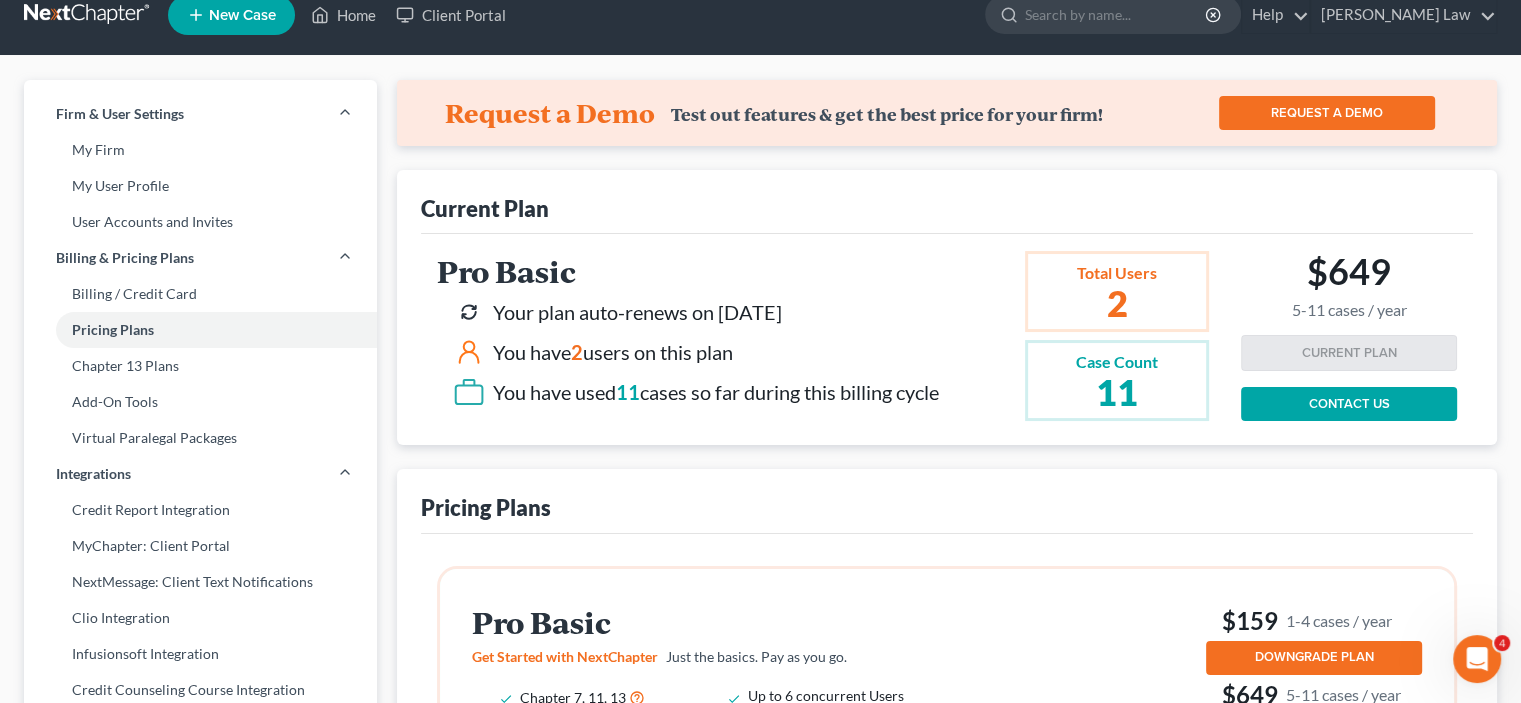 scroll, scrollTop: 0, scrollLeft: 0, axis: both 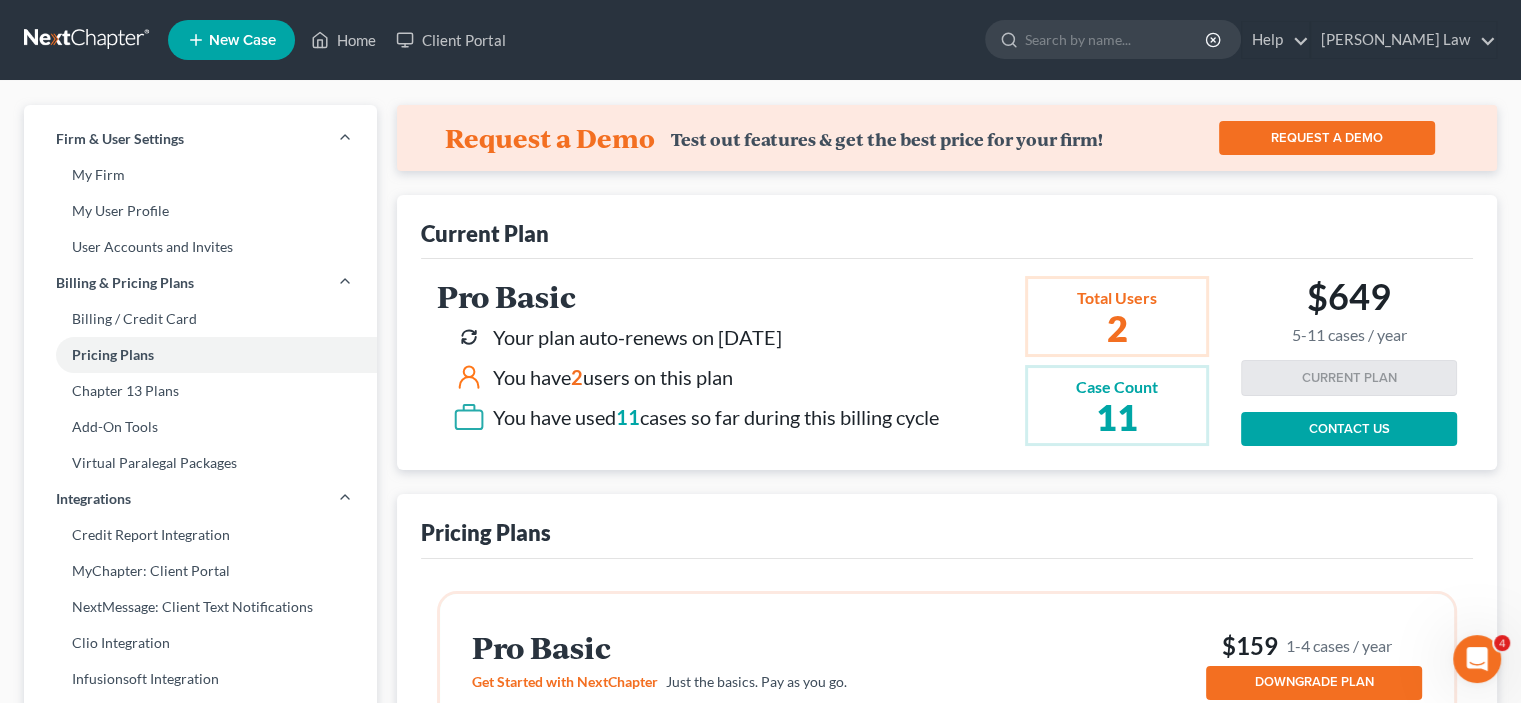 click 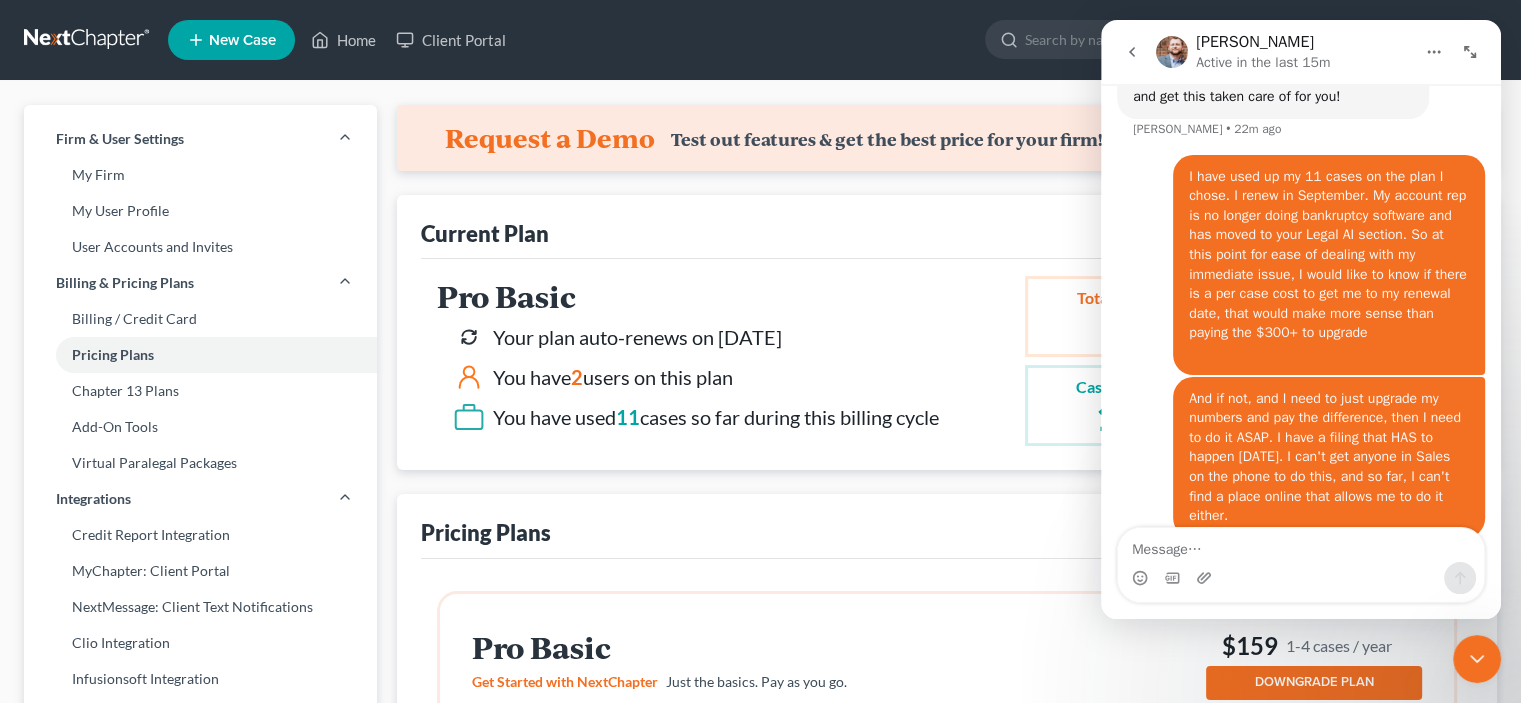 scroll, scrollTop: 547, scrollLeft: 0, axis: vertical 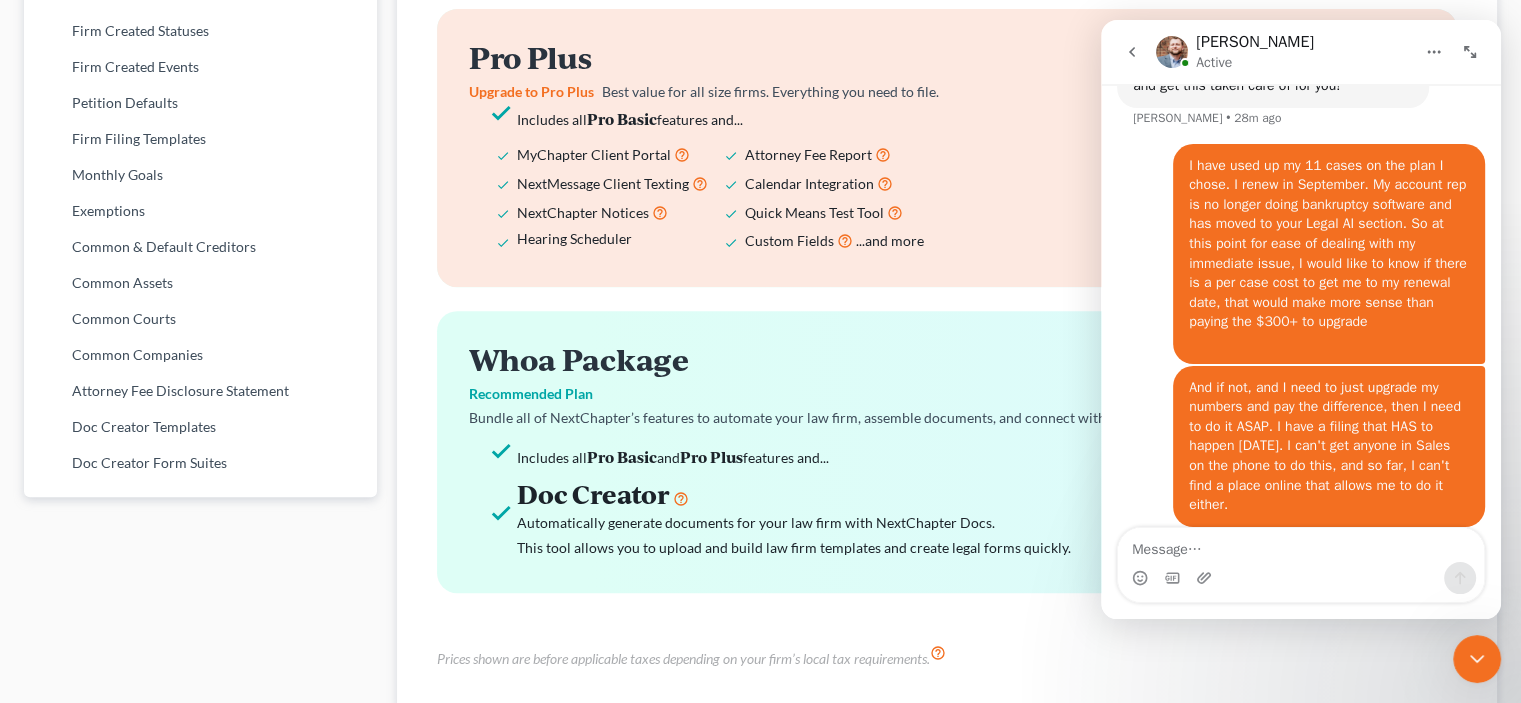 click at bounding box center (1477, 659) 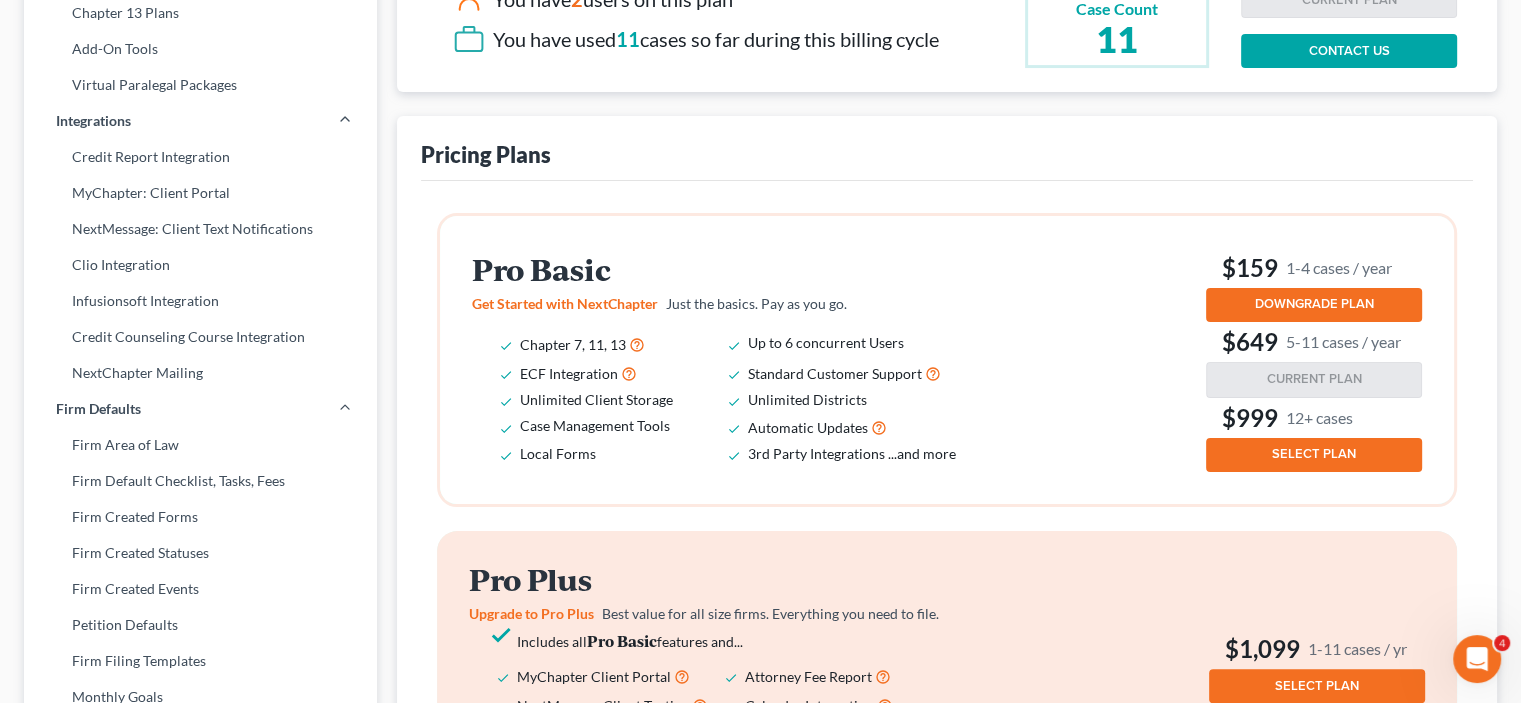 scroll, scrollTop: 400, scrollLeft: 0, axis: vertical 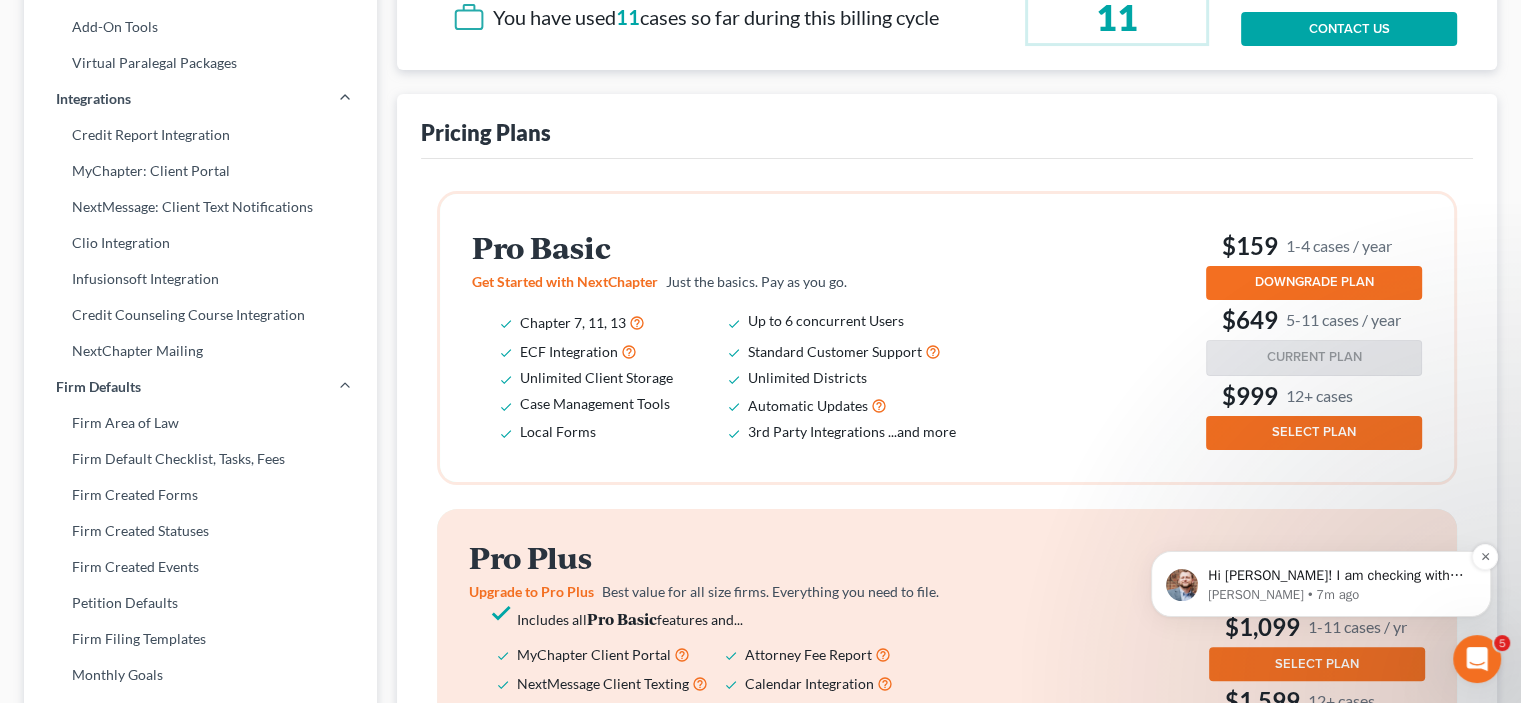 click on "Hi [PERSON_NAME]! I am checking with management to see what I am able to do on this since I am on the Support Team. I will keep you updated as soon as I hear back from them!" at bounding box center (1337, 576) 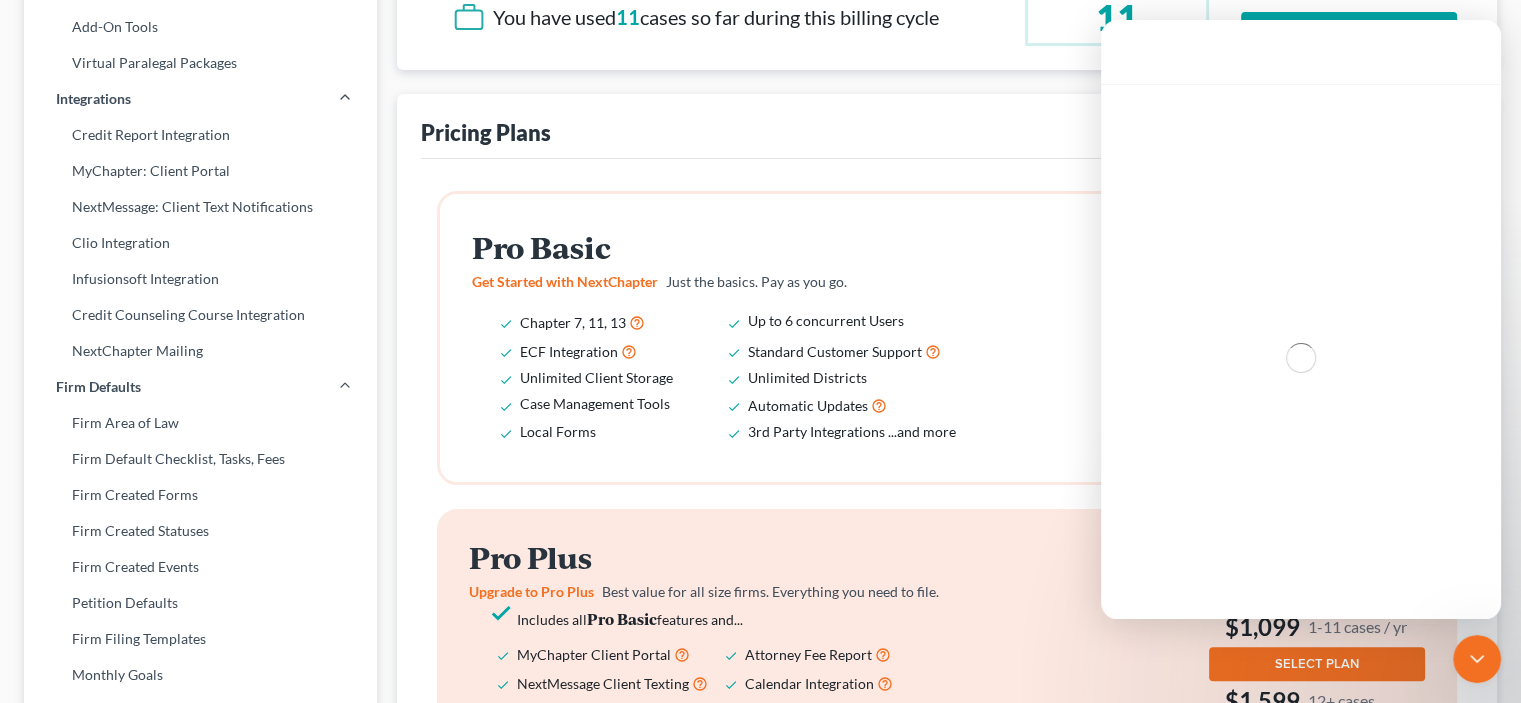 scroll, scrollTop: 2, scrollLeft: 0, axis: vertical 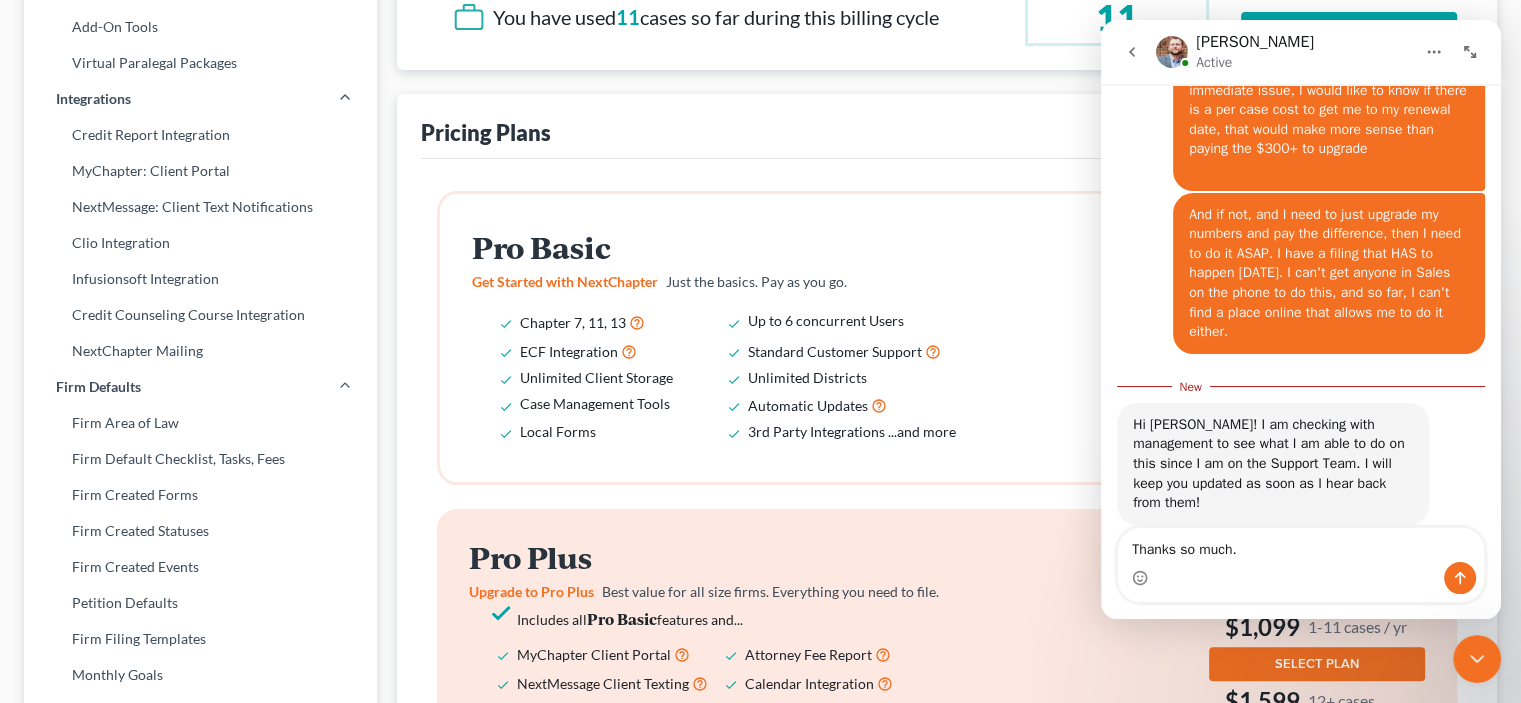type on "Thanks so much." 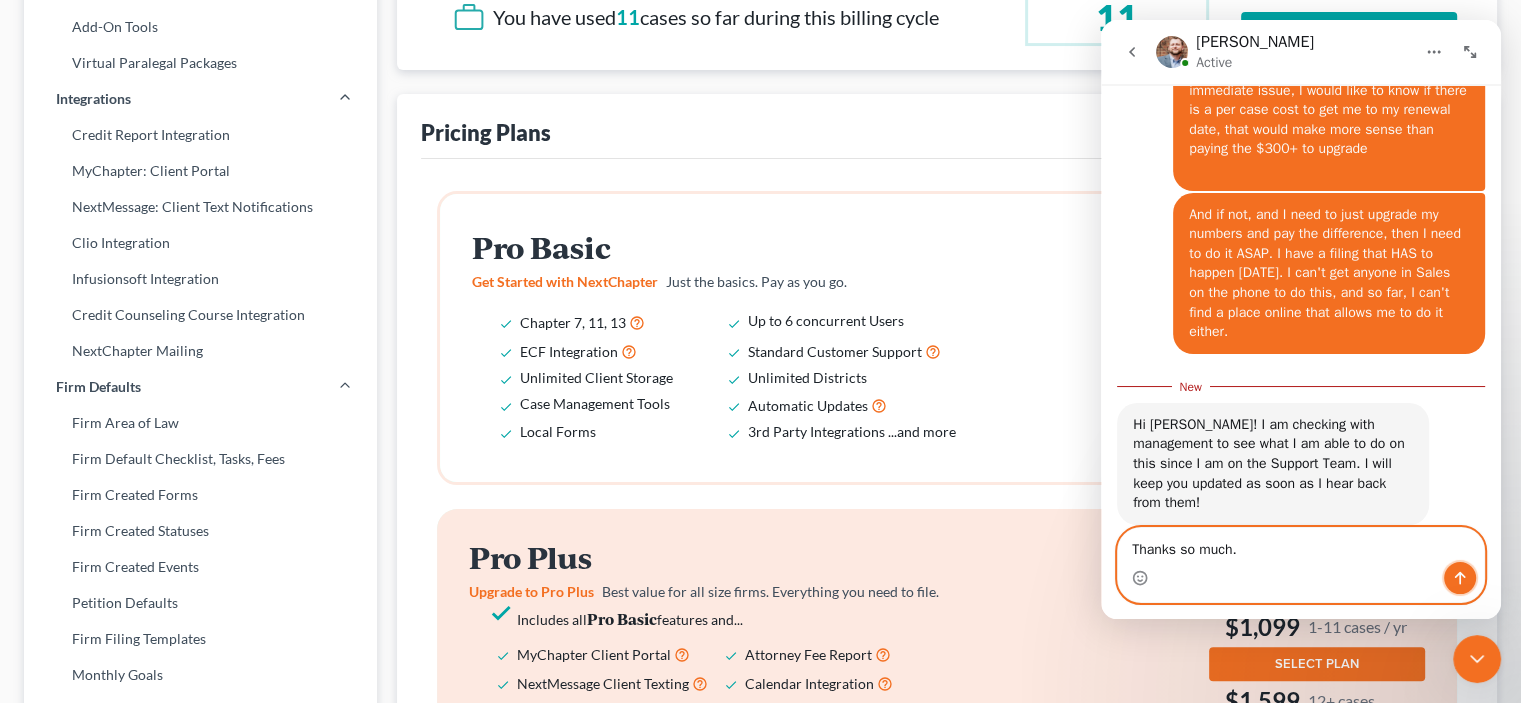 click 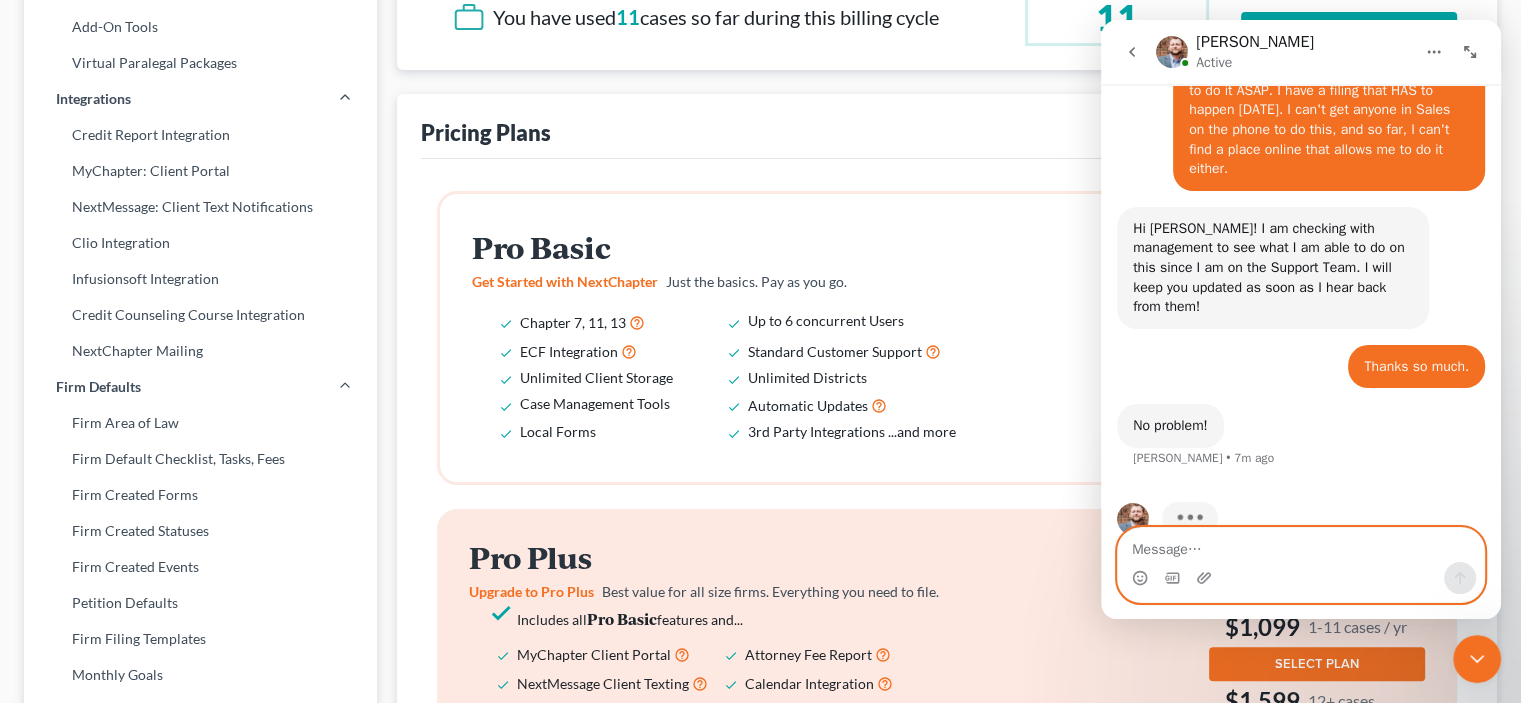 scroll, scrollTop: 784, scrollLeft: 0, axis: vertical 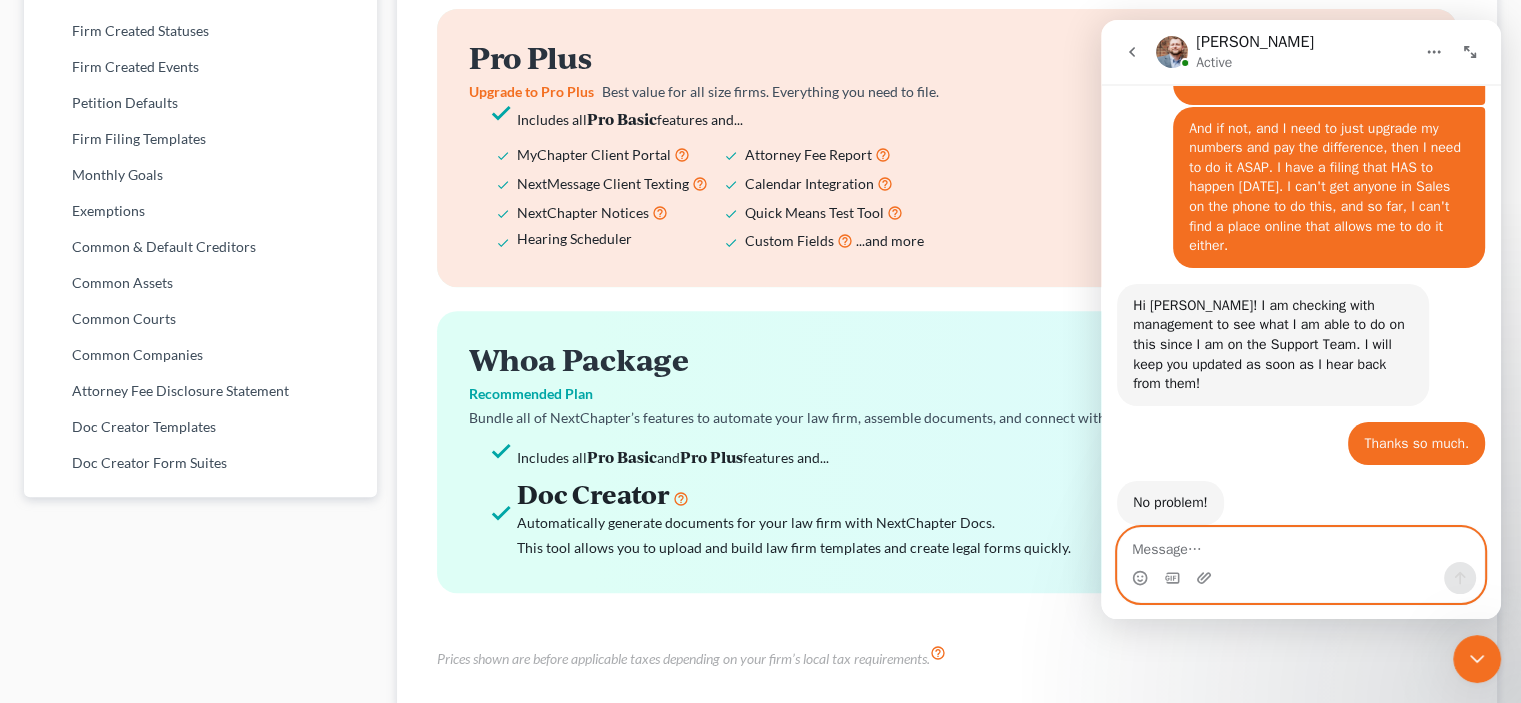 click at bounding box center [1301, 545] 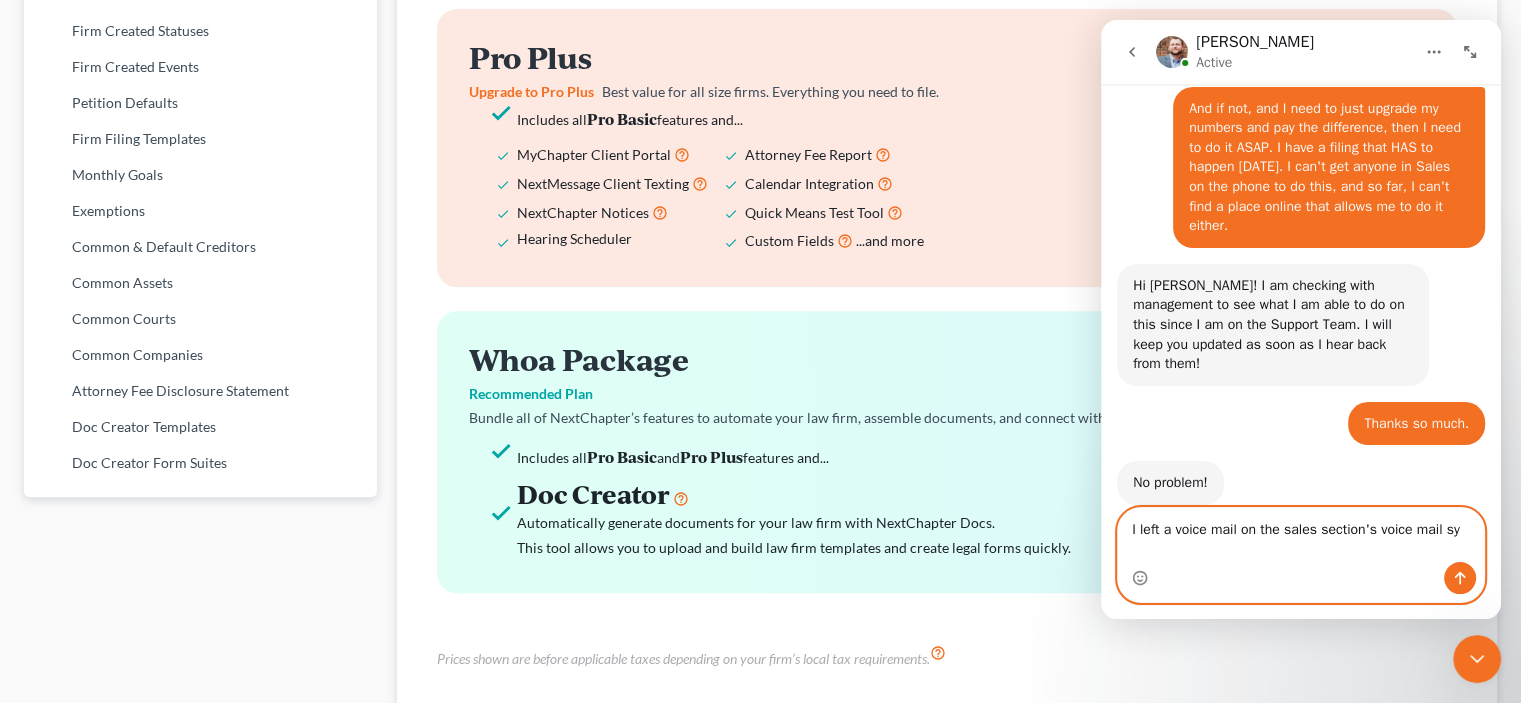 scroll, scrollTop: 784, scrollLeft: 0, axis: vertical 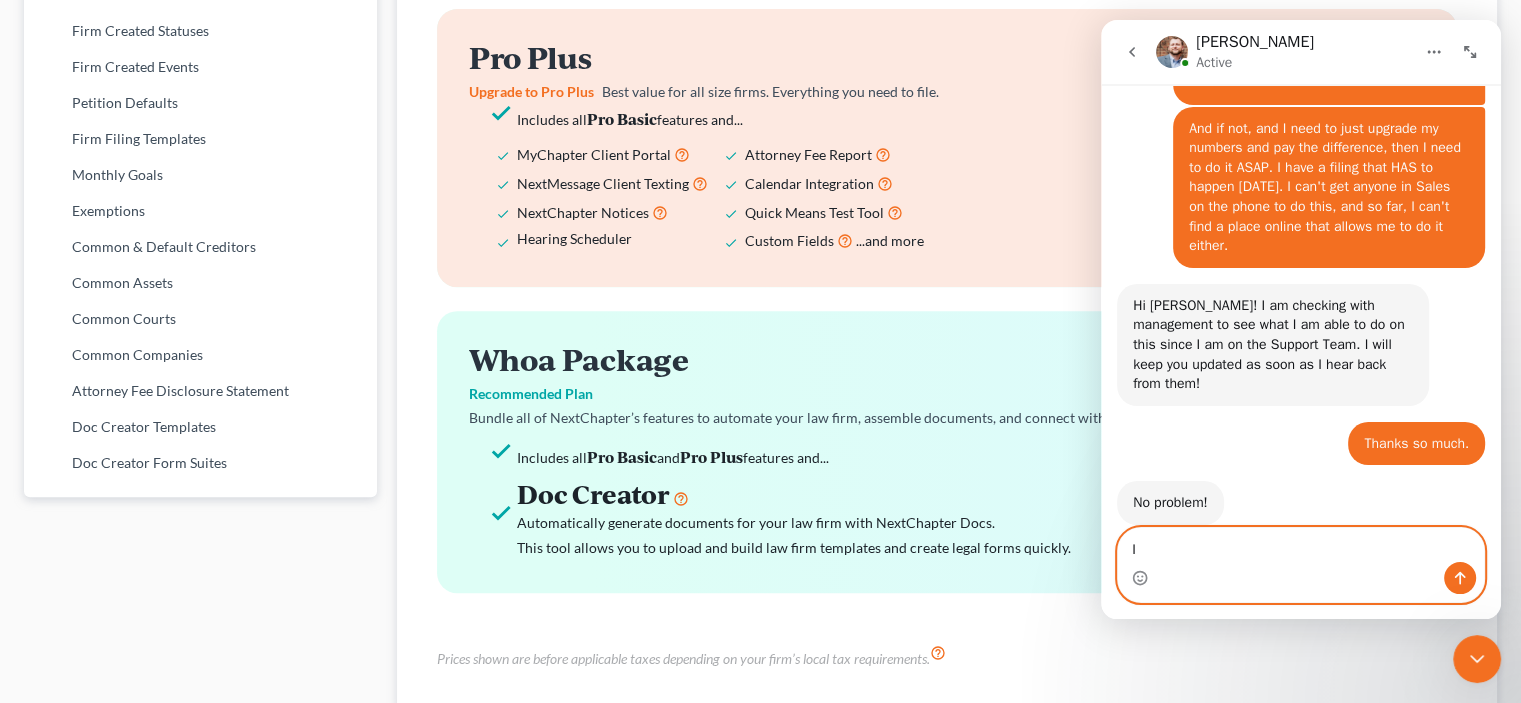 type on "I" 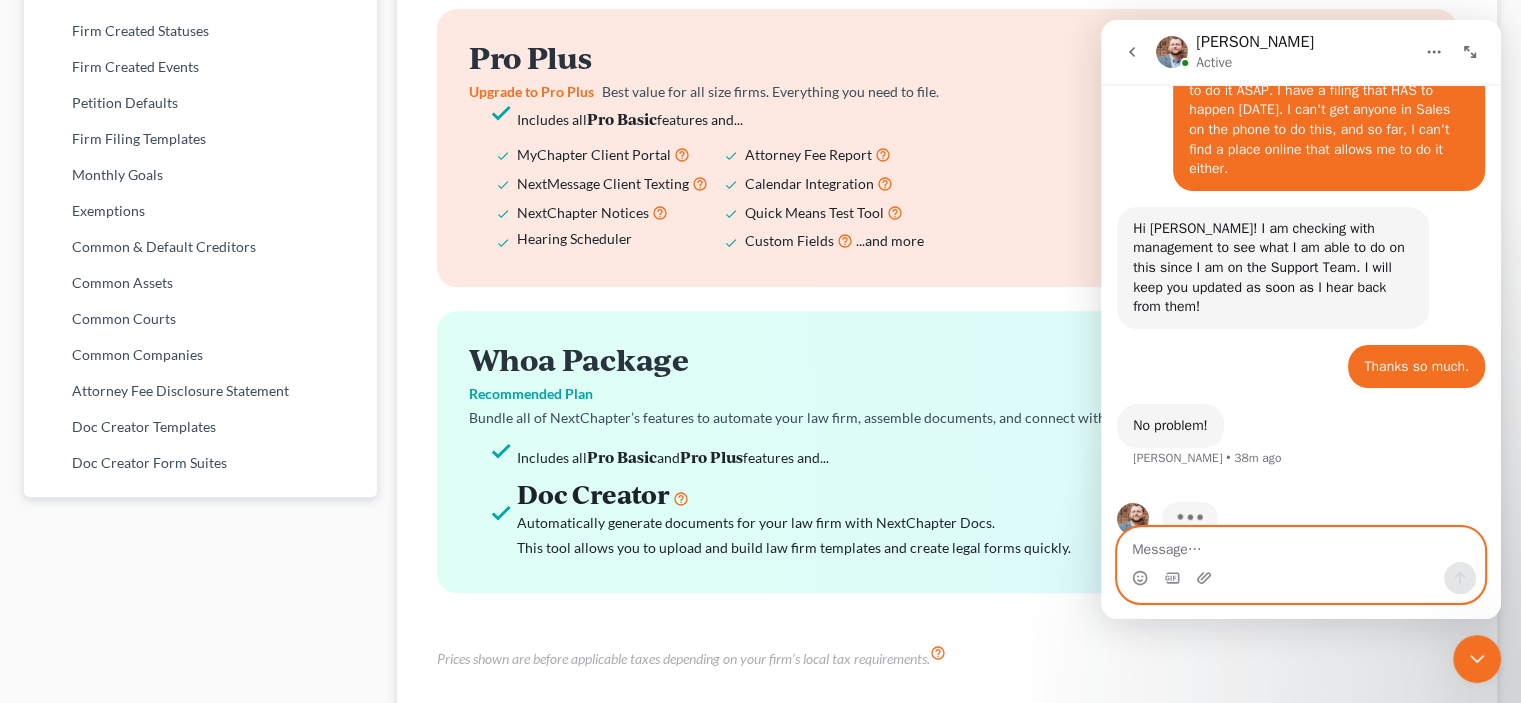 scroll, scrollTop: 784, scrollLeft: 0, axis: vertical 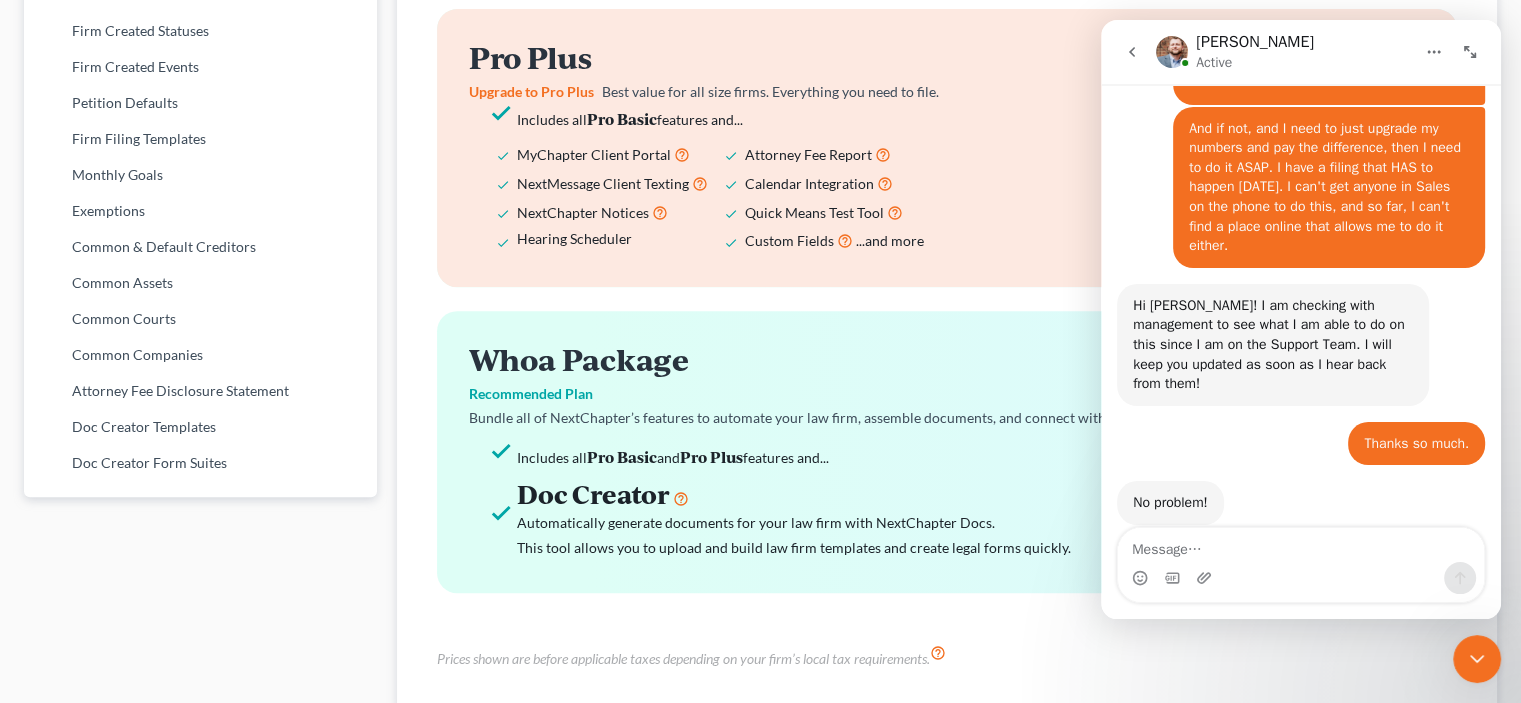 click on "Whoa Package" at bounding box center [947, 359] 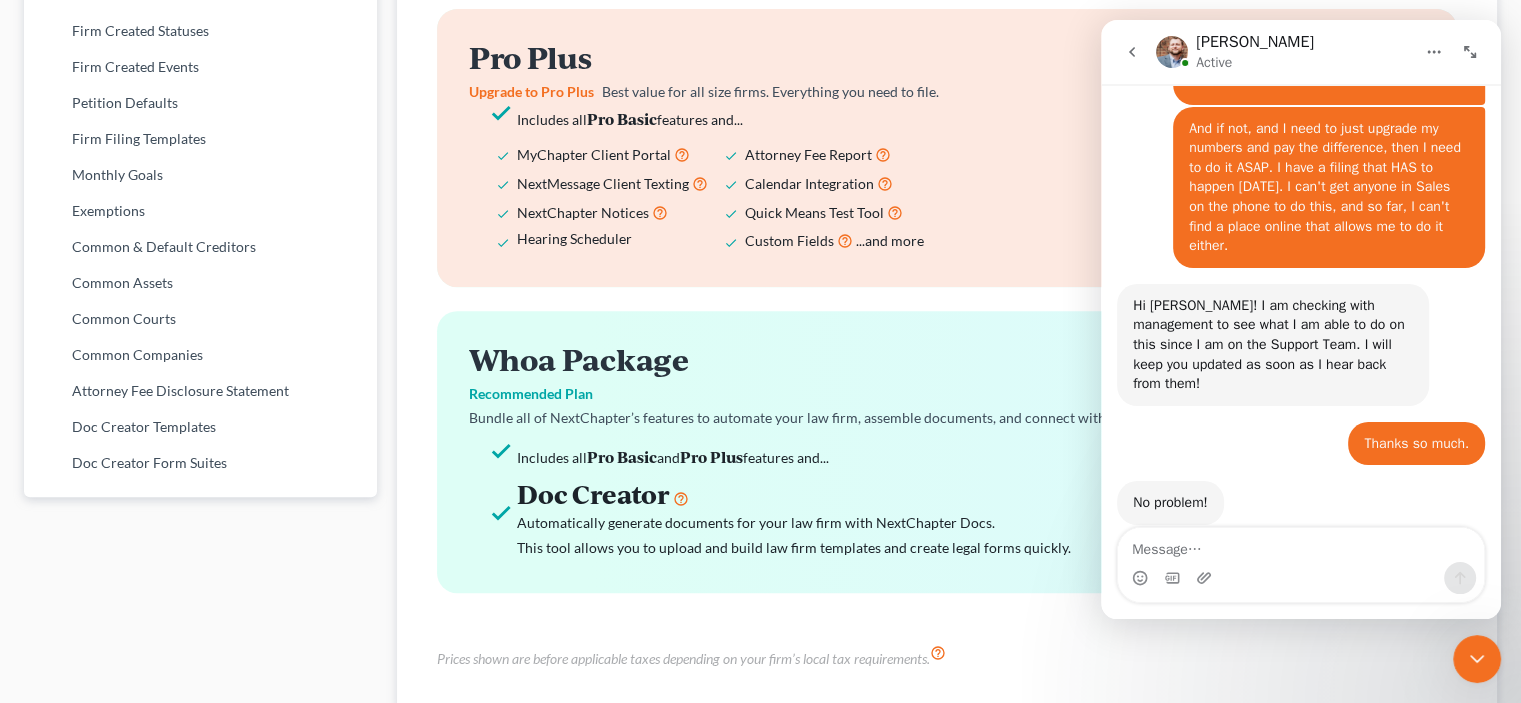 click 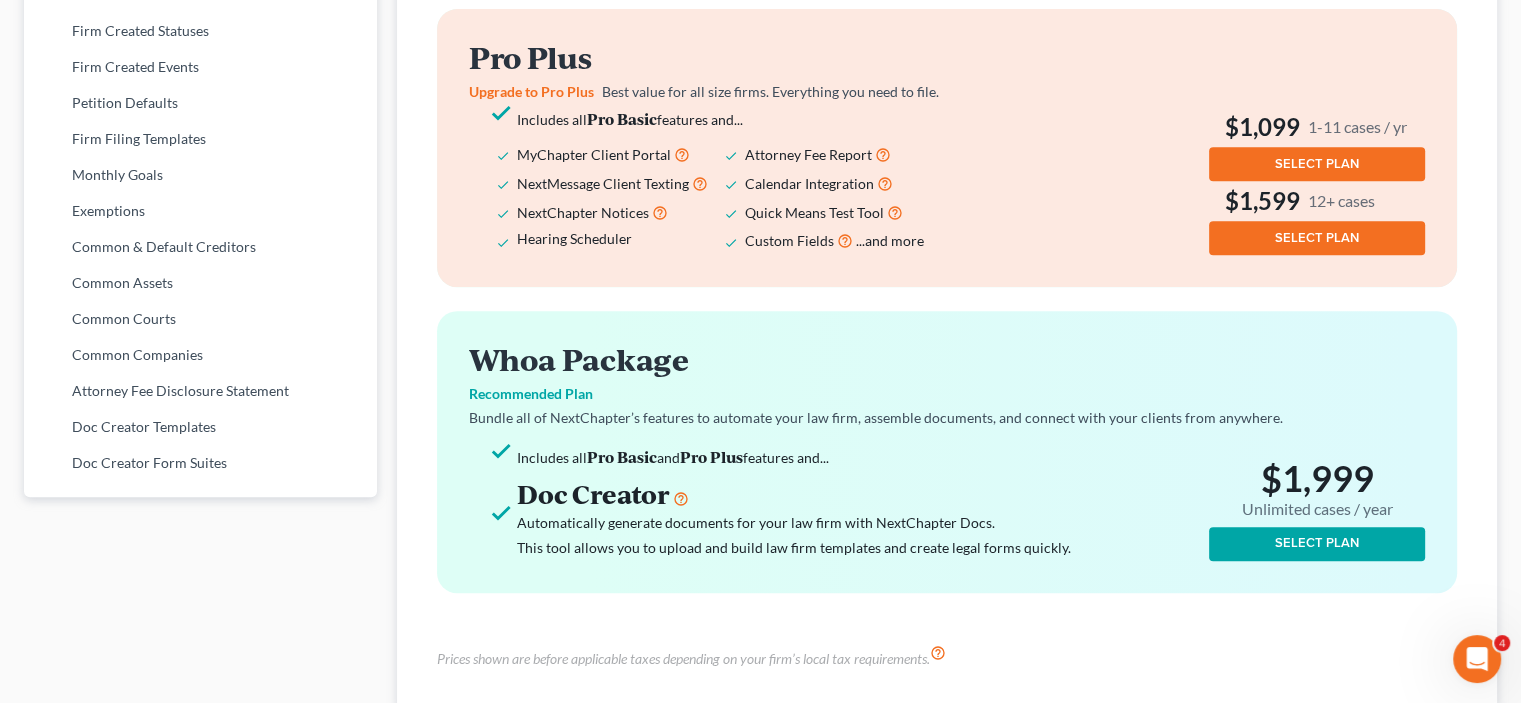 scroll, scrollTop: 861, scrollLeft: 0, axis: vertical 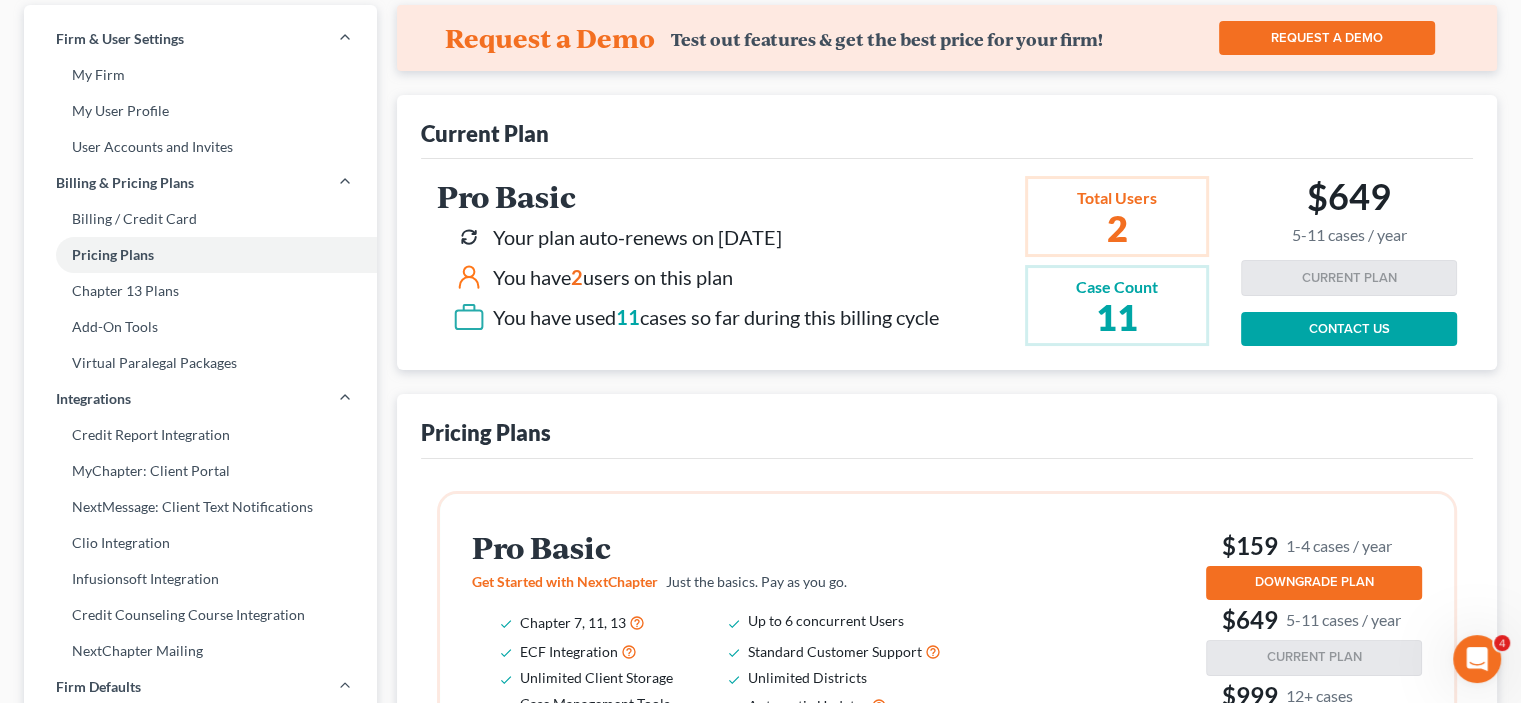 click 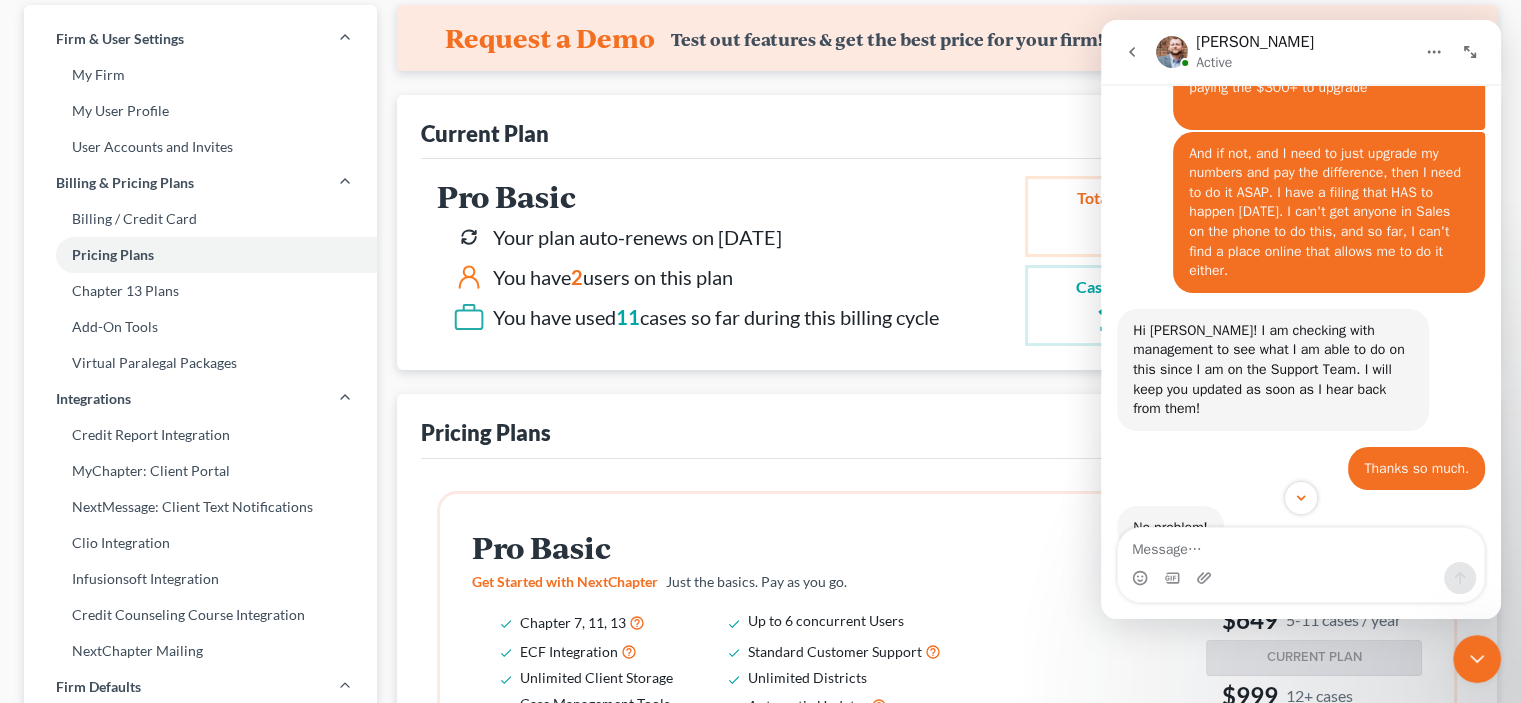 scroll, scrollTop: 861, scrollLeft: 0, axis: vertical 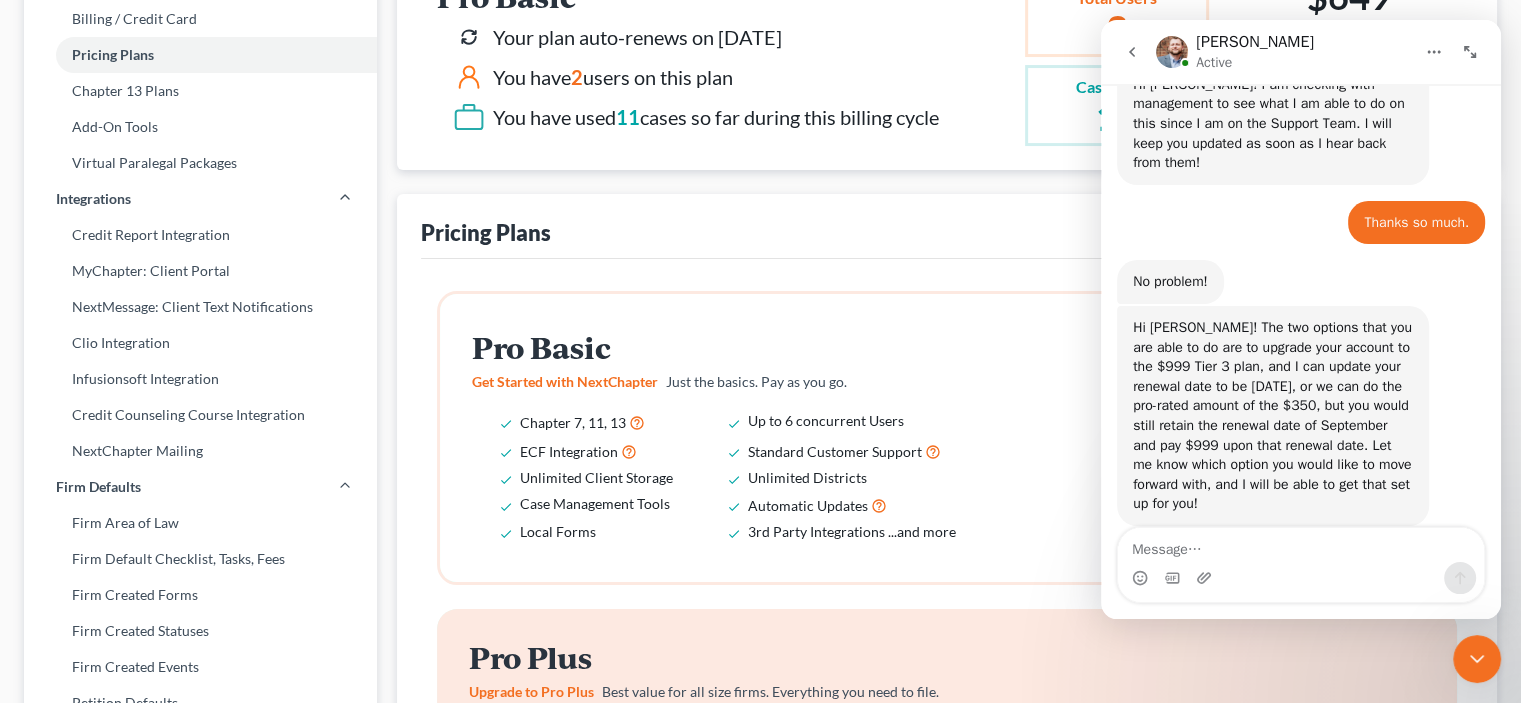 click at bounding box center (1301, 545) 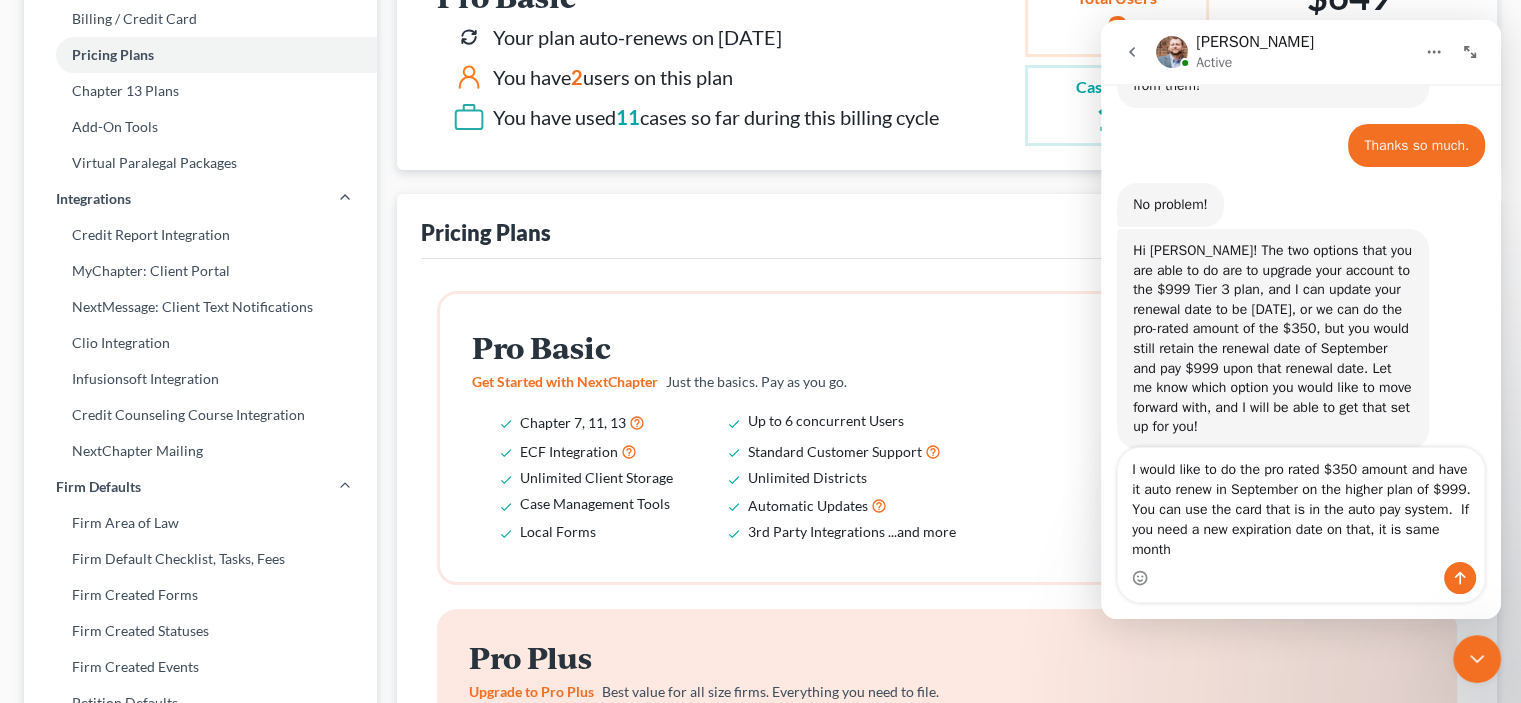 scroll, scrollTop: 1087, scrollLeft: 0, axis: vertical 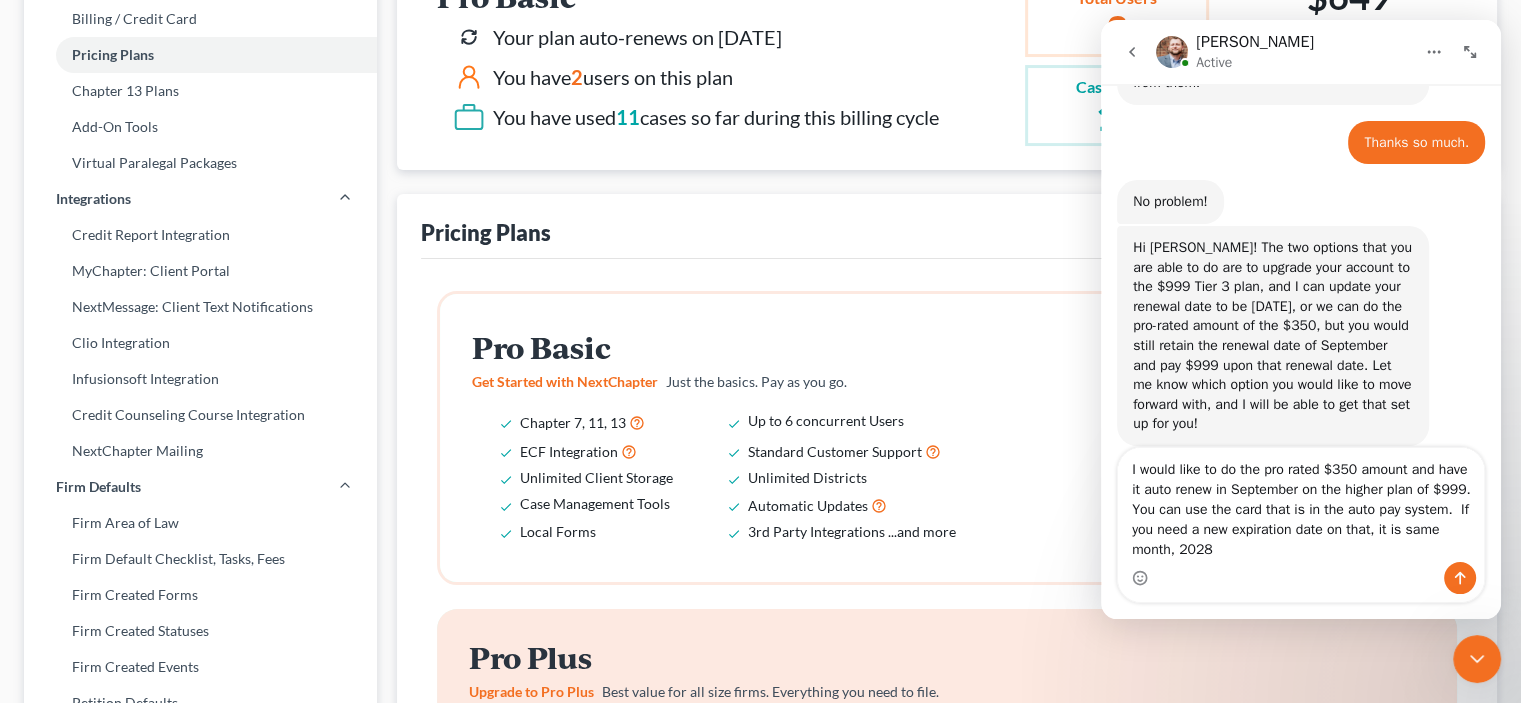 type on "I would like to do the pro rated $350 amount and have it auto renew in September on the higher plan of $999.  You can use the card that is in the auto pay system.  If you need a new expiration date on that, it is same month, 2028." 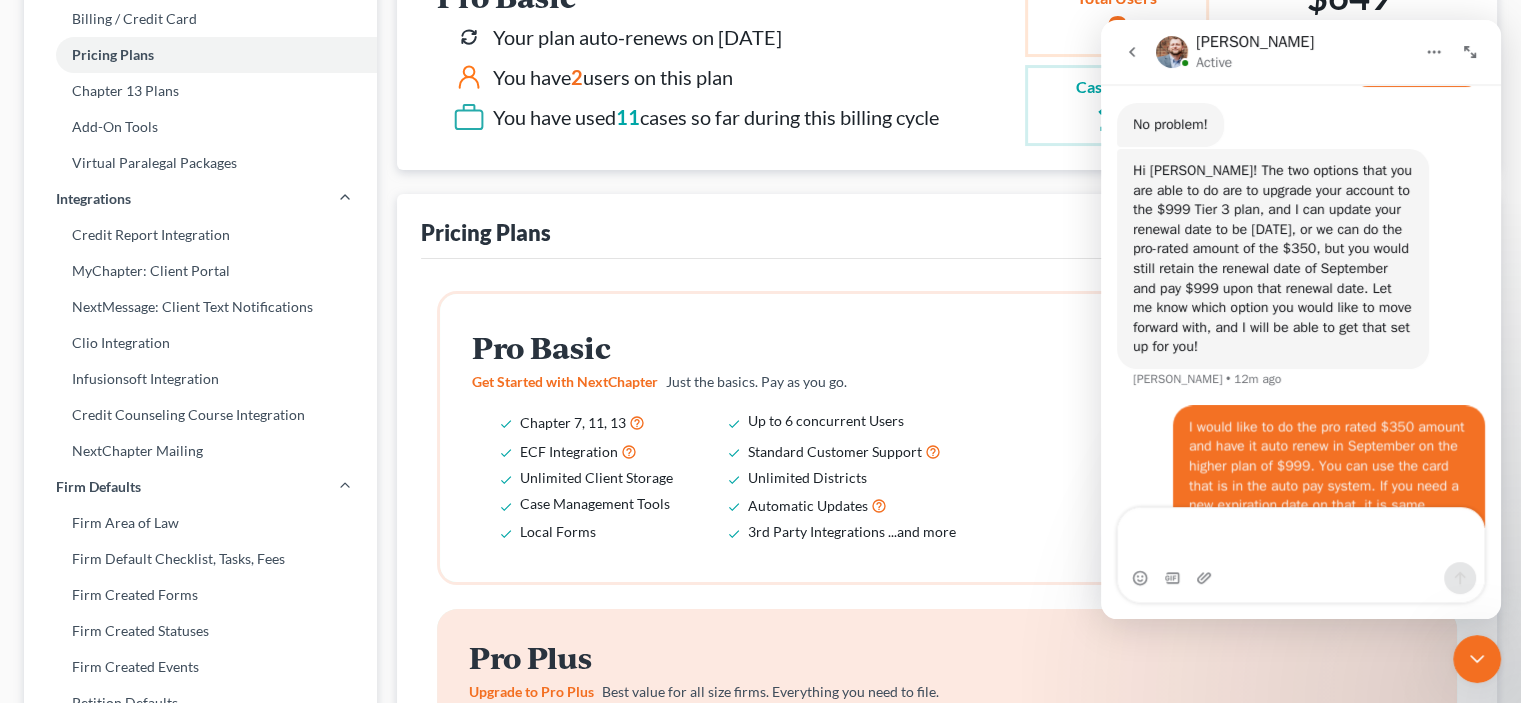 scroll, scrollTop: 1184, scrollLeft: 0, axis: vertical 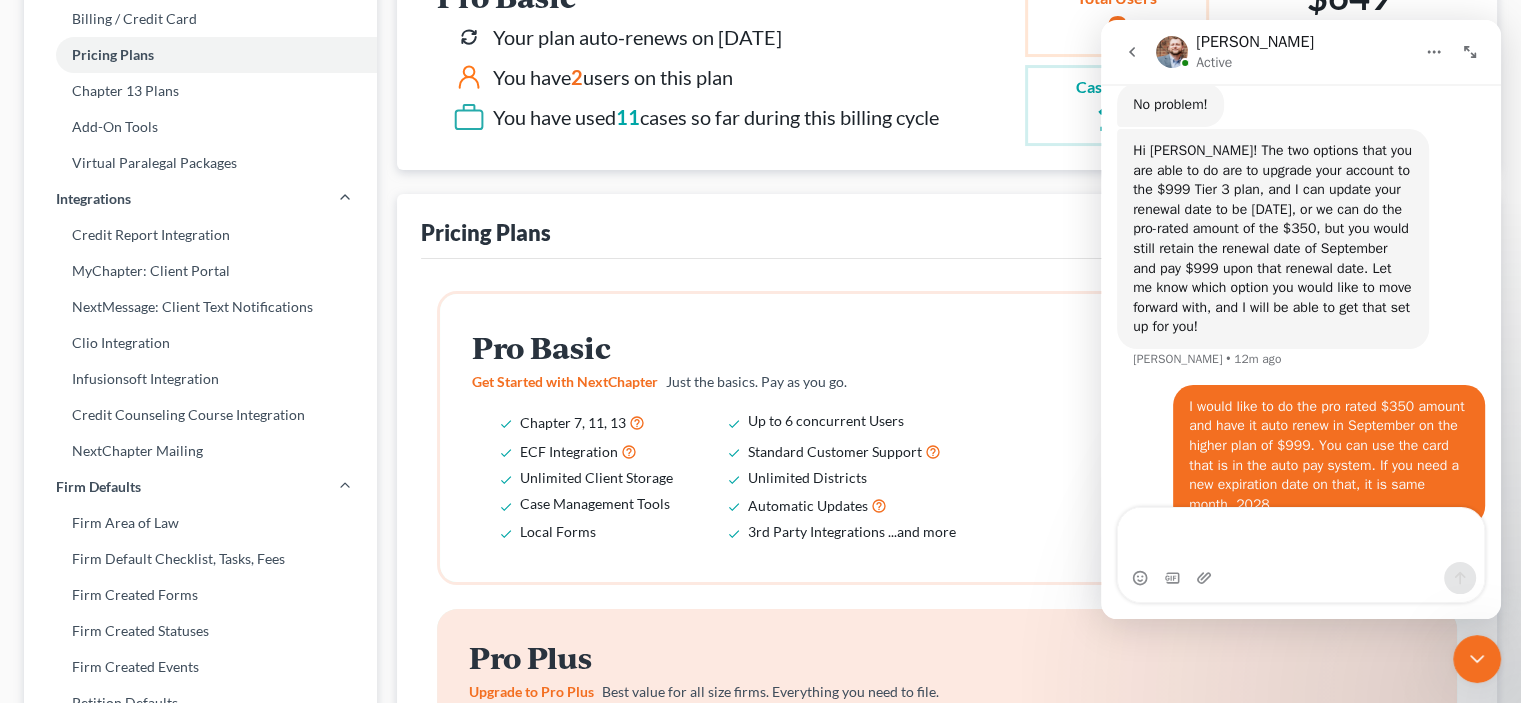 type 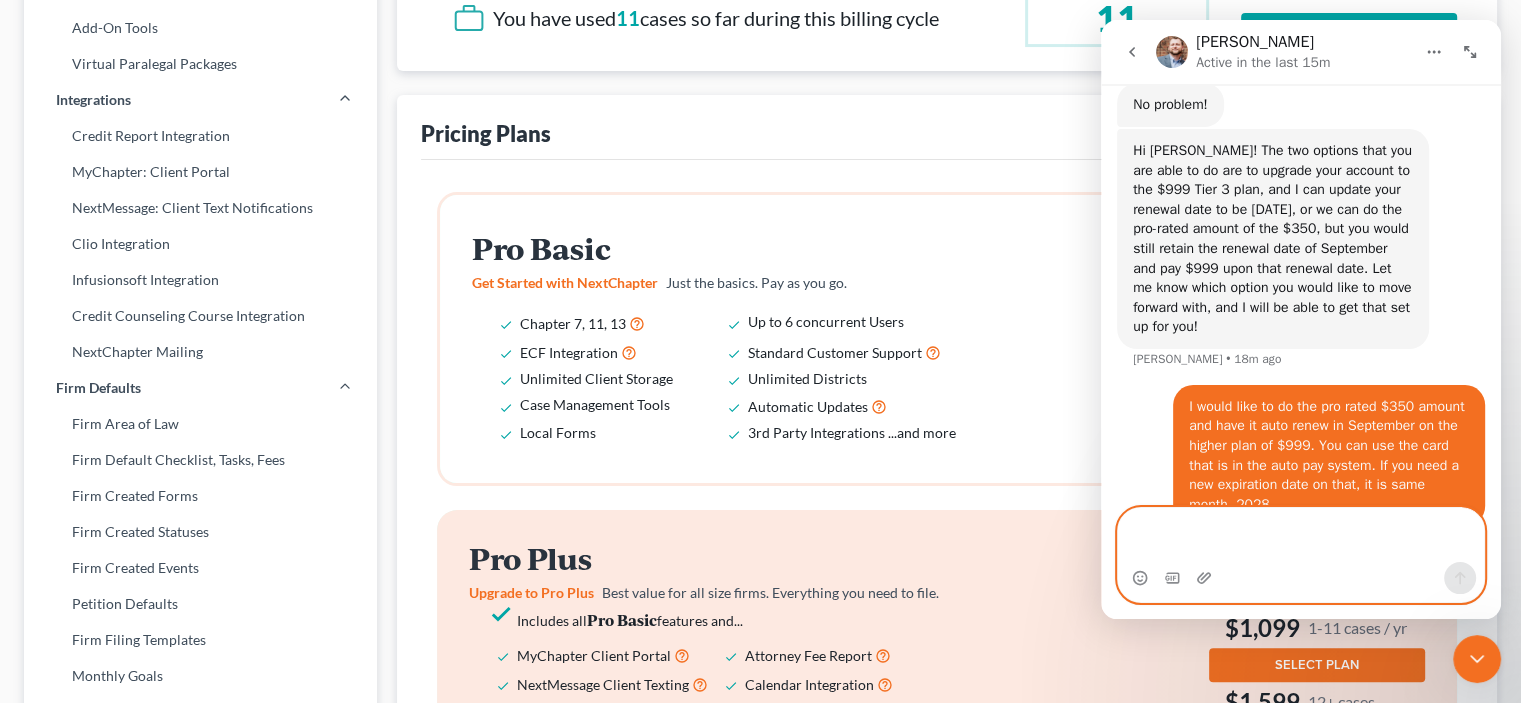 scroll, scrollTop: 500, scrollLeft: 0, axis: vertical 